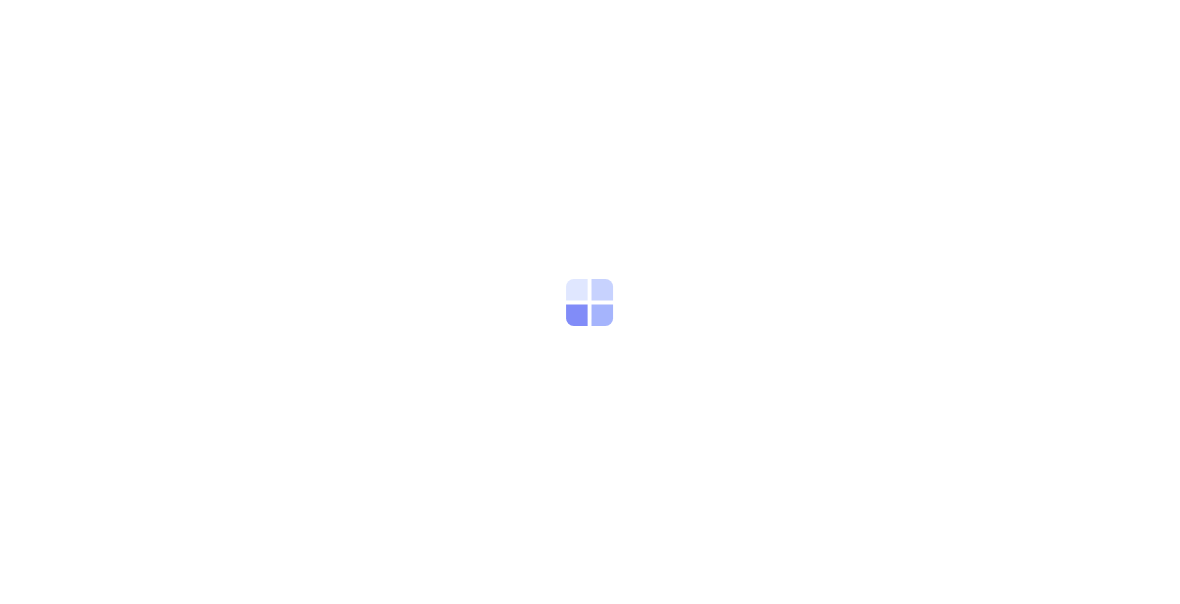 scroll, scrollTop: 0, scrollLeft: 0, axis: both 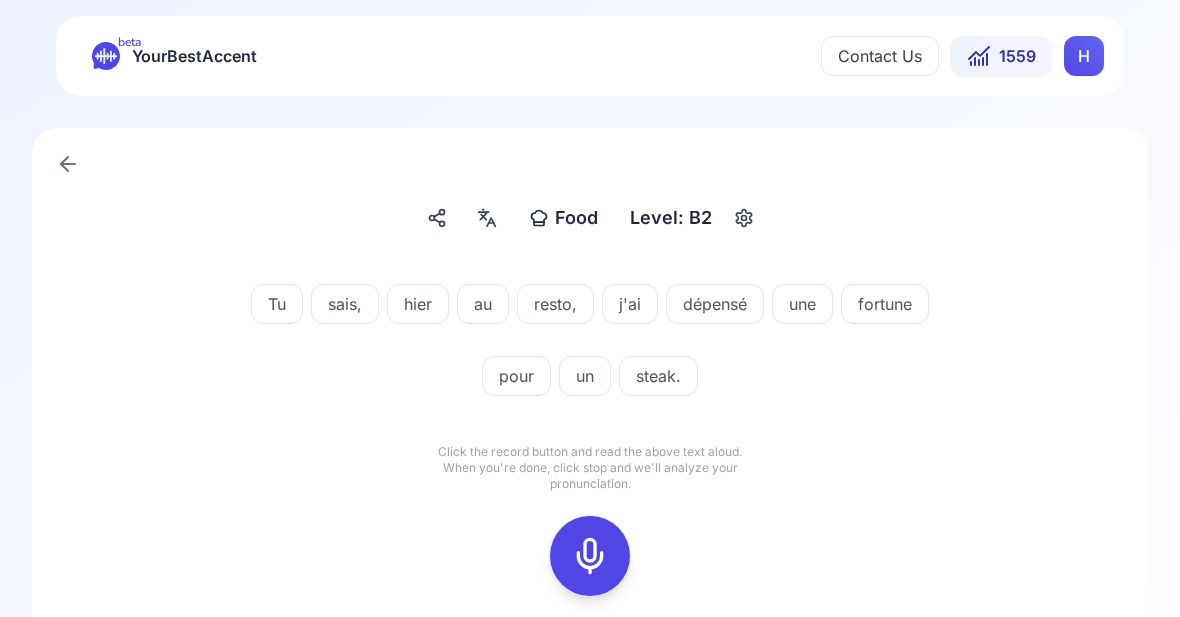click 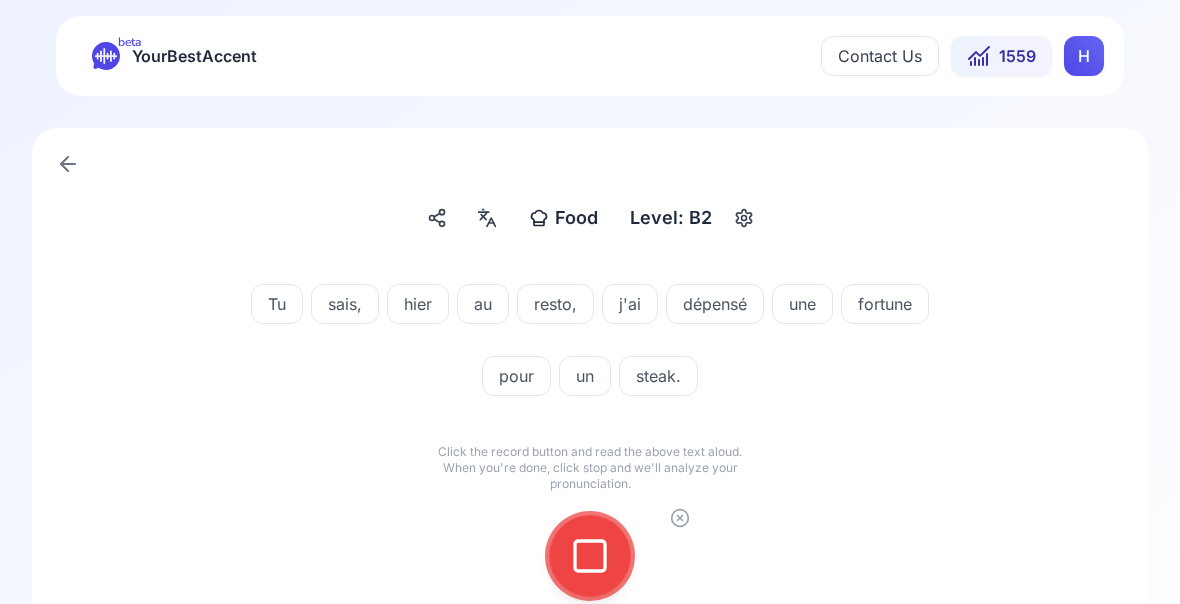 click 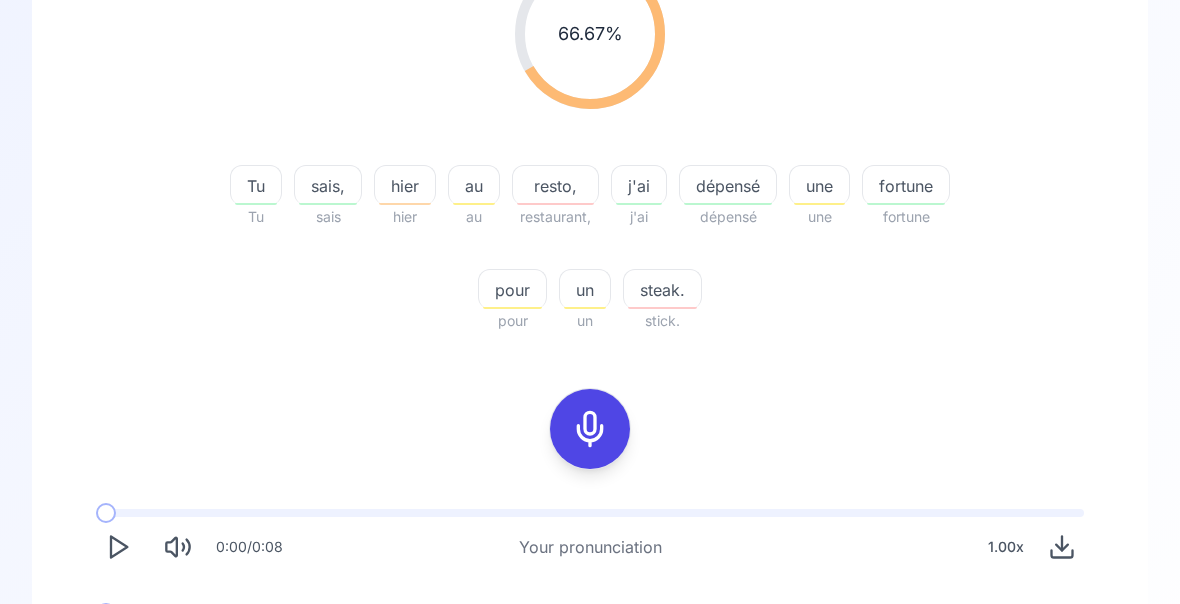scroll, scrollTop: 303, scrollLeft: 0, axis: vertical 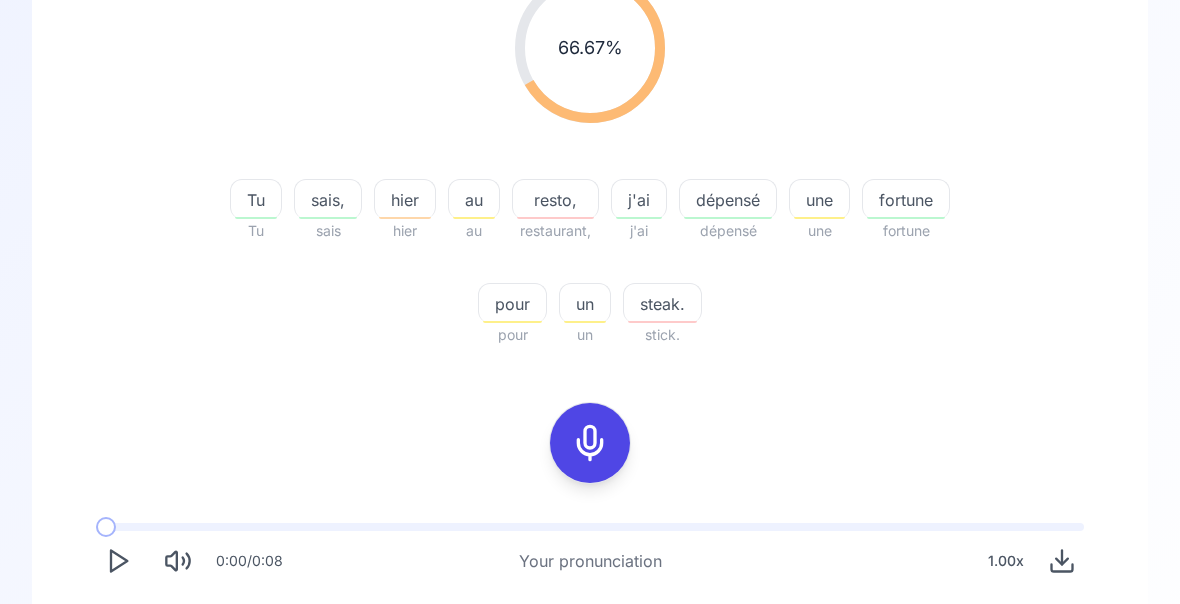 click 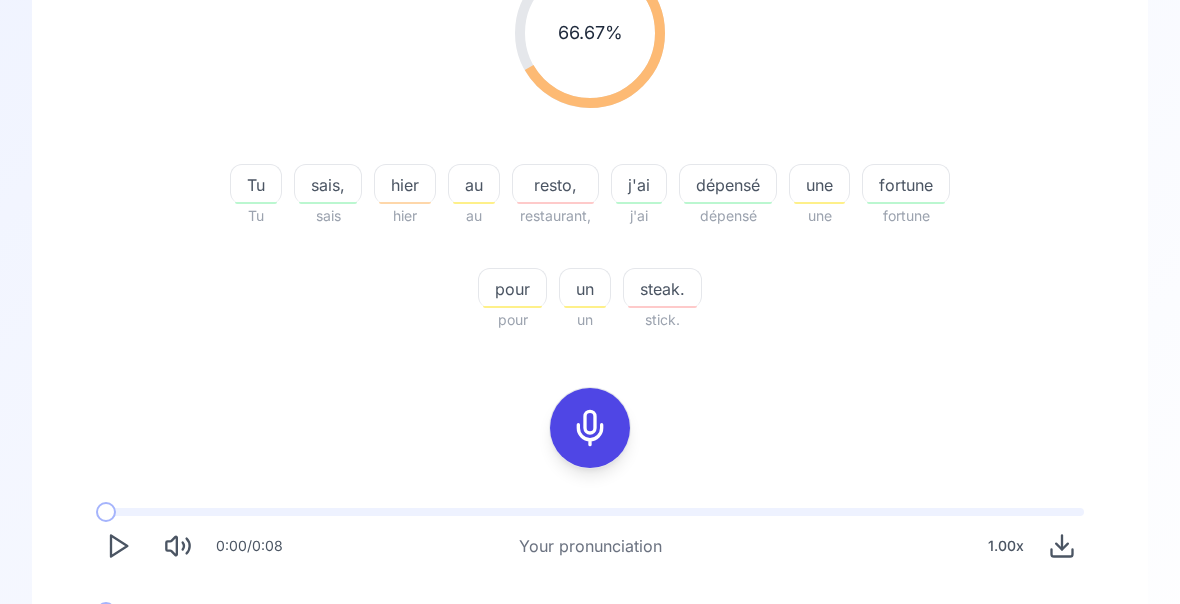 scroll, scrollTop: 372, scrollLeft: 0, axis: vertical 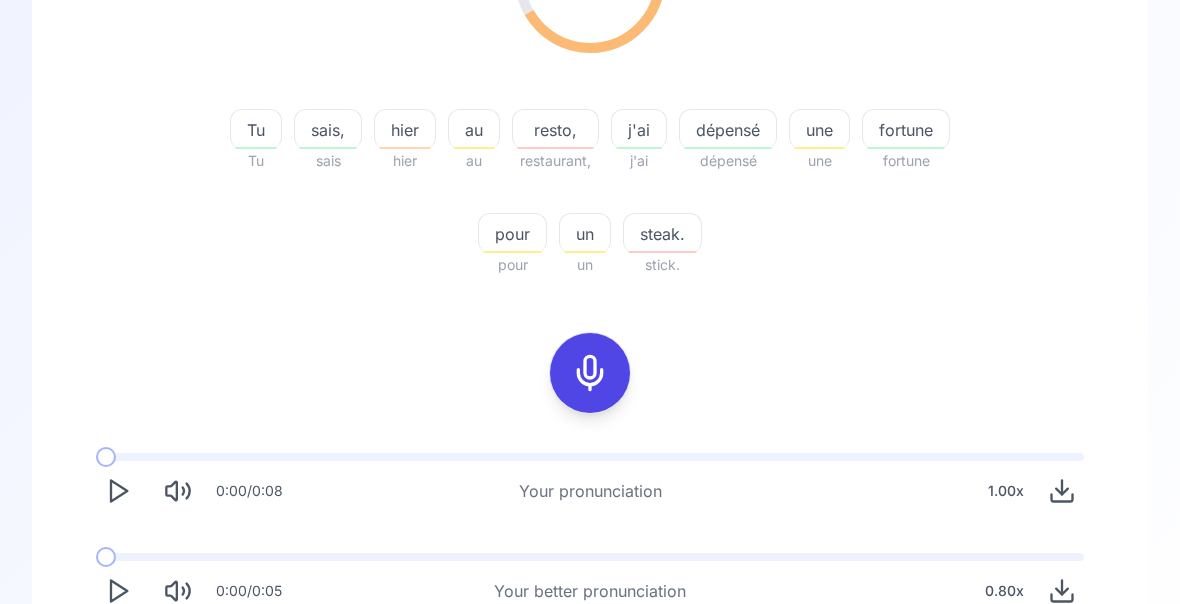 click on "Try another sentence" at bounding box center (590, 670) 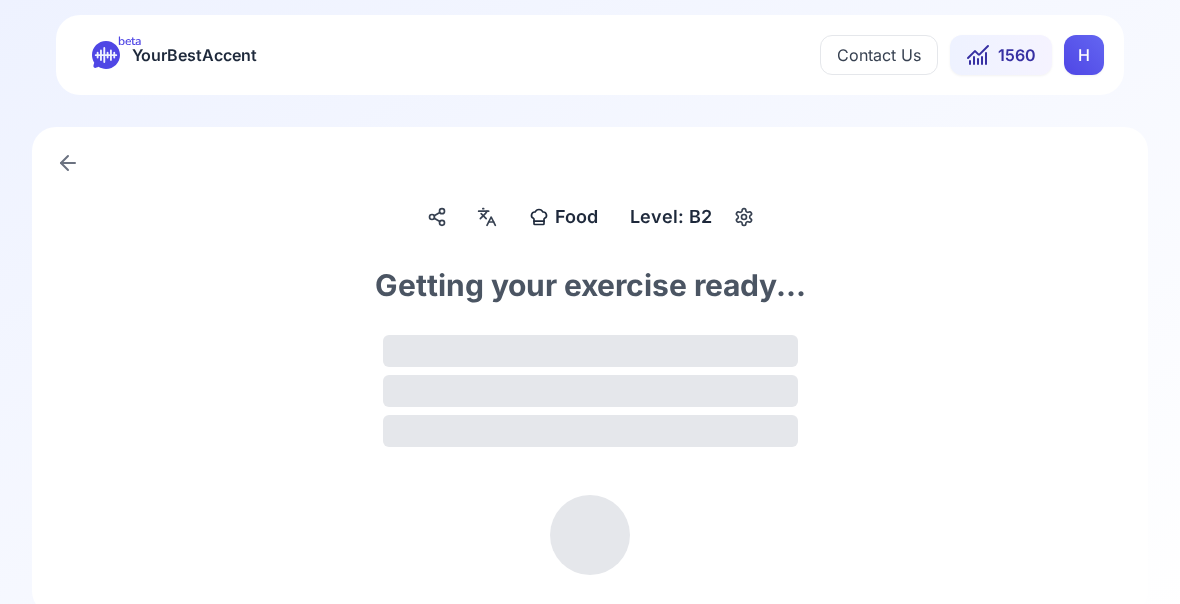 scroll, scrollTop: 0, scrollLeft: 0, axis: both 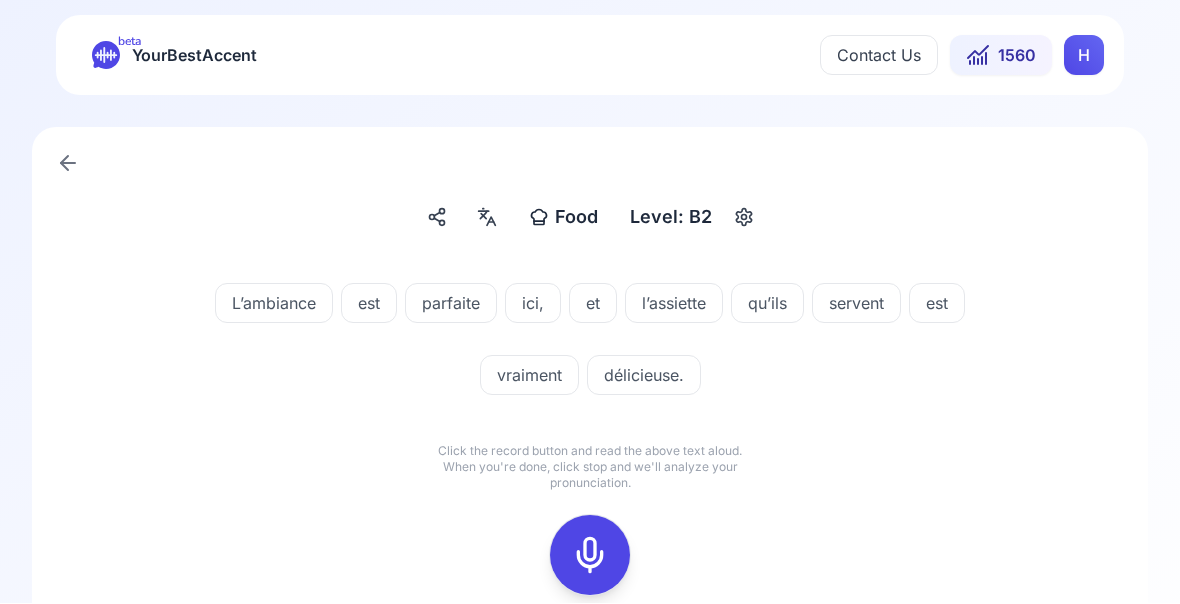 click 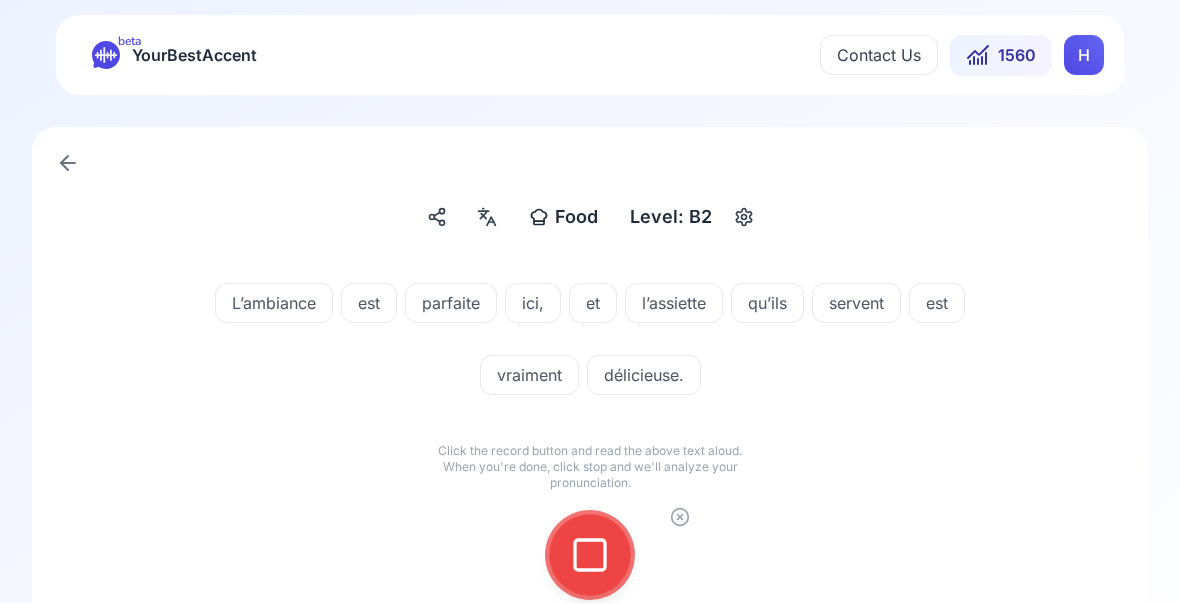 click 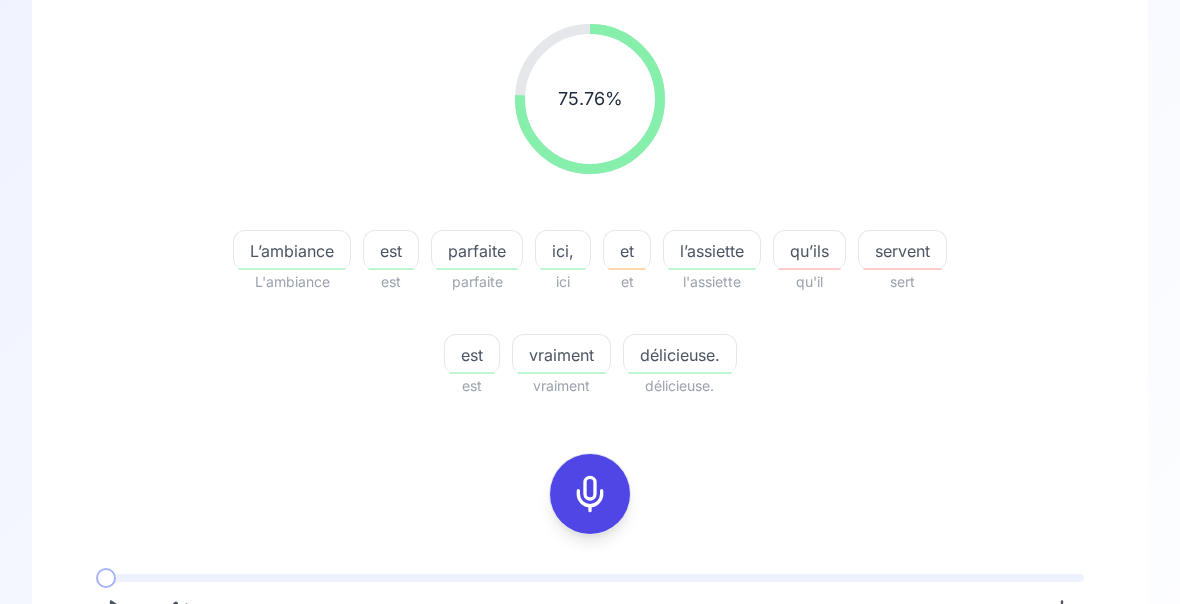 scroll, scrollTop: 256, scrollLeft: 0, axis: vertical 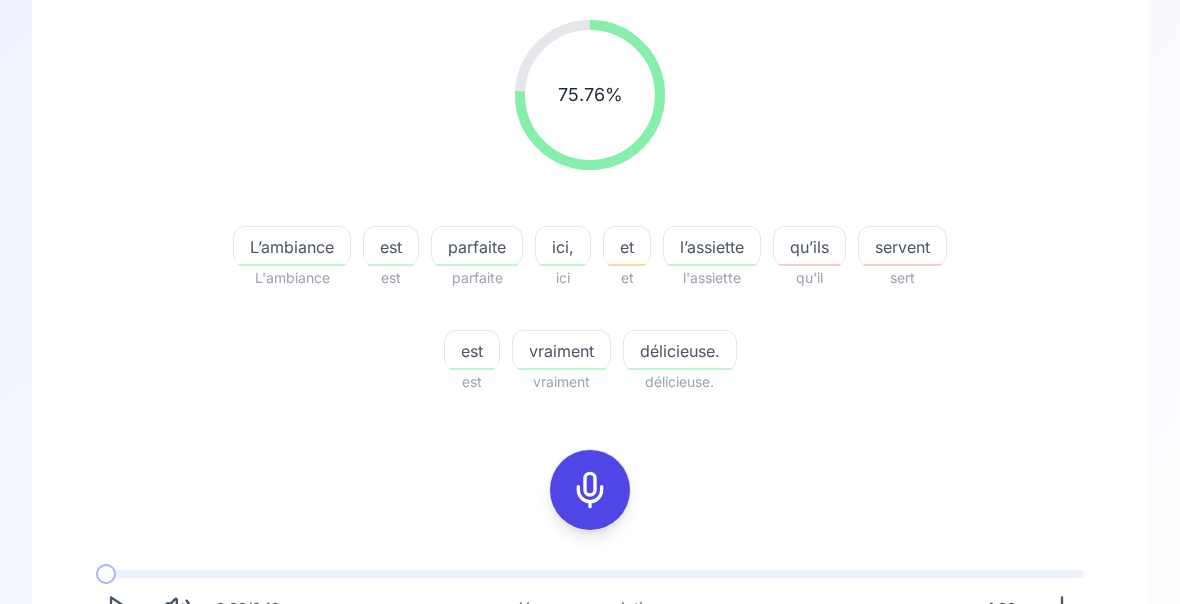 click at bounding box center (118, 708) 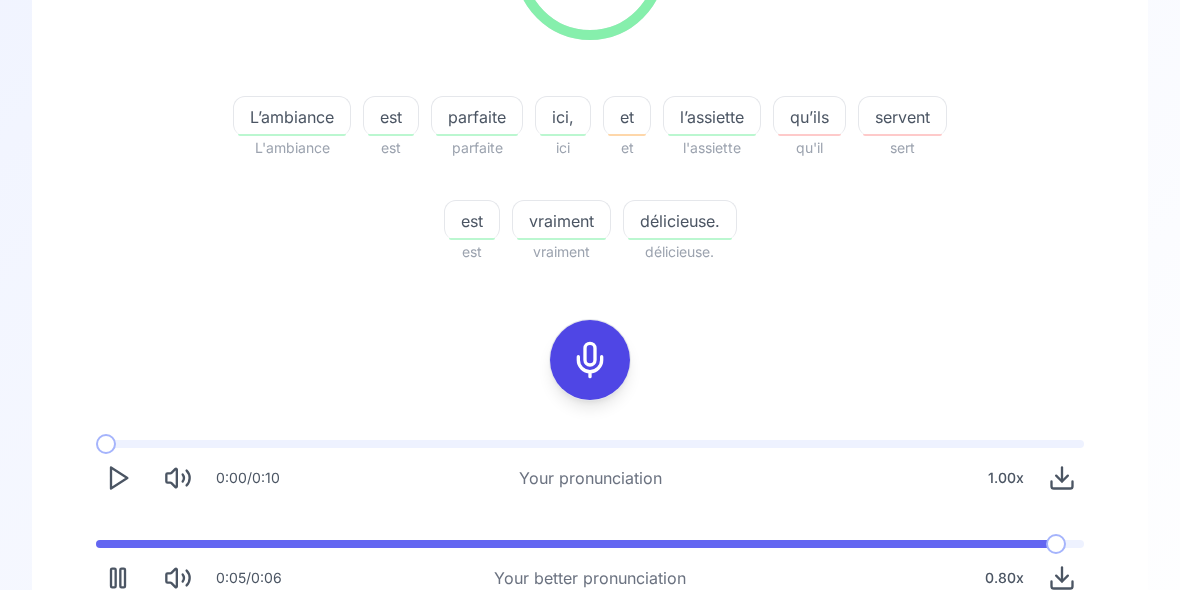 scroll, scrollTop: 372, scrollLeft: 0, axis: vertical 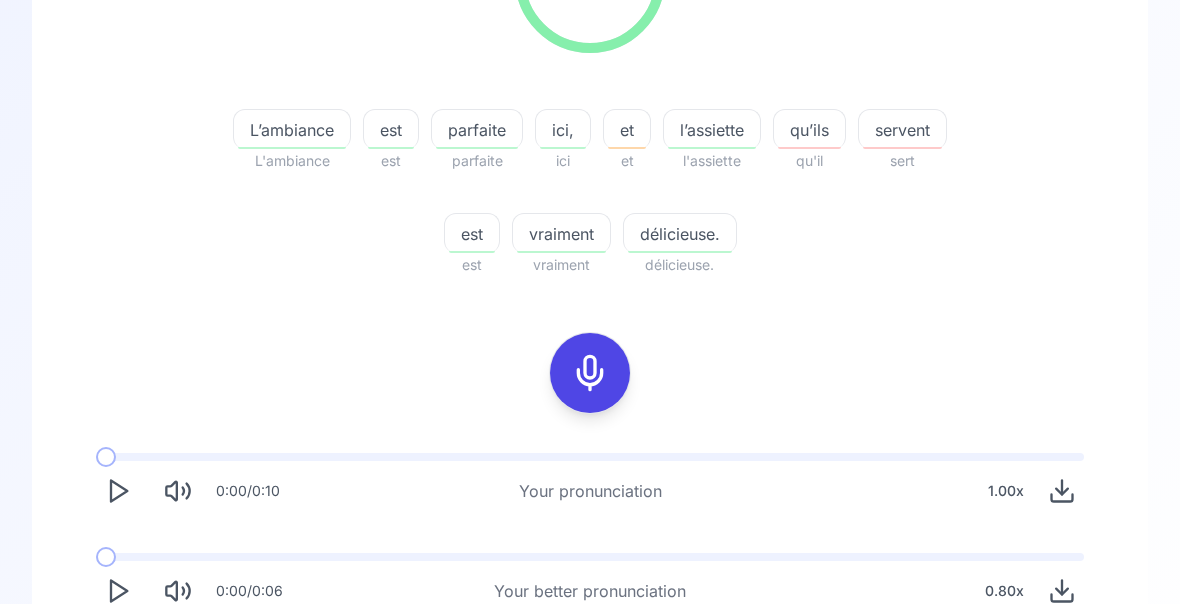 click on "Try another sentence" at bounding box center [590, 670] 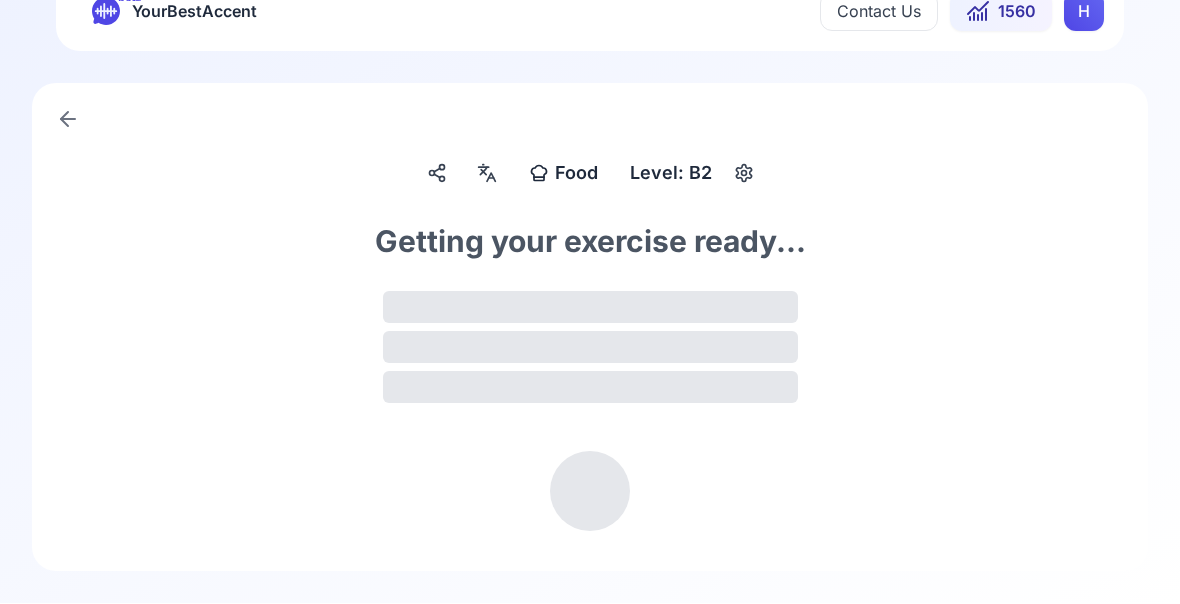 scroll, scrollTop: 0, scrollLeft: 0, axis: both 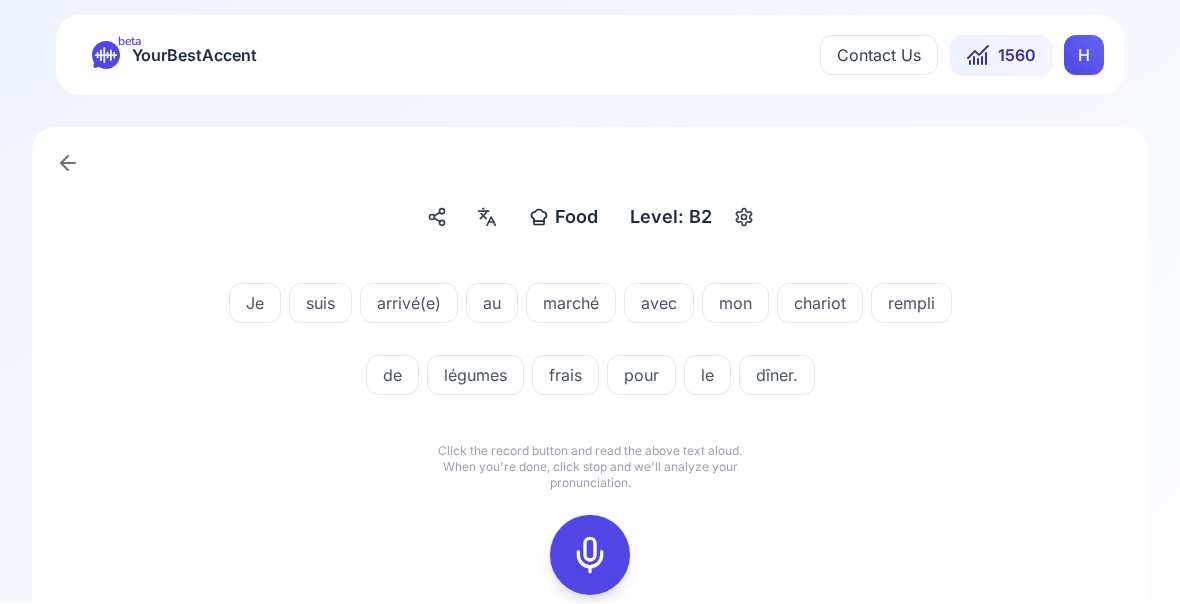 click 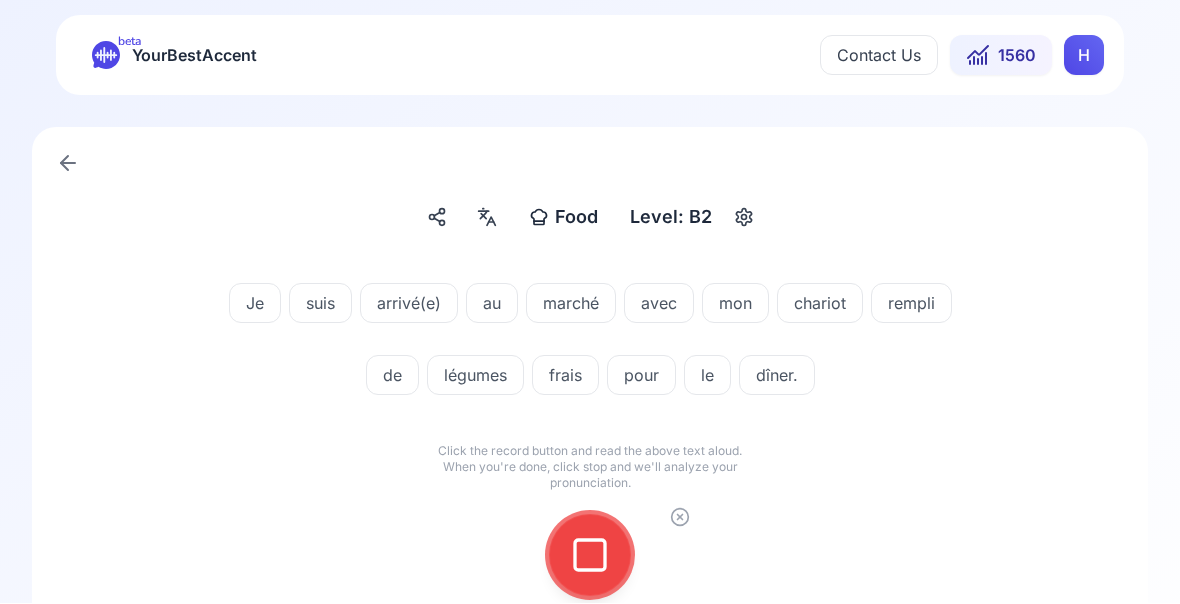 click 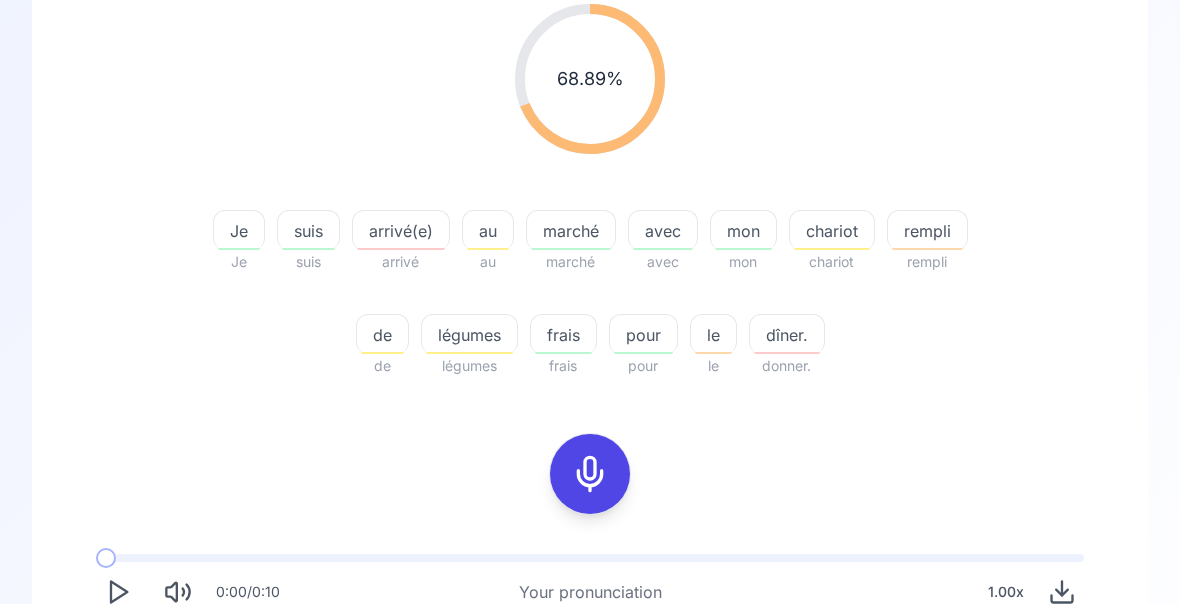 scroll, scrollTop: 272, scrollLeft: 0, axis: vertical 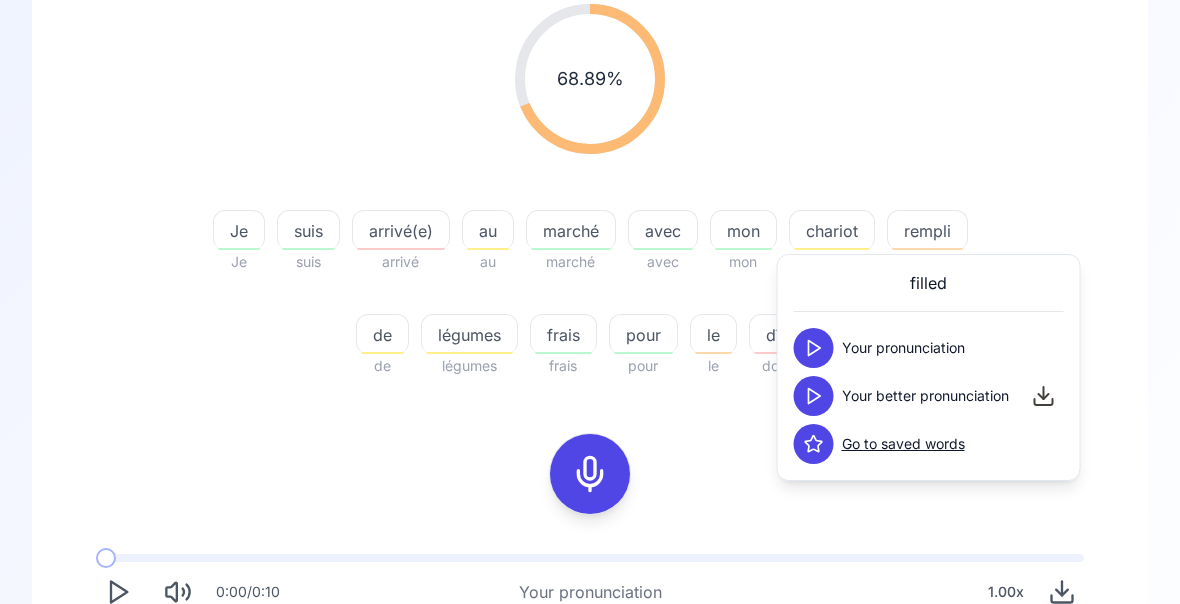 click on "68.89 % 68.89 % Je Je suis suis arrivé(e) arrivé au au marché marché avec avec mon mon chariot chariot rempli rempli de de légumes légumes frais frais pour pour le le dîner. donner." at bounding box center (590, 191) 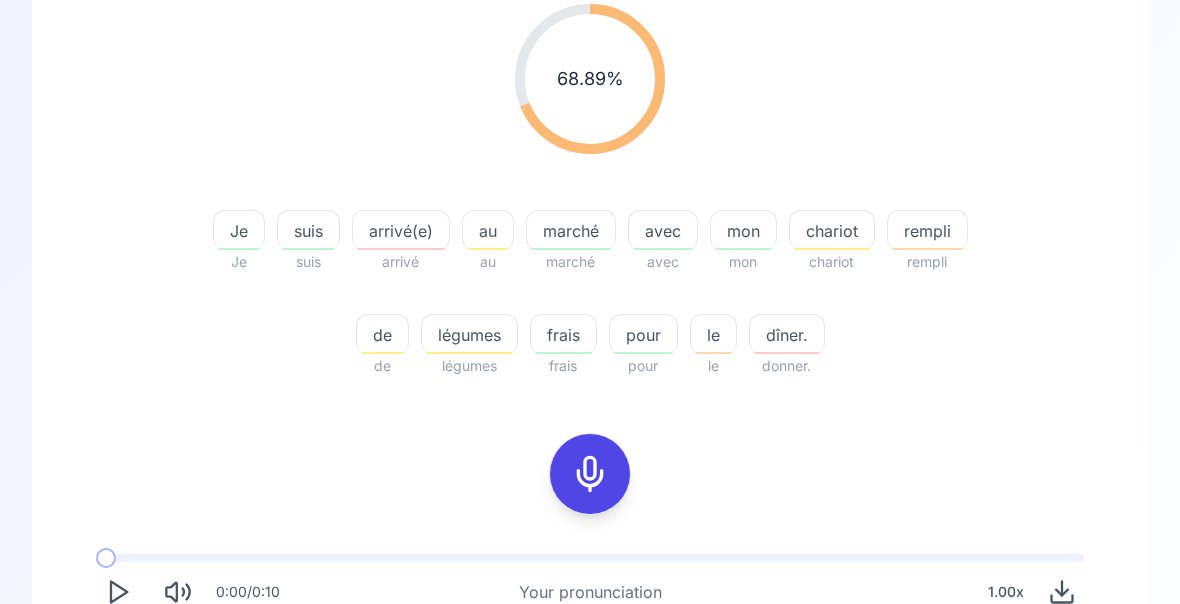 click 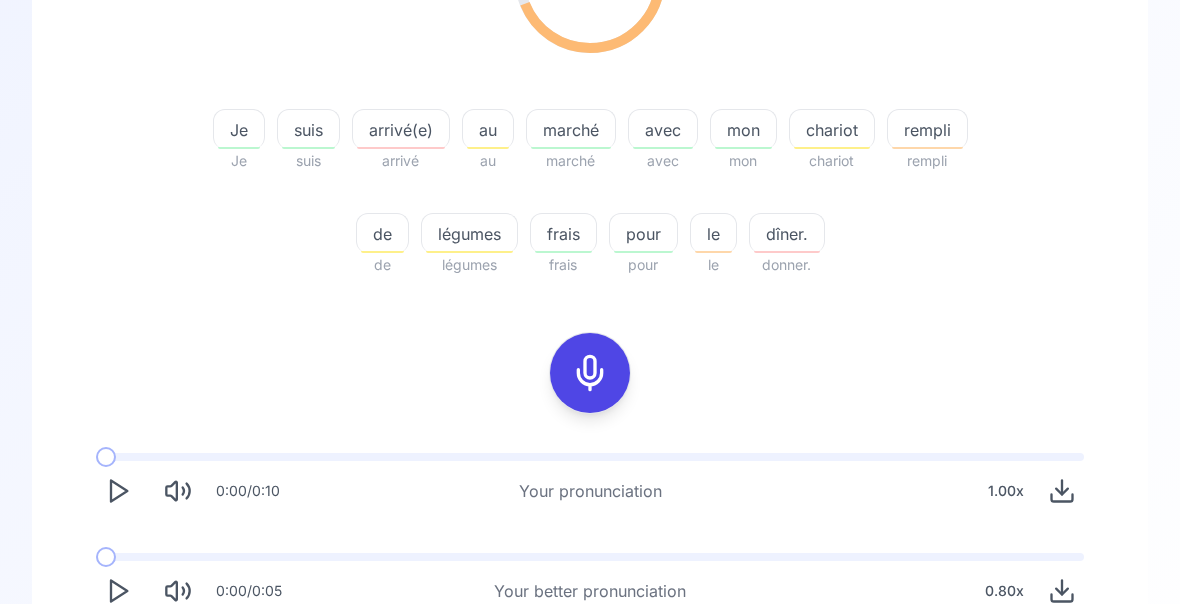 scroll, scrollTop: 372, scrollLeft: 0, axis: vertical 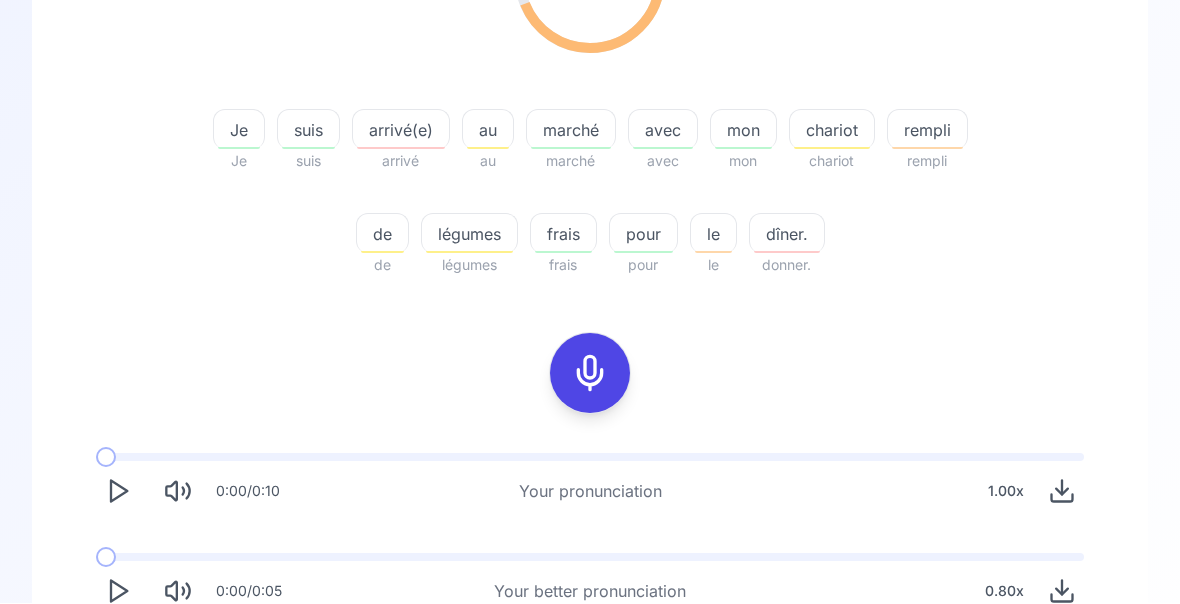 click on "Try another sentence" at bounding box center (590, 670) 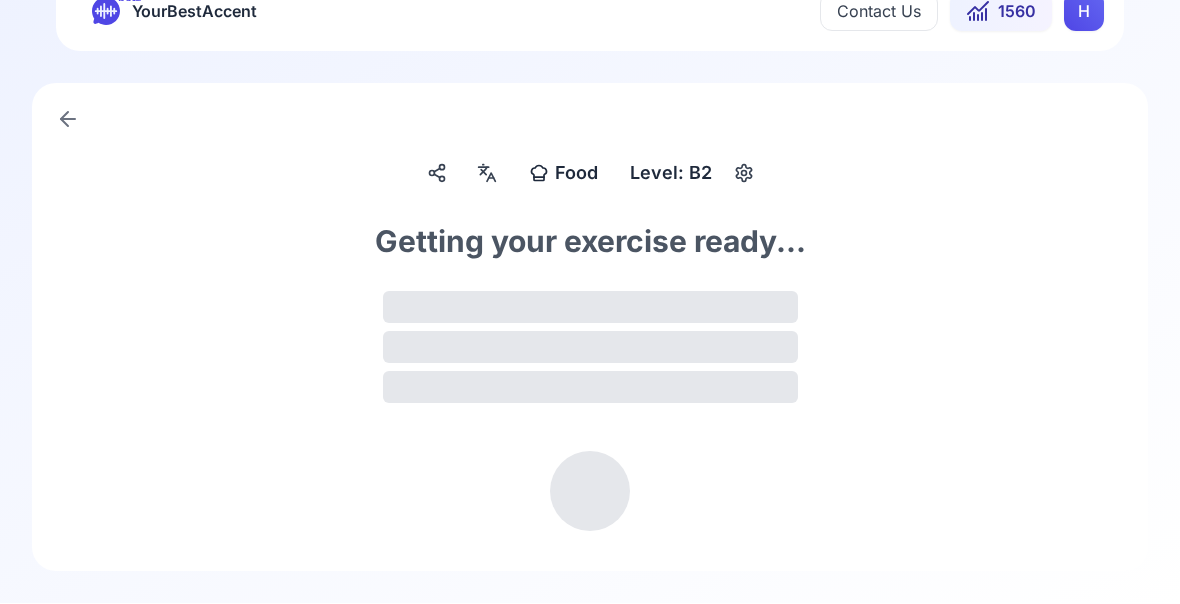 scroll, scrollTop: 0, scrollLeft: 0, axis: both 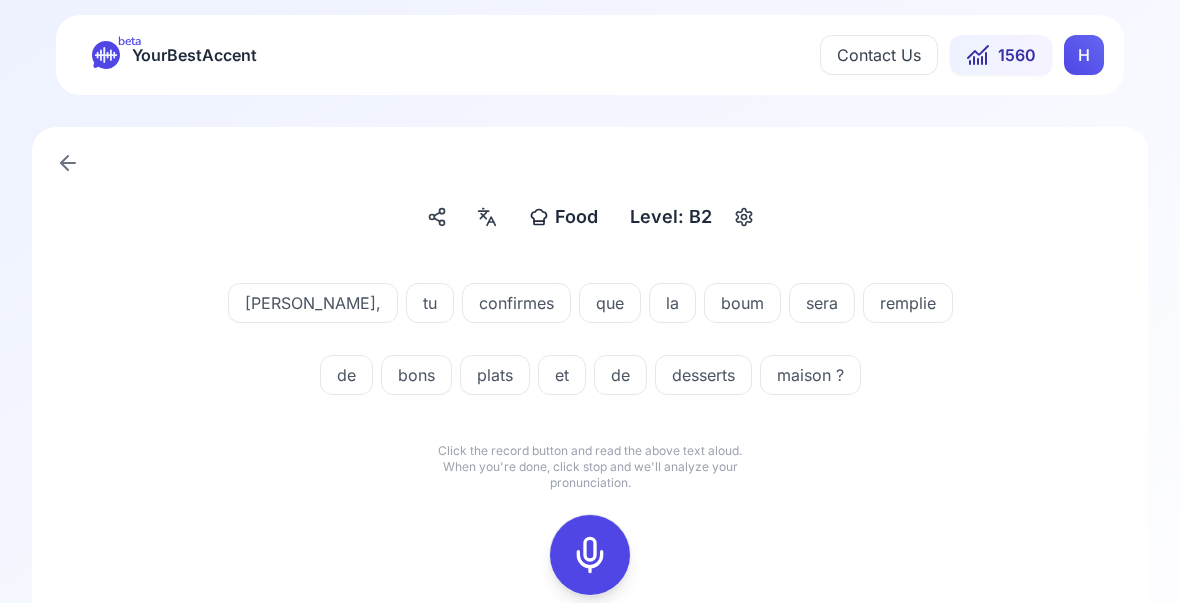 click 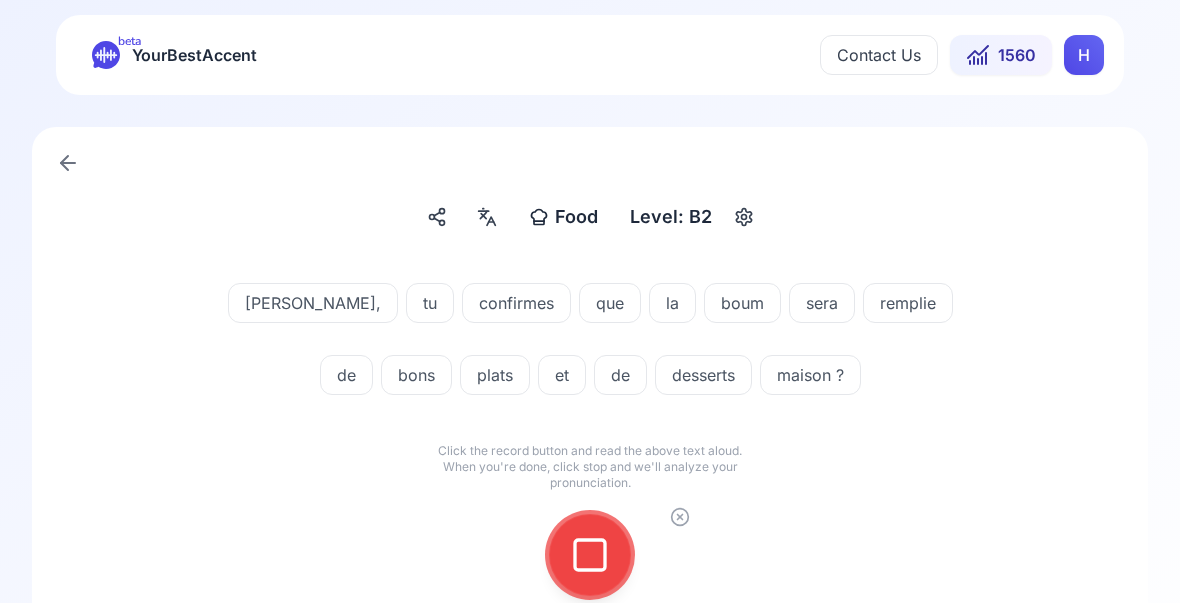 click 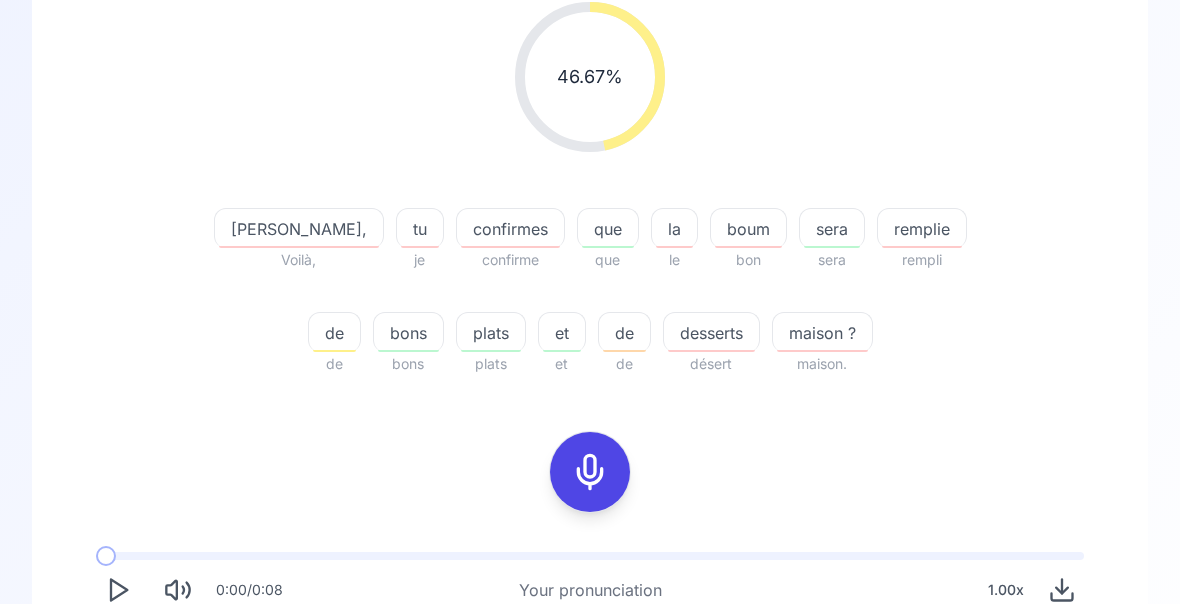 scroll, scrollTop: 273, scrollLeft: 0, axis: vertical 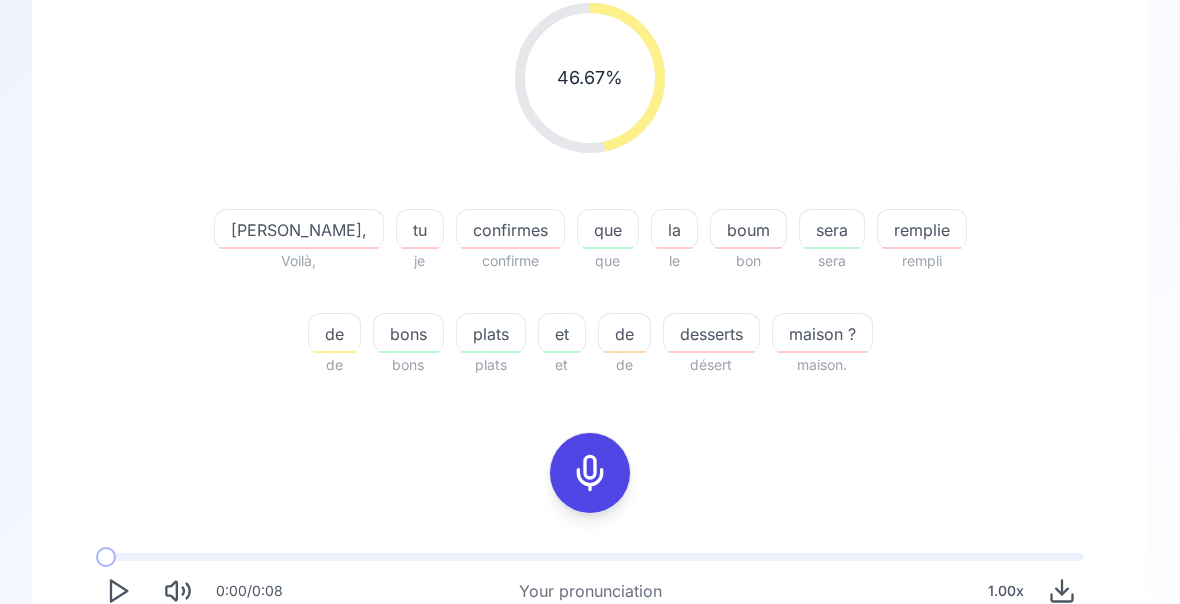 click at bounding box center [118, 691] 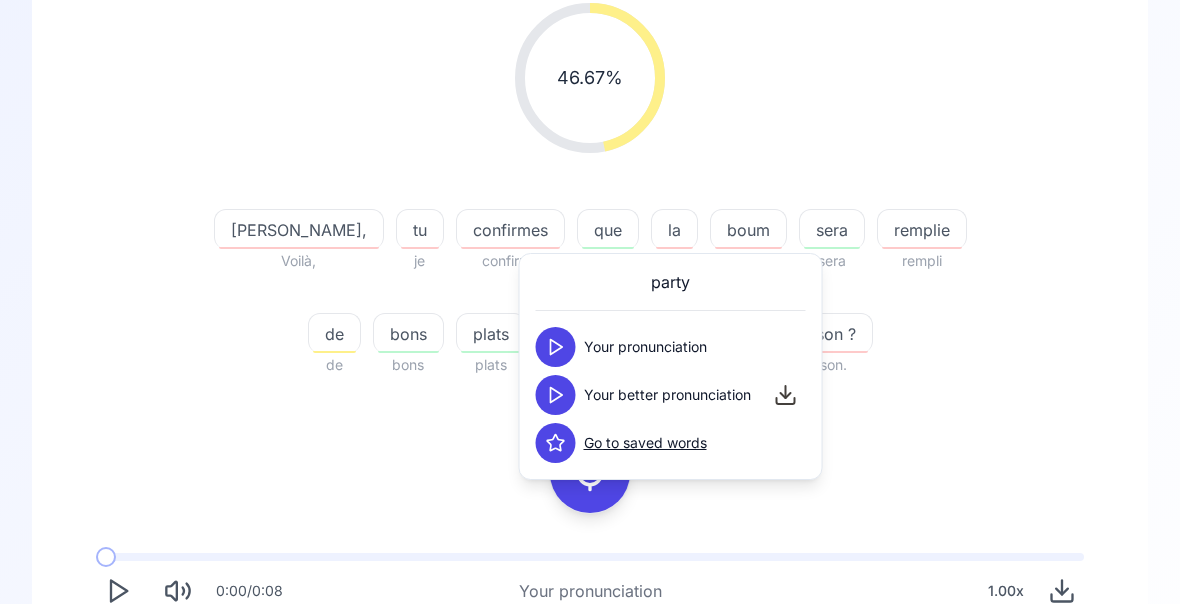 click on "46.67 % 46.67 % [PERSON_NAME], [PERSON_NAME], tu je confirmes confirme que que la le boum bon sera sera remplie rempli de de bons bons plats plats et et de de desserts désert maison ? maison. 0:00  /  0:08 Your pronunciation 1.00 x 0:00  /  0:06 Your better pronunciation 0.80 x" at bounding box center (590, 358) 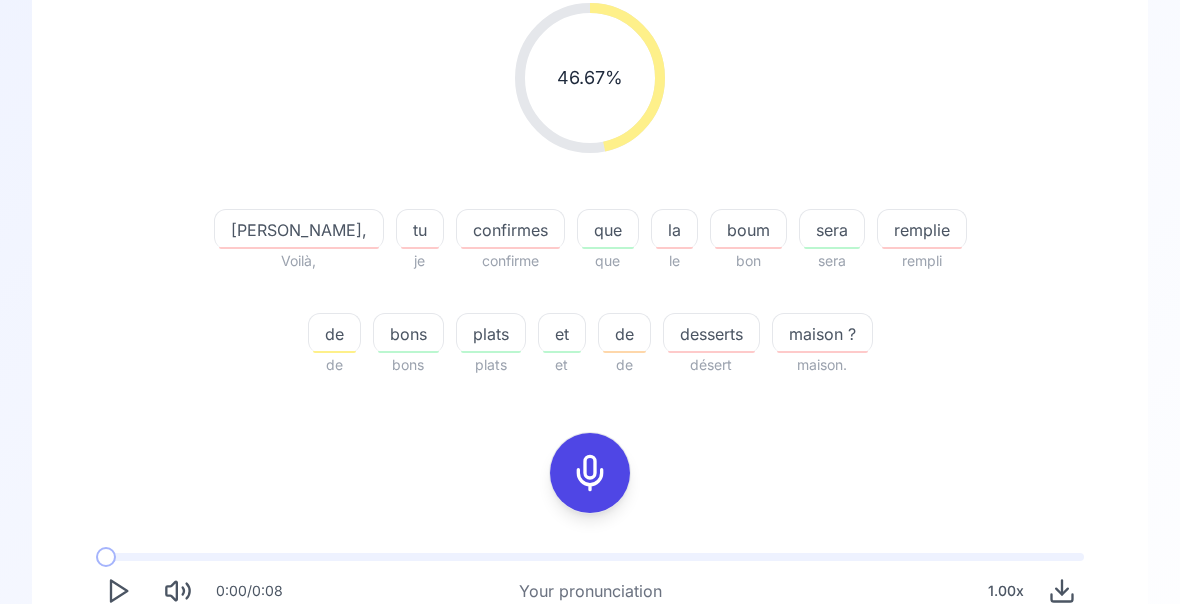 click on "boum" at bounding box center (748, 229) 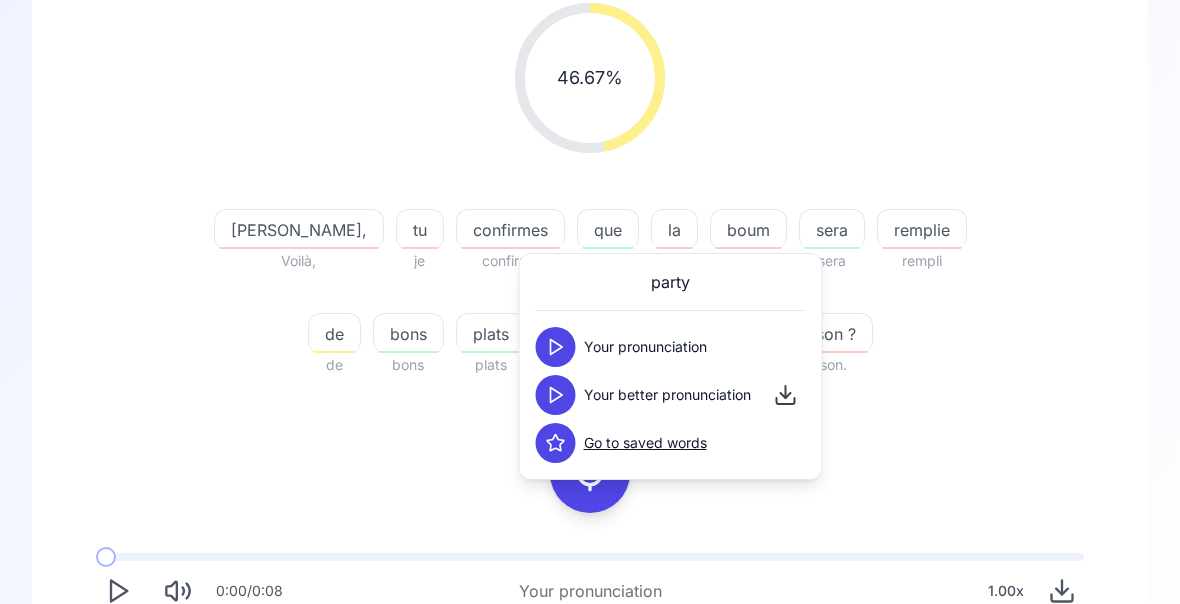 click on "remplie" at bounding box center [922, 230] 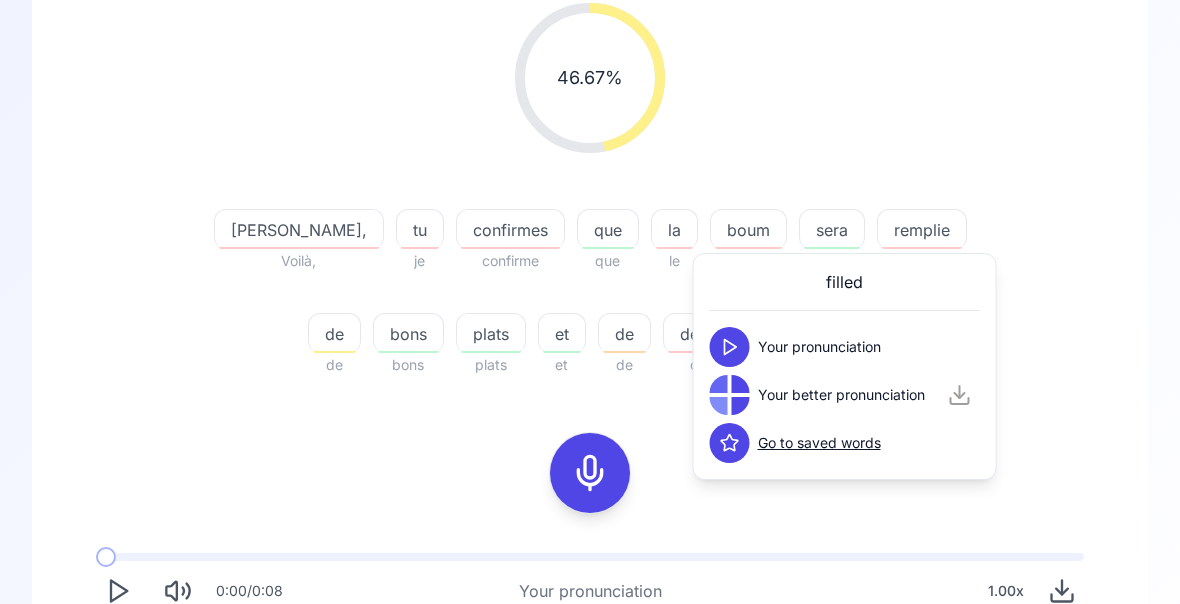 click on "46.67 % 46.67 %" at bounding box center [590, 78] 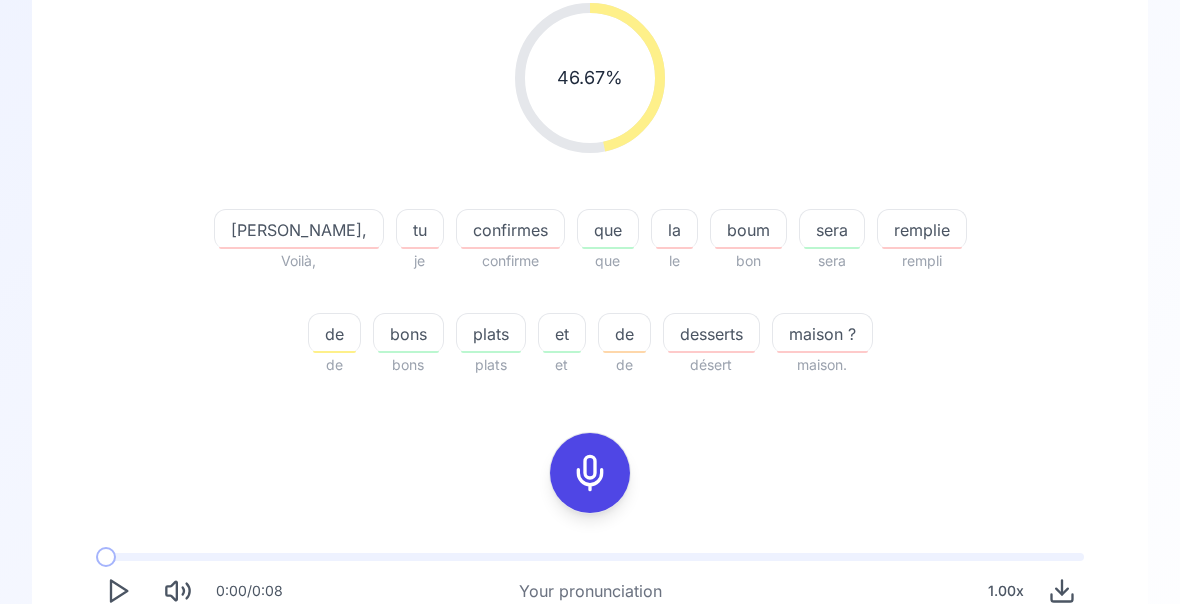 click 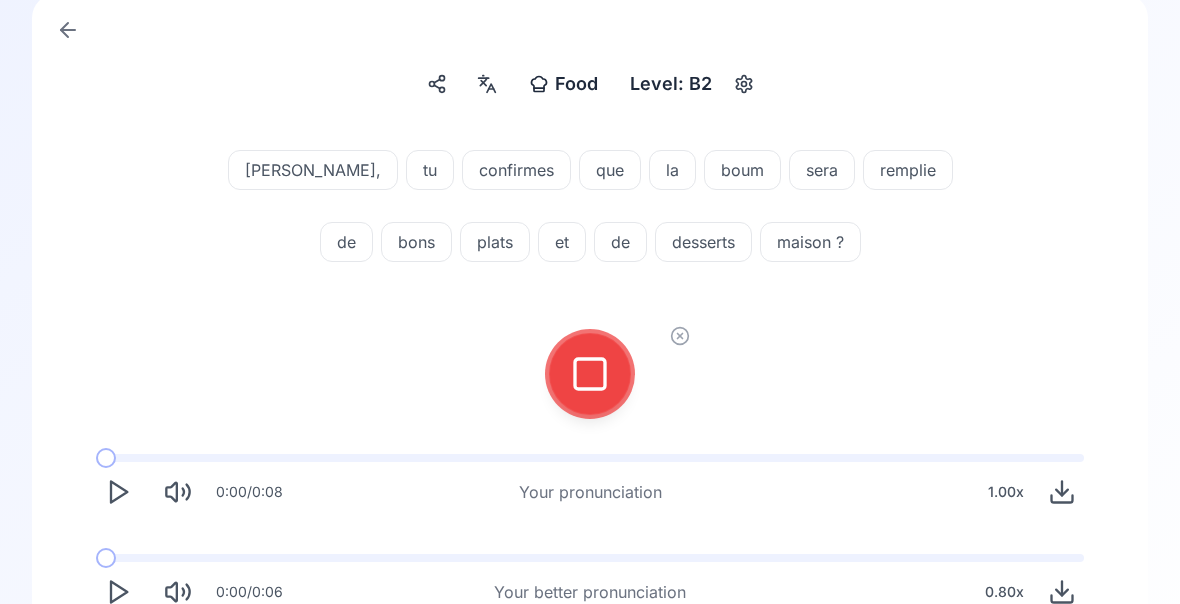 click 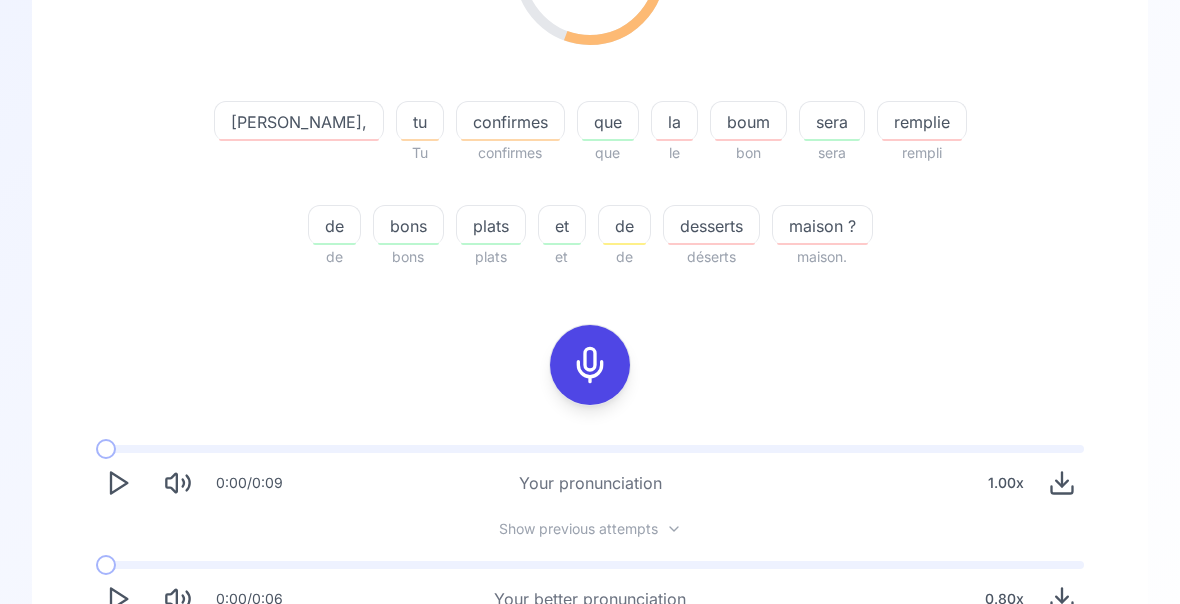 scroll, scrollTop: 381, scrollLeft: 0, axis: vertical 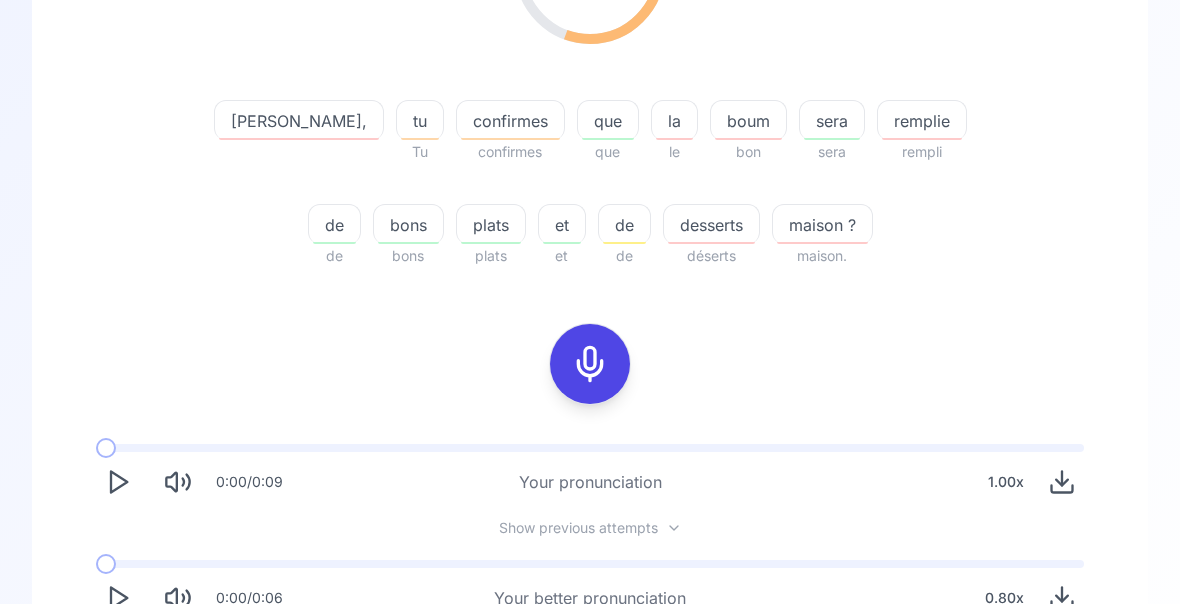 click on "Try another sentence" at bounding box center (590, 677) 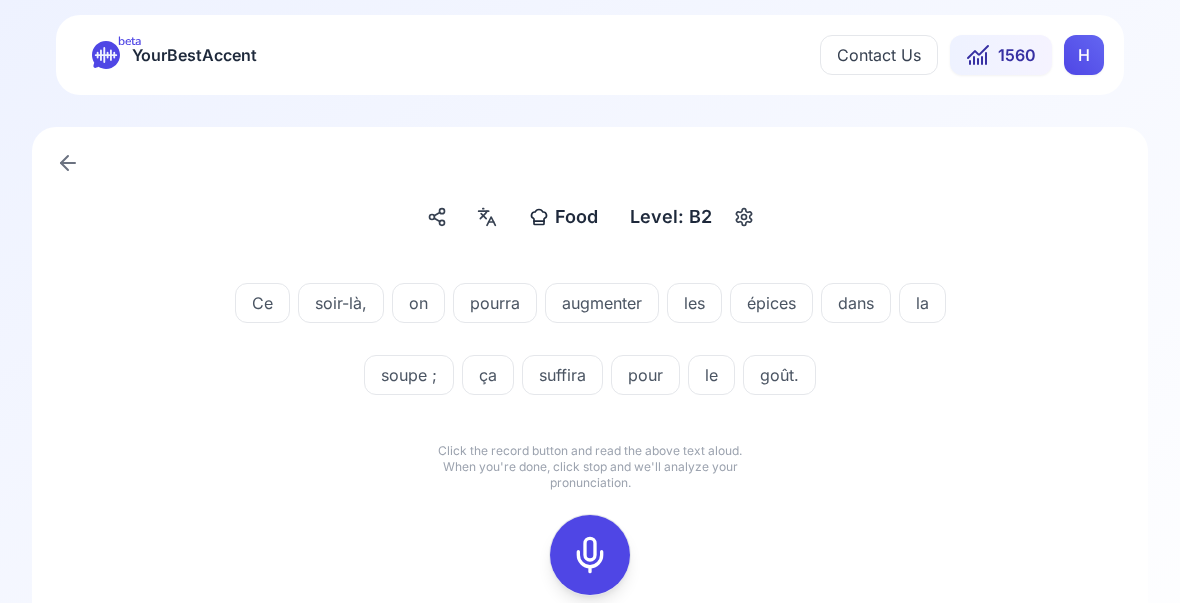 click 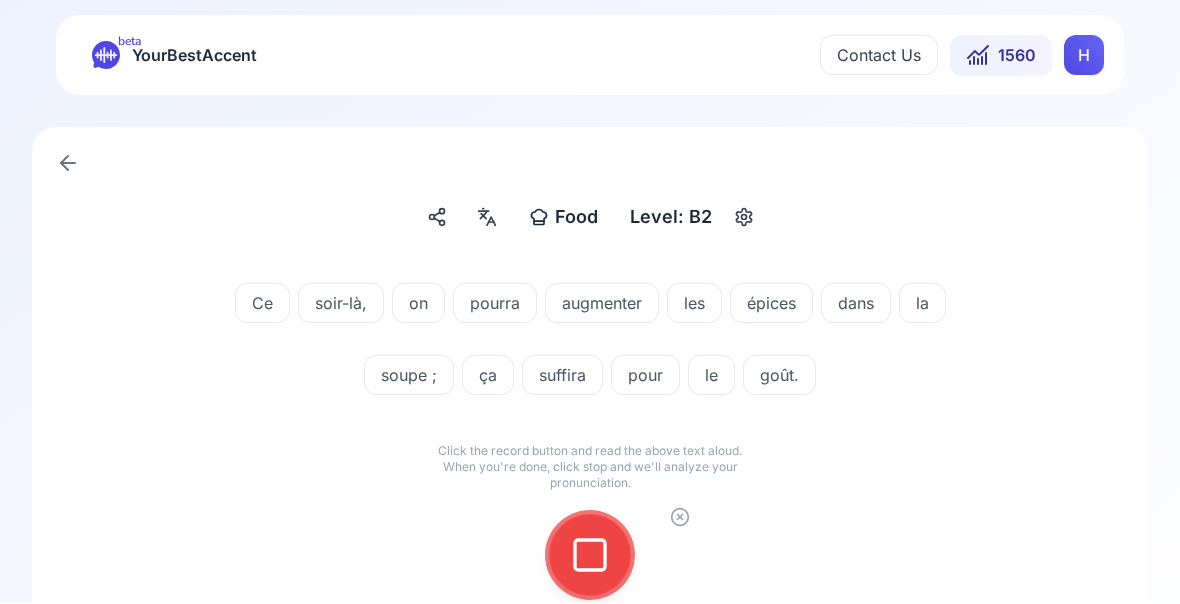 click 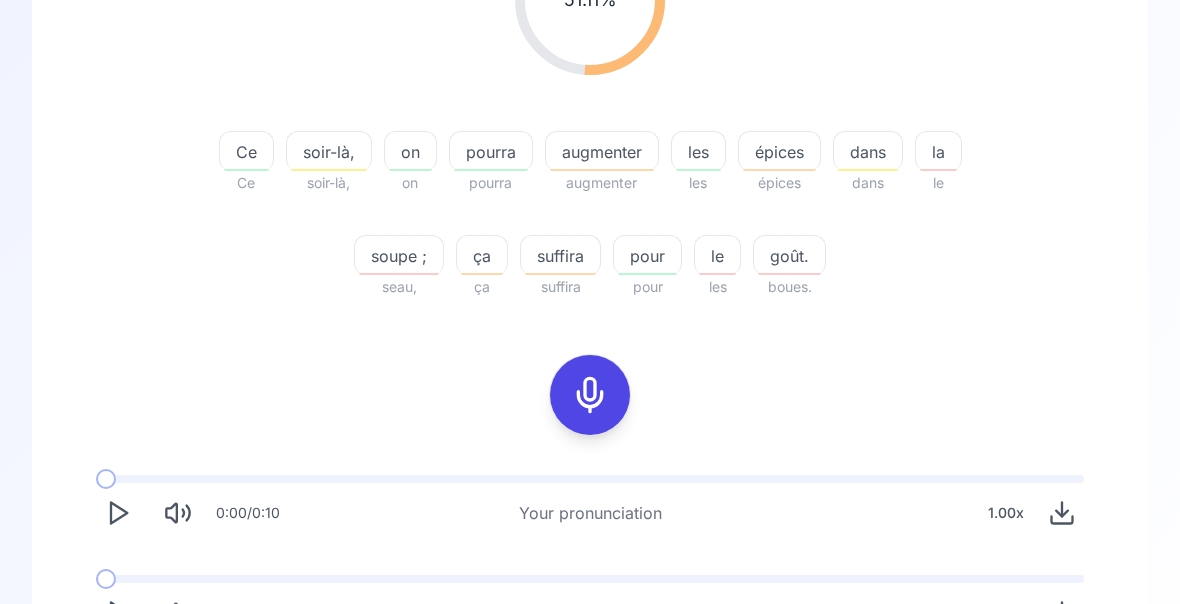 scroll, scrollTop: 352, scrollLeft: 0, axis: vertical 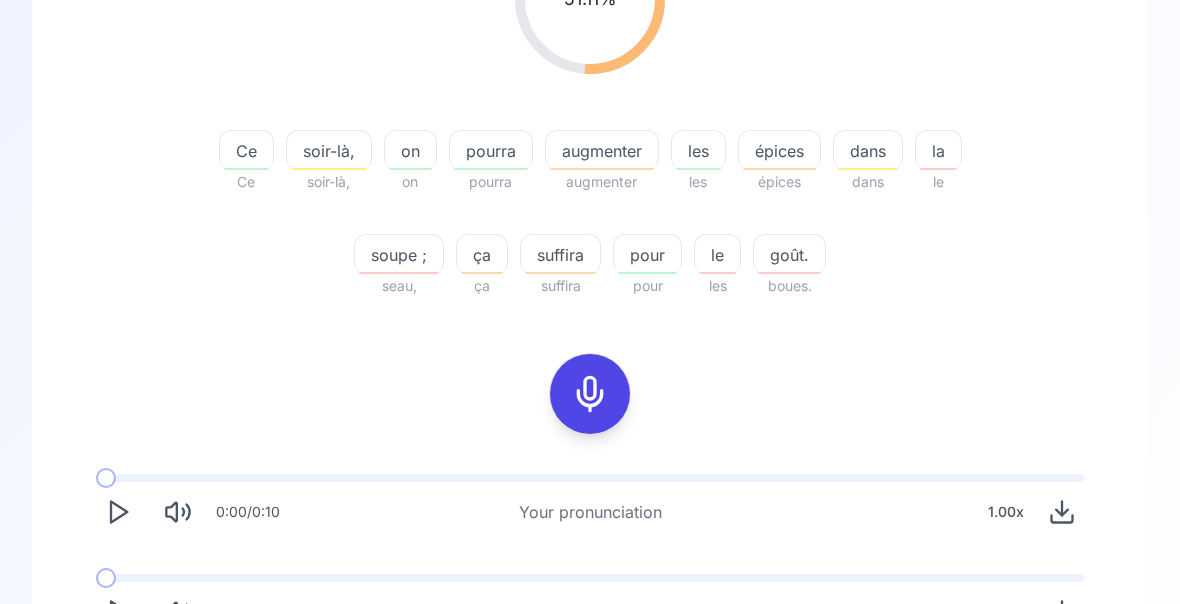 click 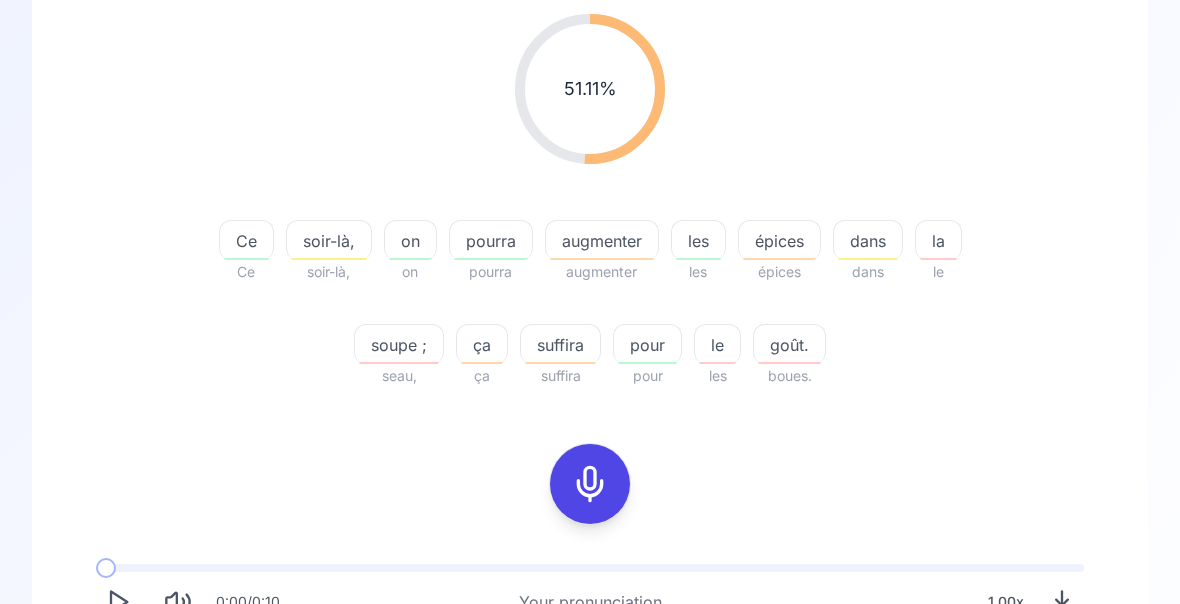 scroll, scrollTop: 261, scrollLeft: 0, axis: vertical 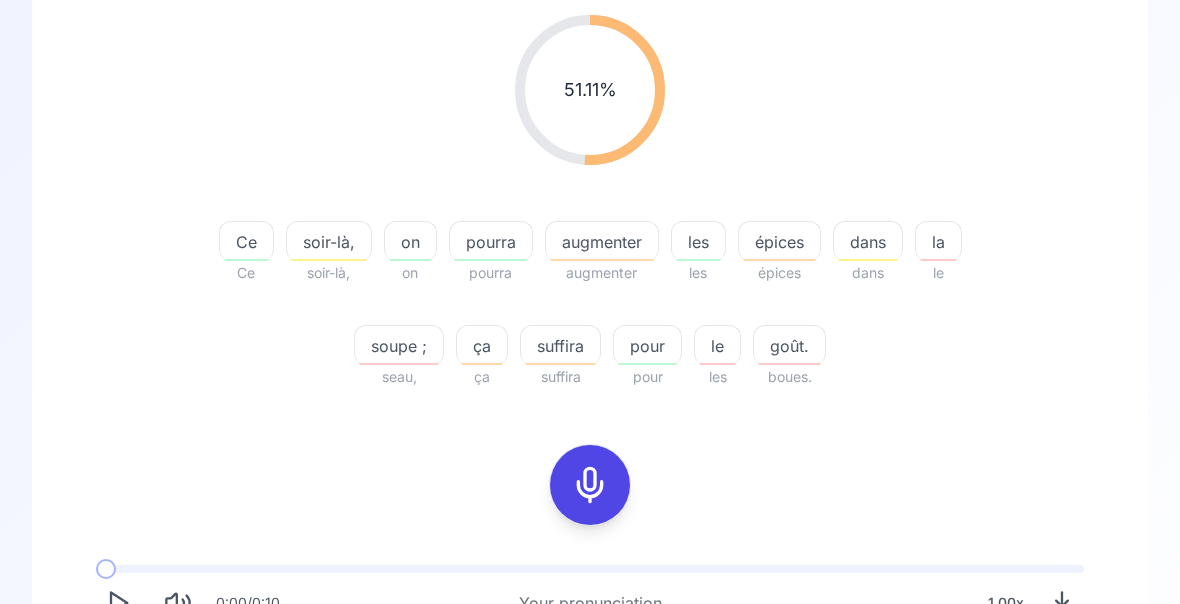 click 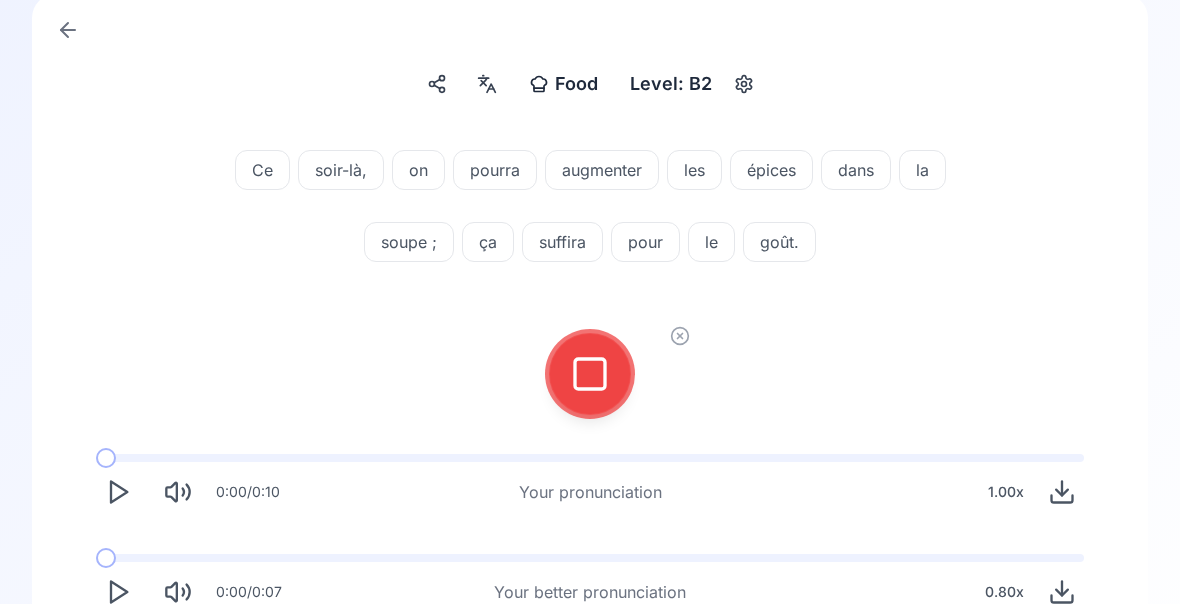 click 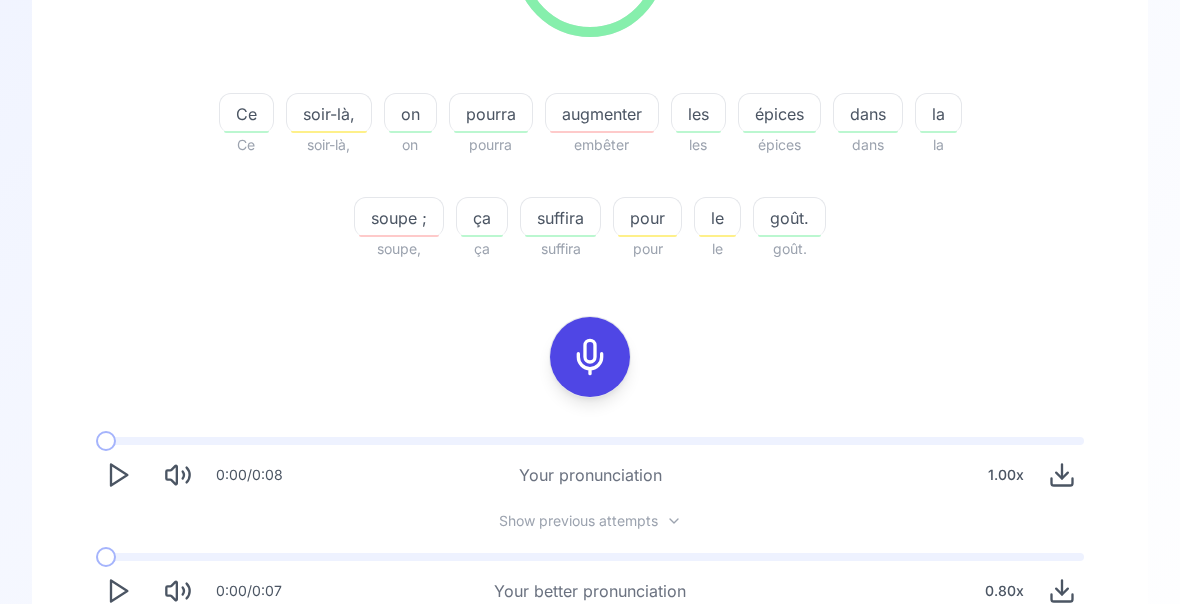 scroll, scrollTop: 388, scrollLeft: 0, axis: vertical 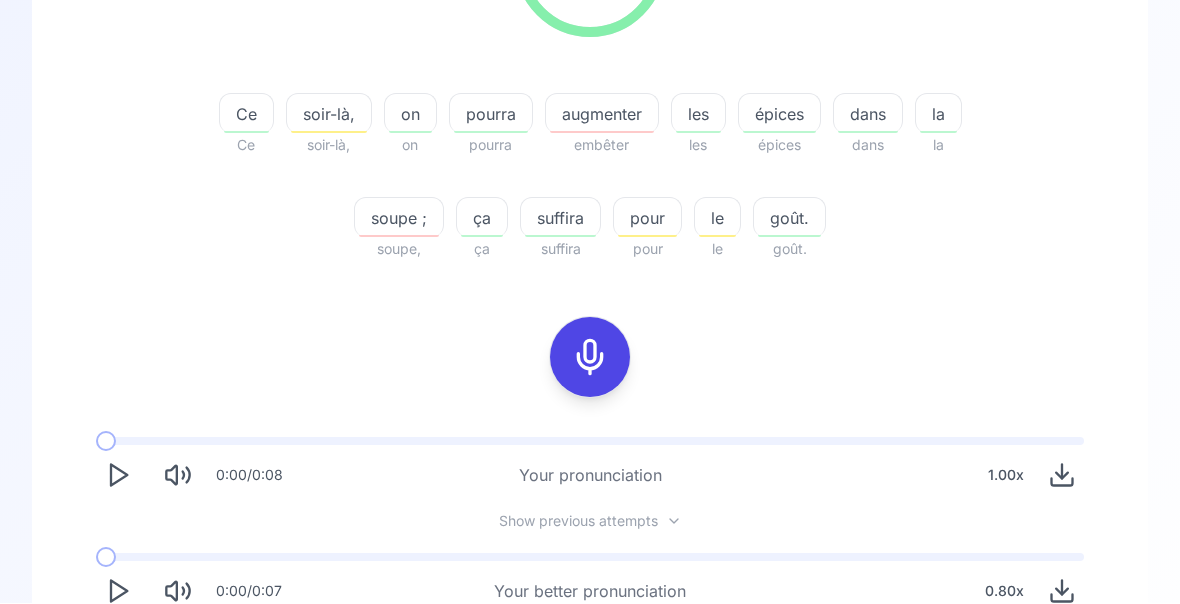 click on "Try another sentence" at bounding box center [604, 670] 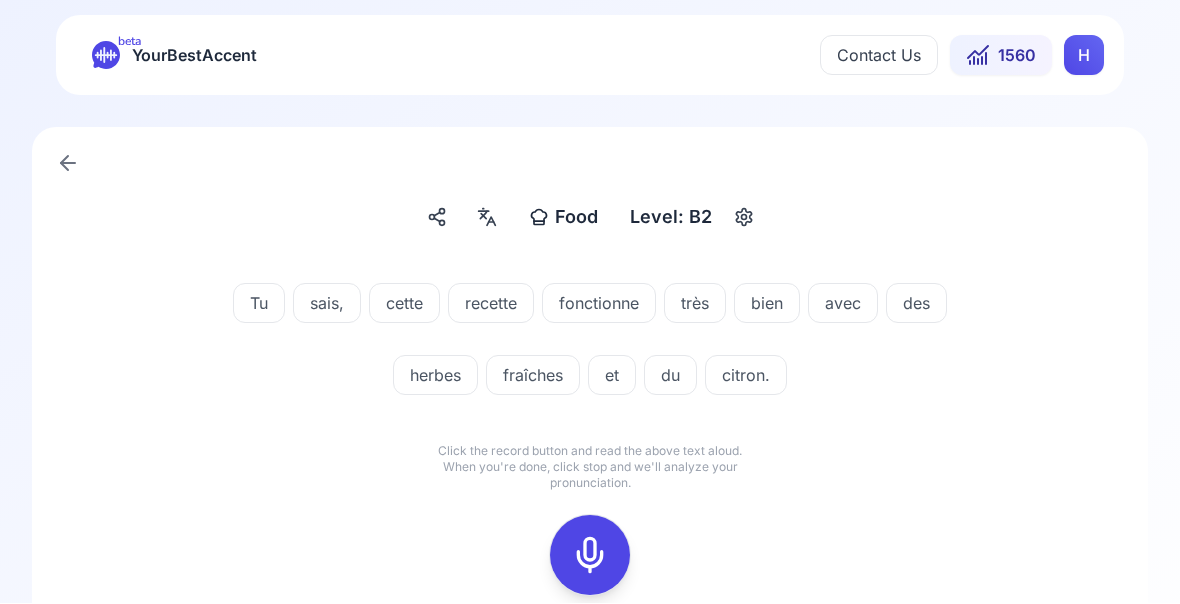 click at bounding box center (590, 556) 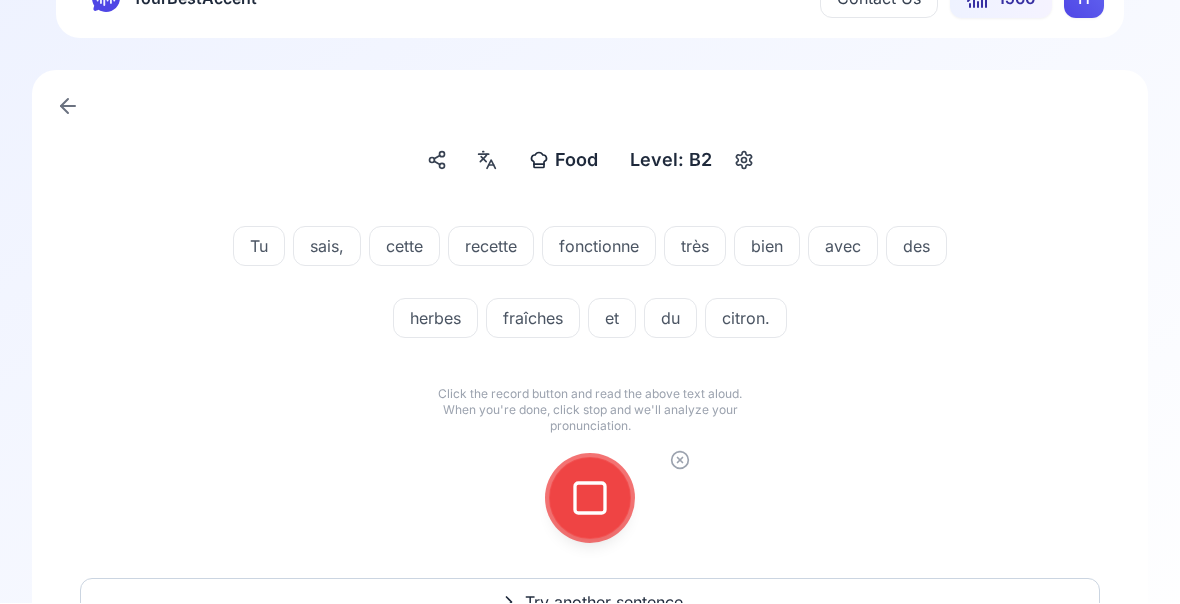 click 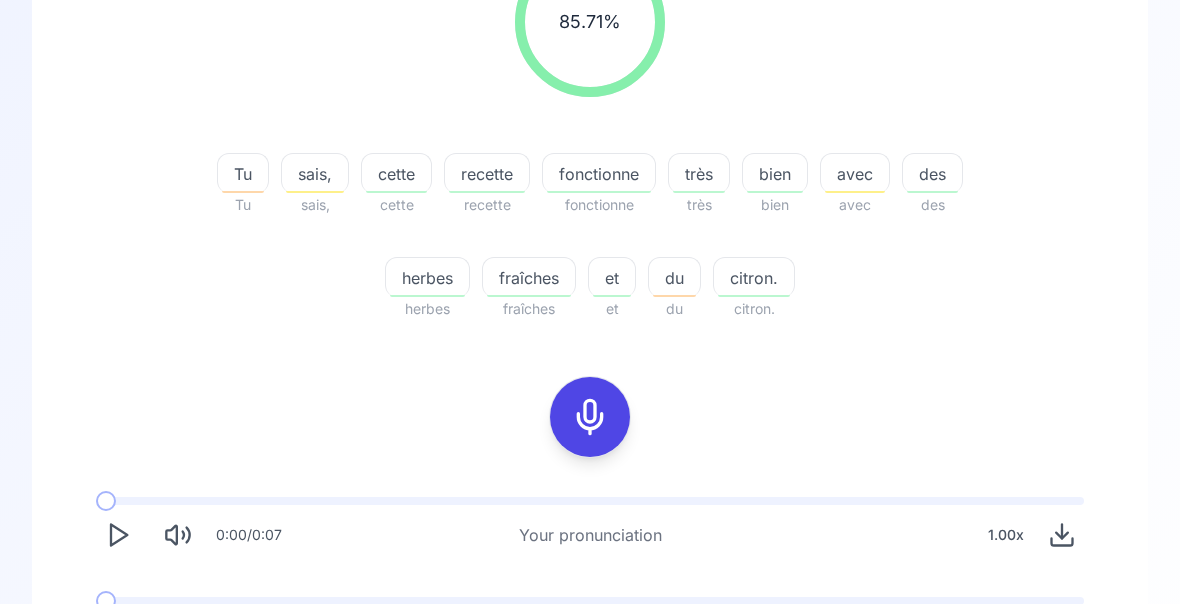 scroll, scrollTop: 326, scrollLeft: 0, axis: vertical 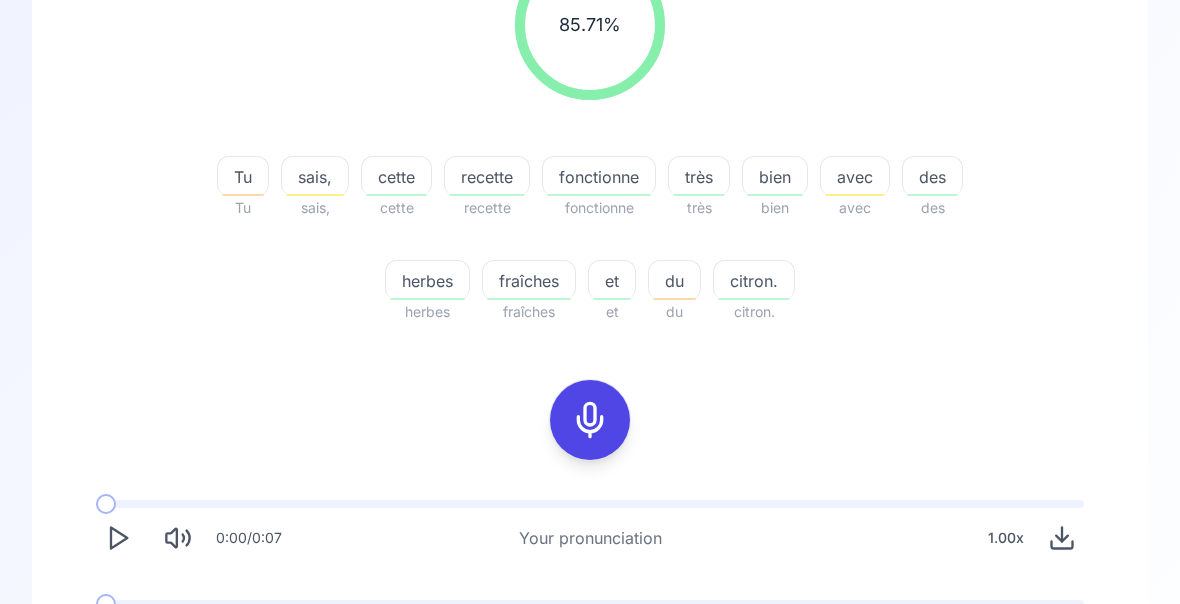 click at bounding box center [118, 638] 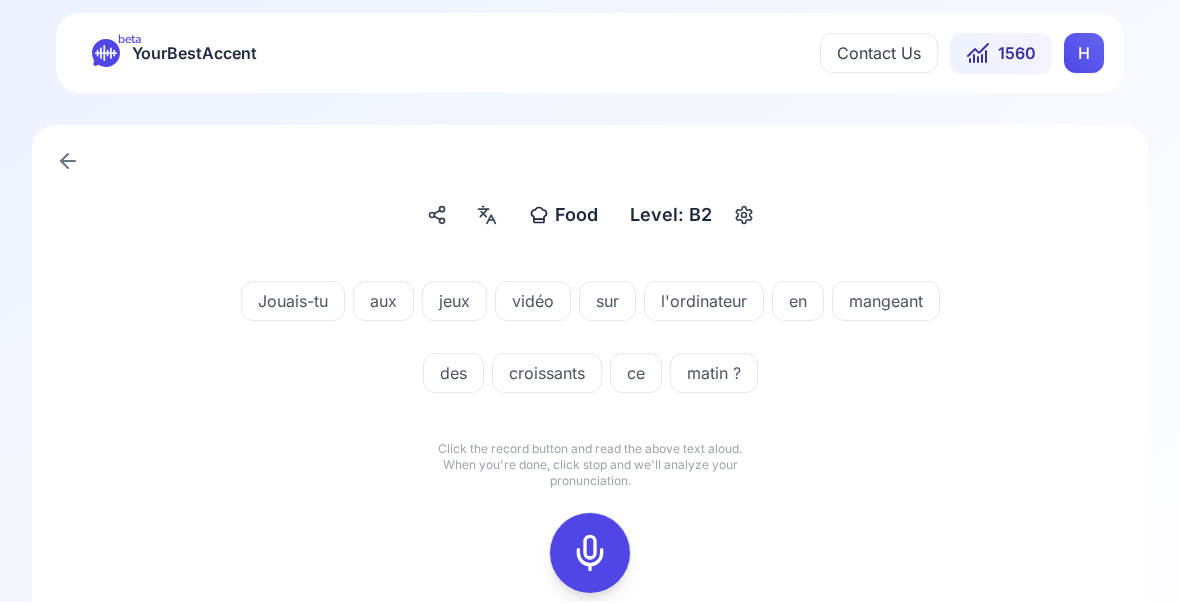scroll, scrollTop: 0, scrollLeft: 0, axis: both 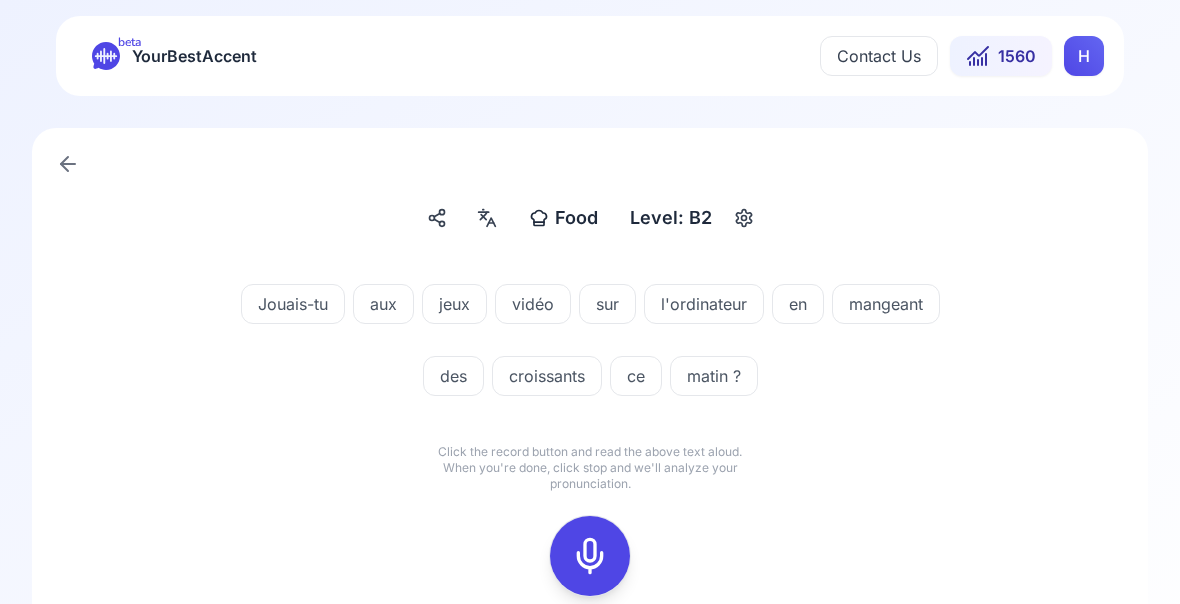 click 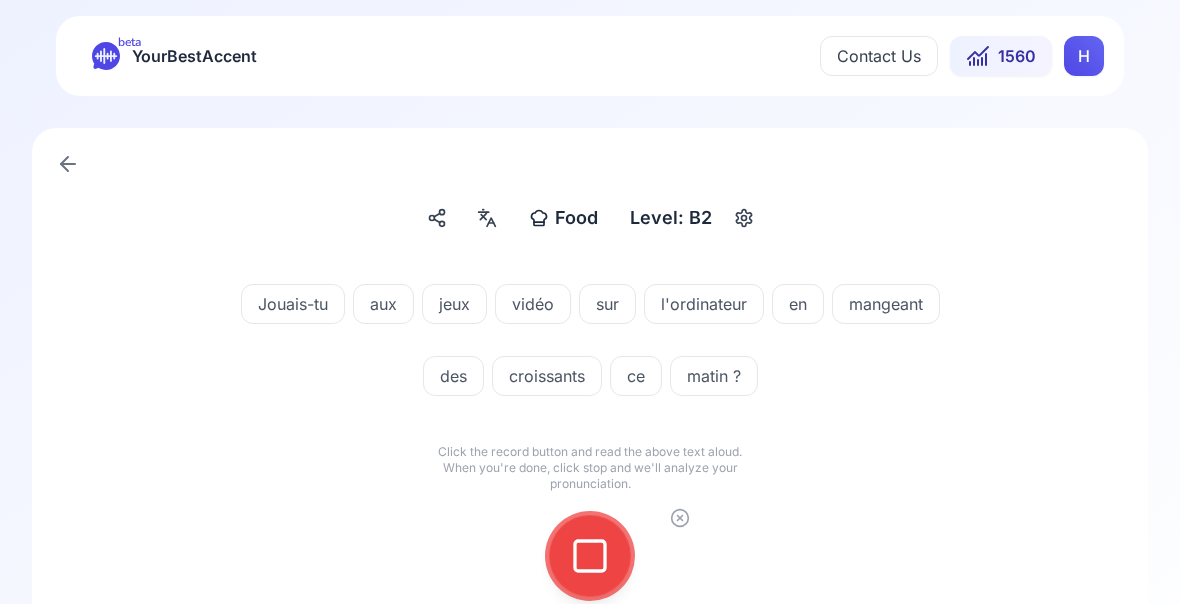 click 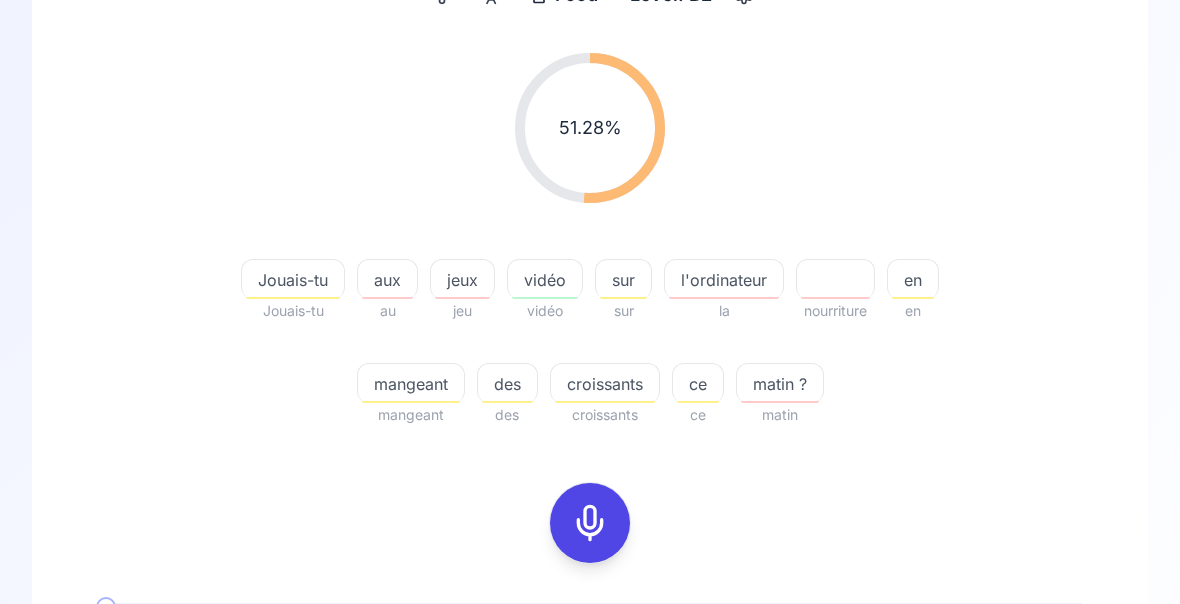 scroll, scrollTop: 223, scrollLeft: 0, axis: vertical 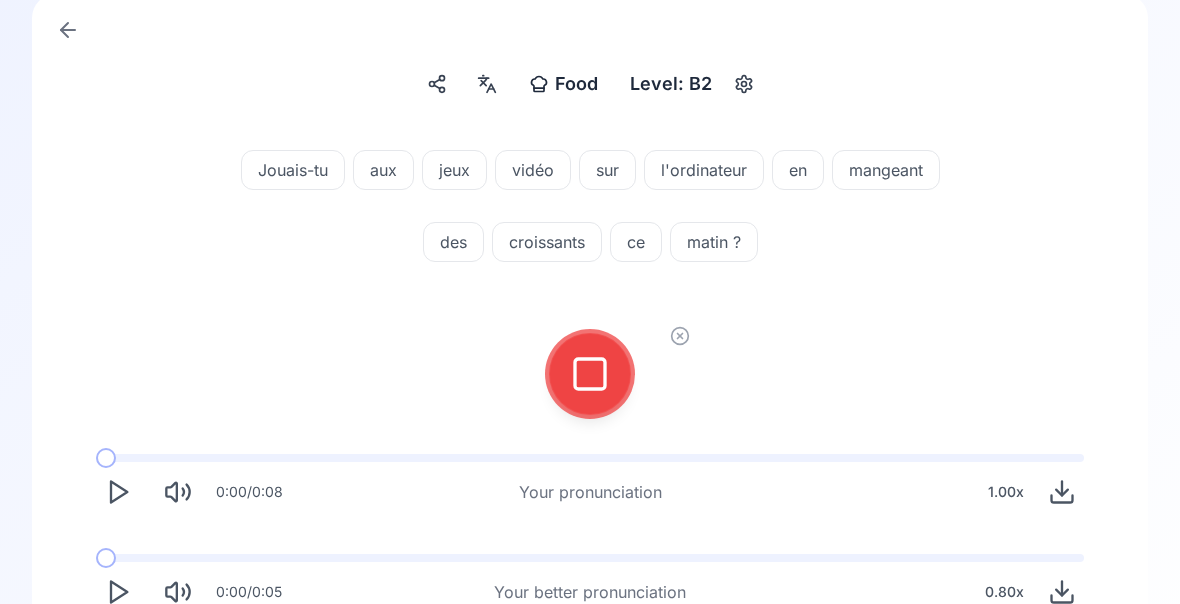 click 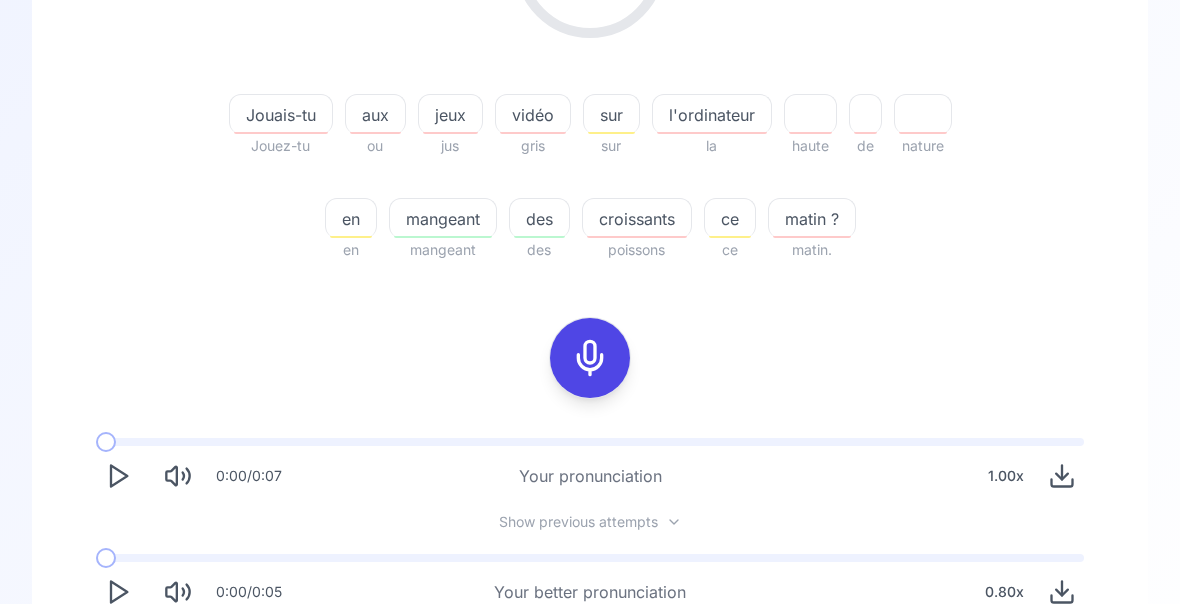 scroll, scrollTop: 388, scrollLeft: 0, axis: vertical 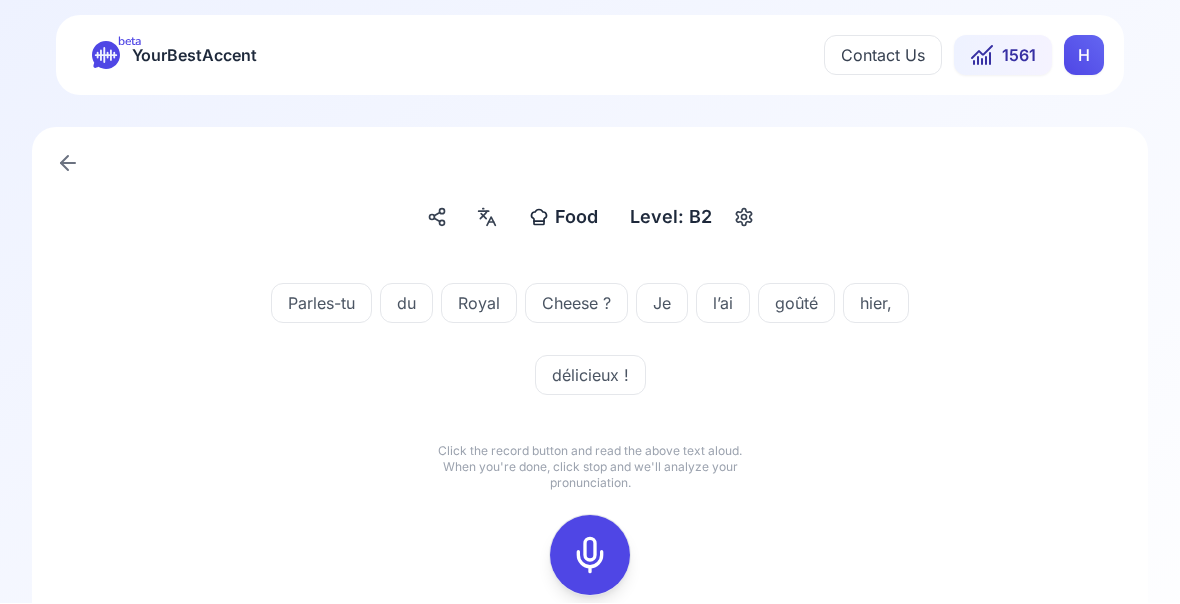 click 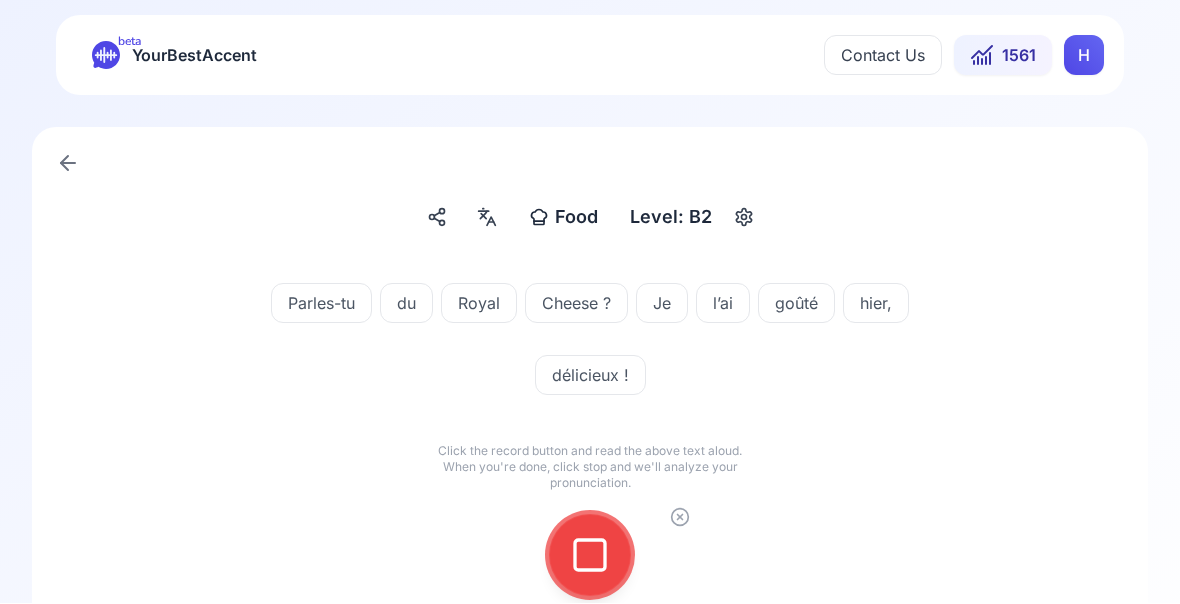 click 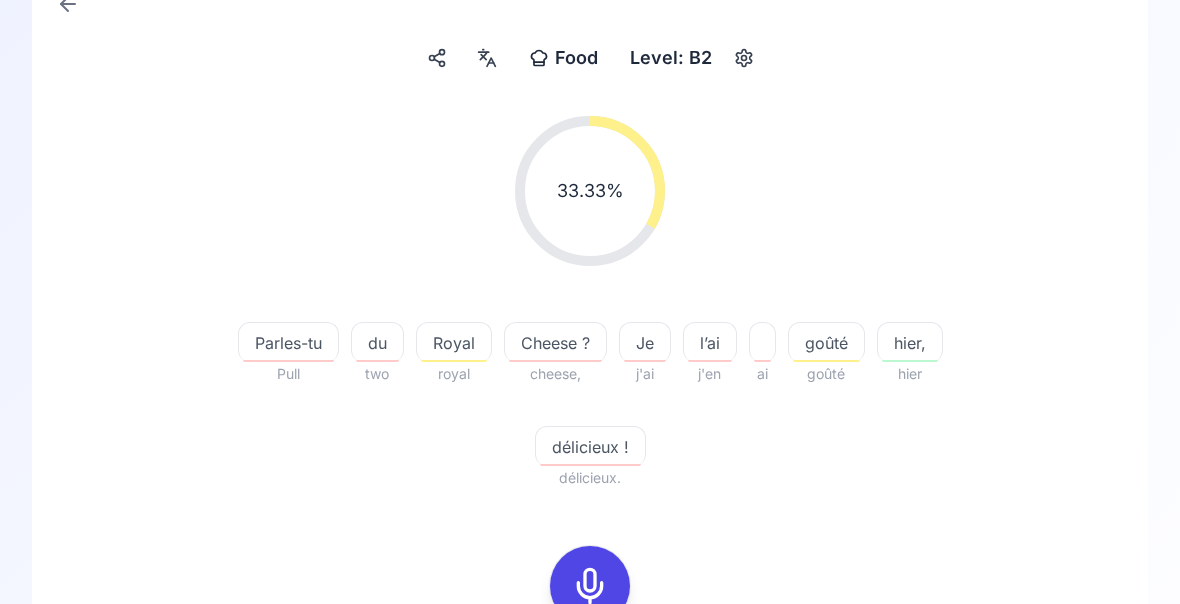 scroll, scrollTop: 174, scrollLeft: 0, axis: vertical 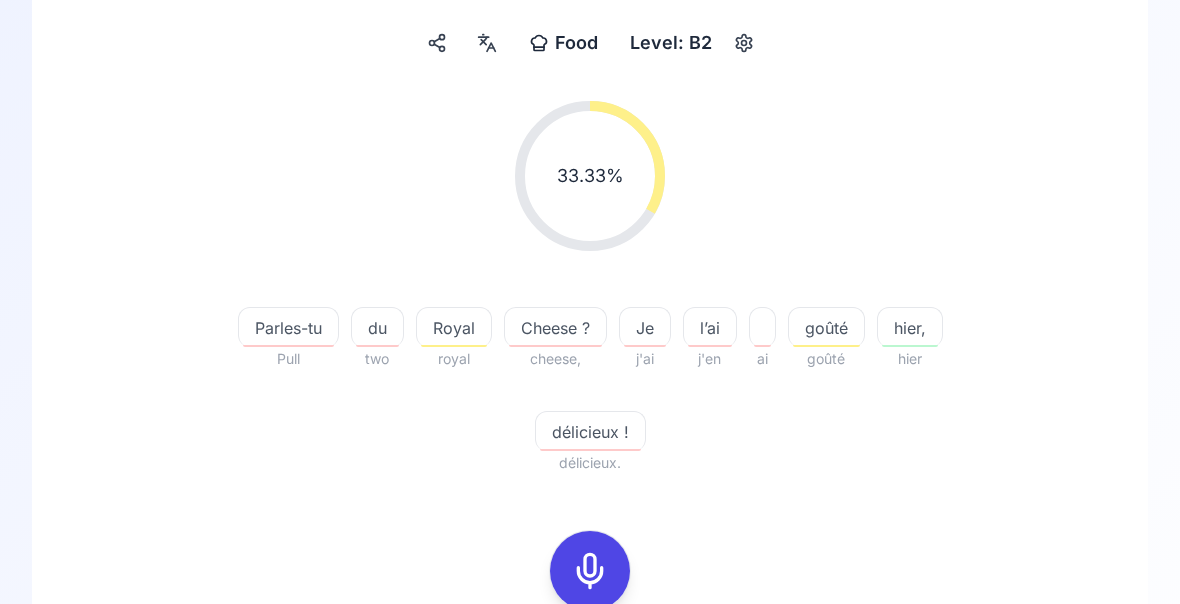 click 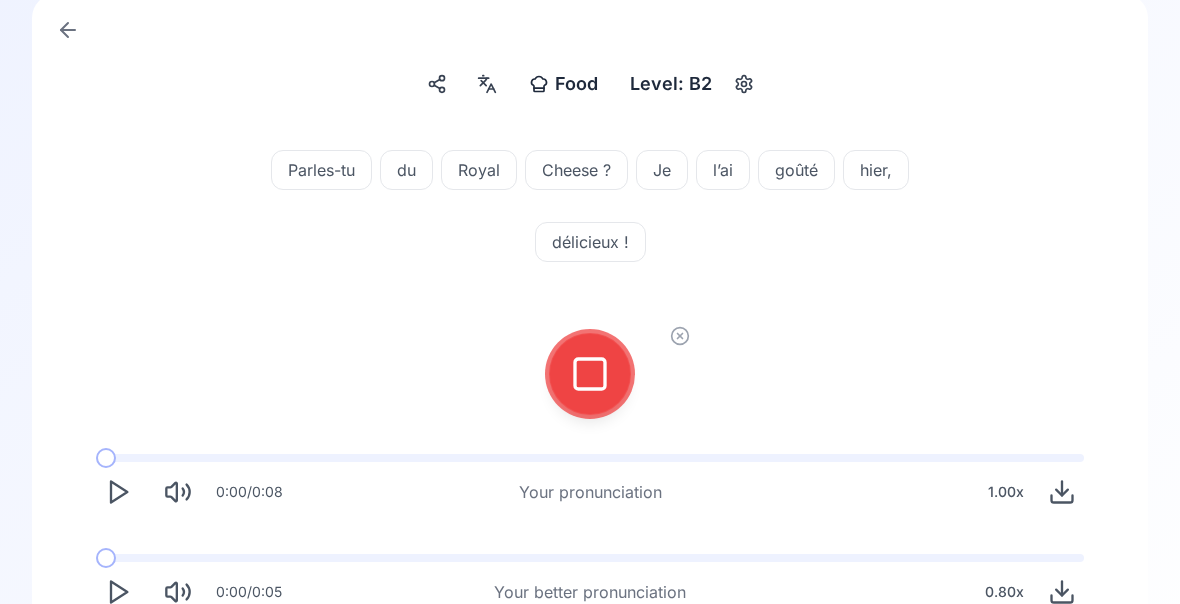 click 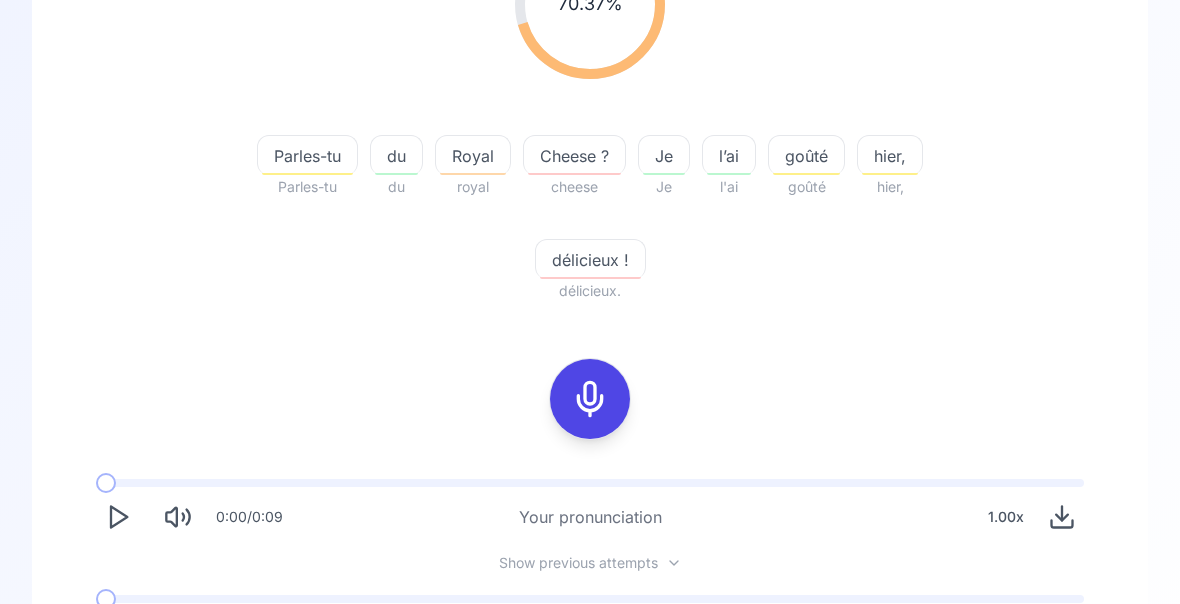 scroll, scrollTop: 347, scrollLeft: 0, axis: vertical 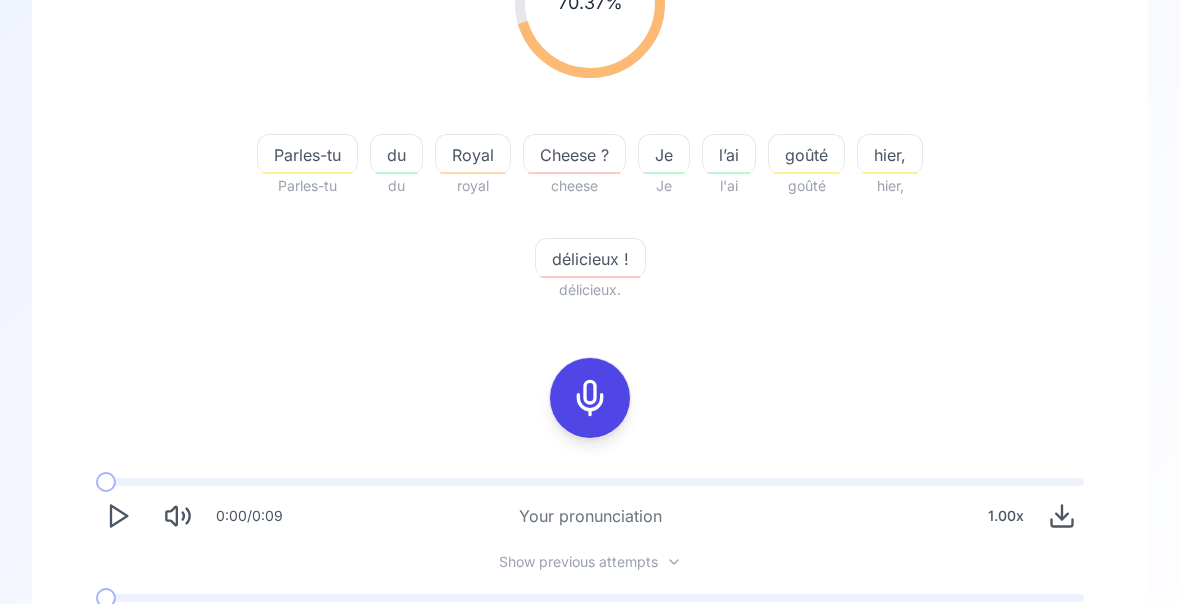 click at bounding box center (118, 633) 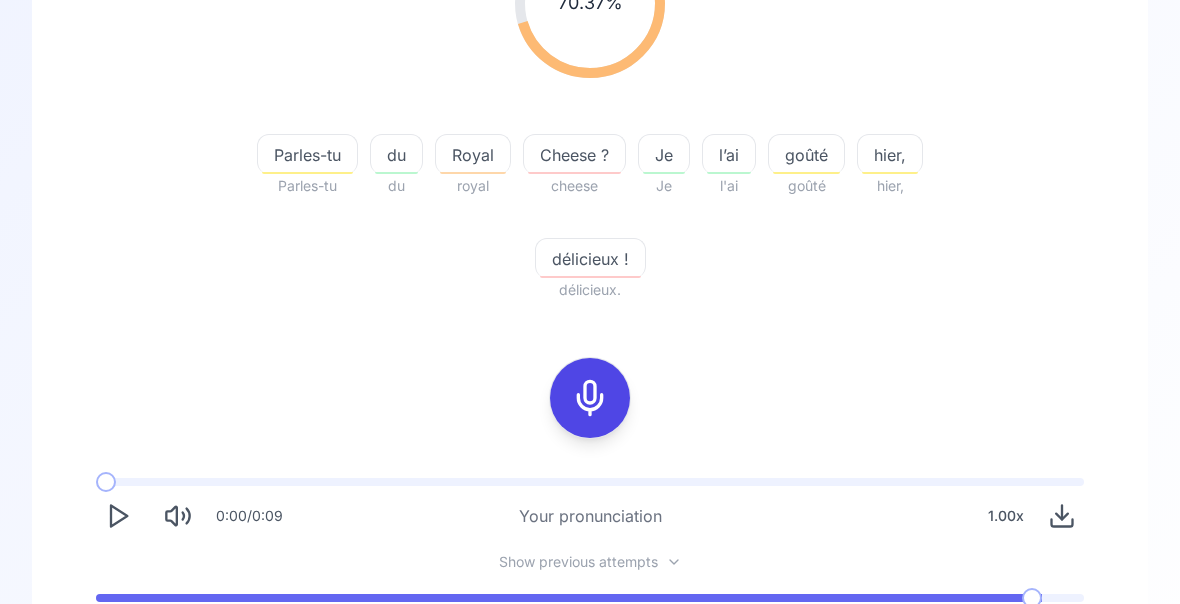 click on "Try another sentence" at bounding box center (590, 710) 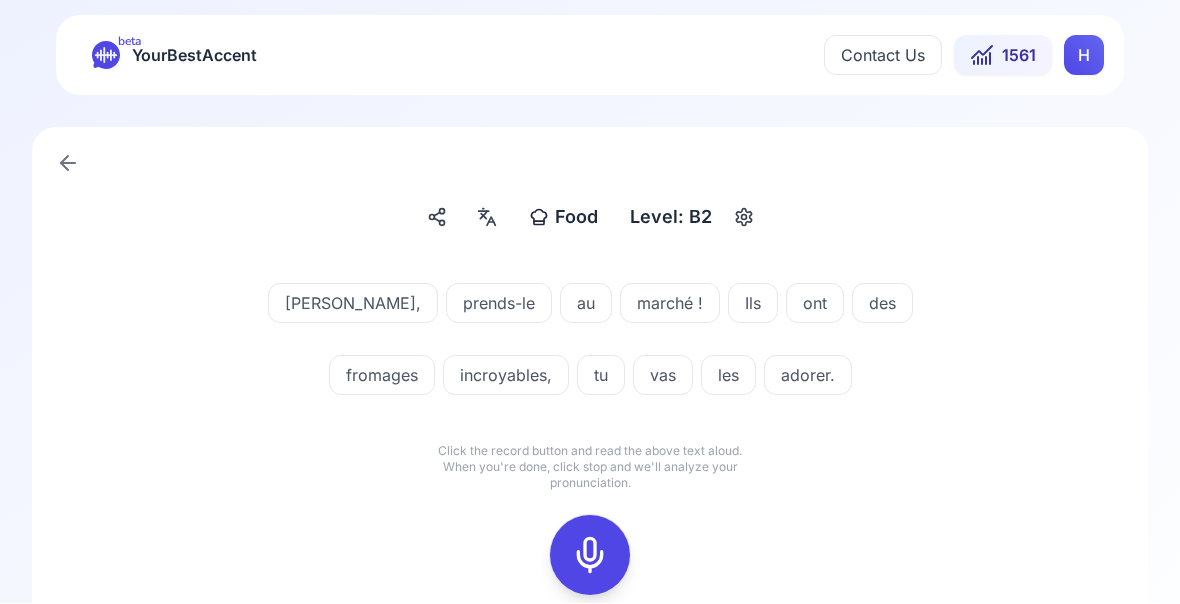 click 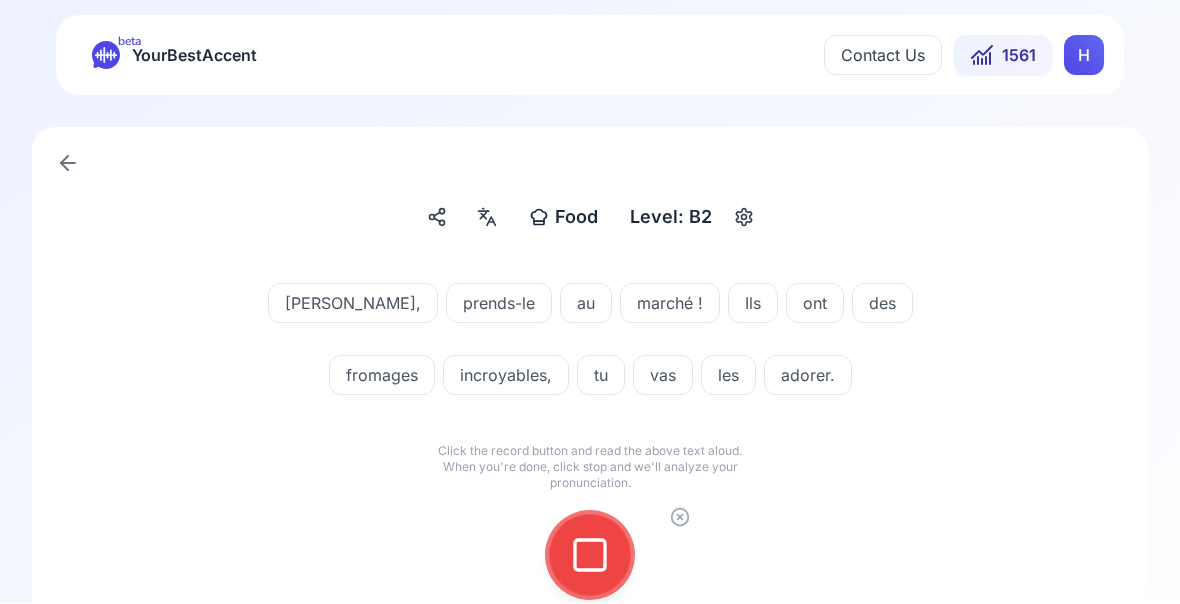 click at bounding box center (590, 556) 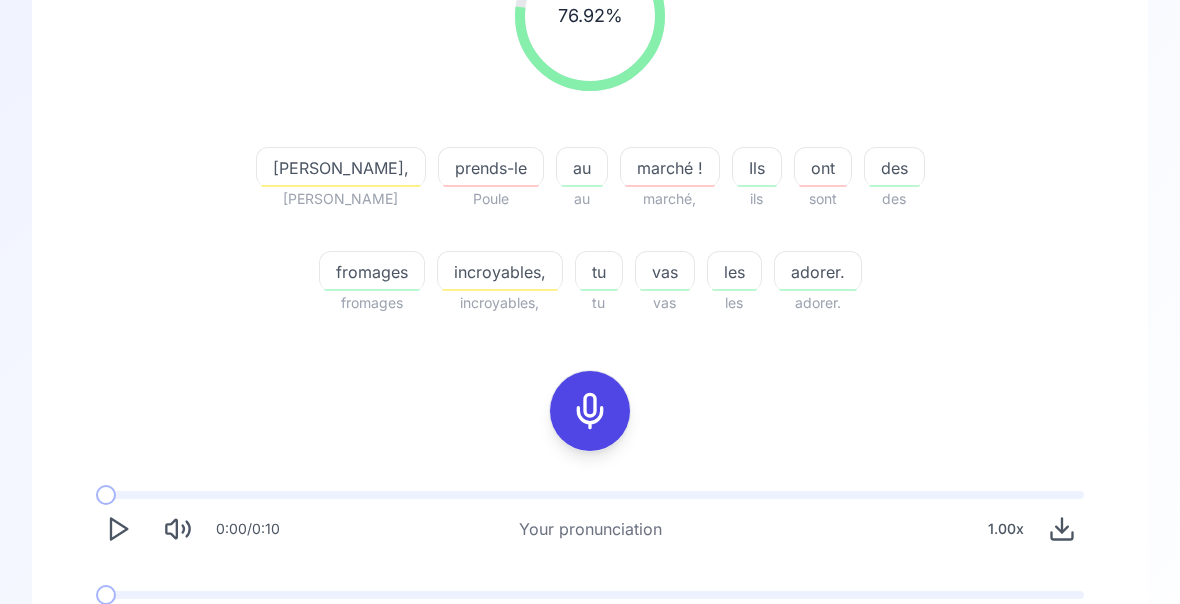 scroll, scrollTop: 338, scrollLeft: 0, axis: vertical 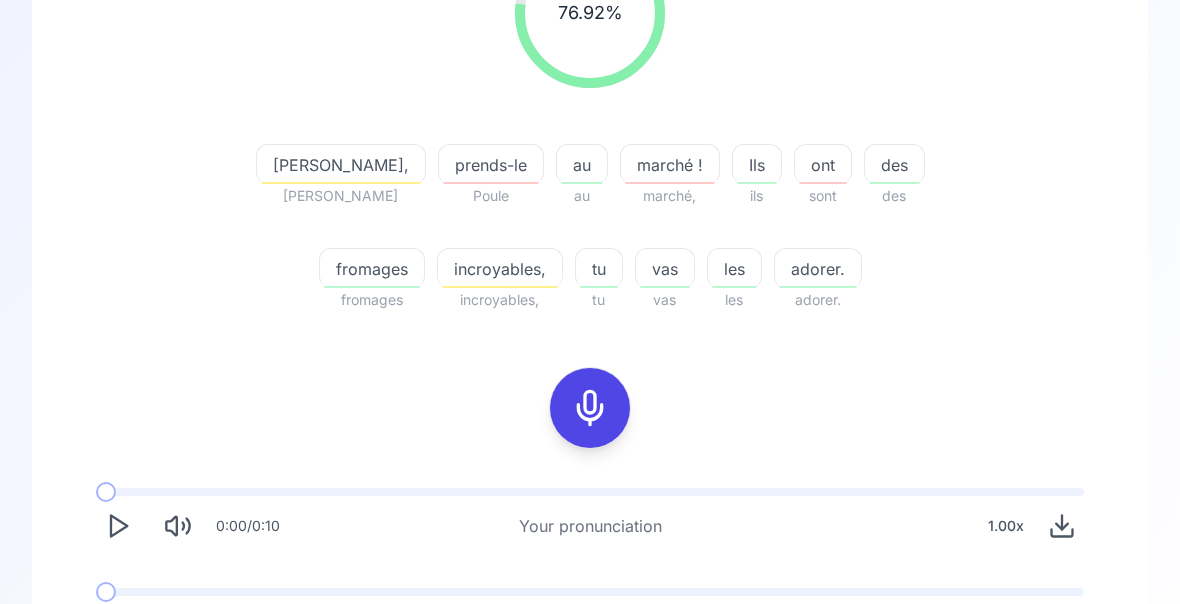 click 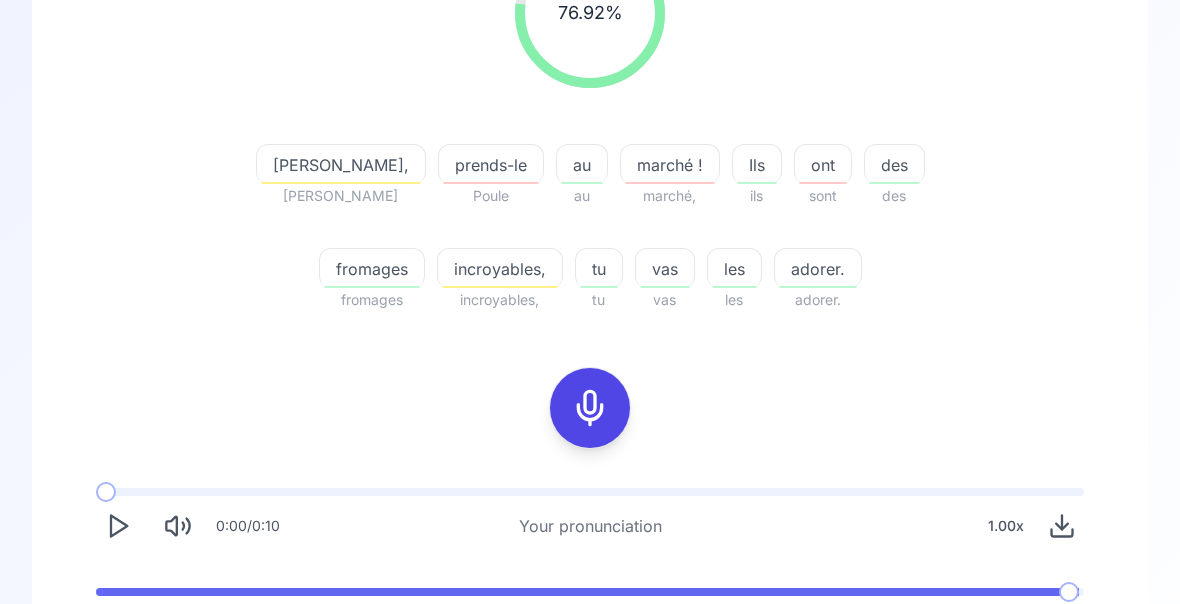 click on "Try another sentence" at bounding box center (590, 704) 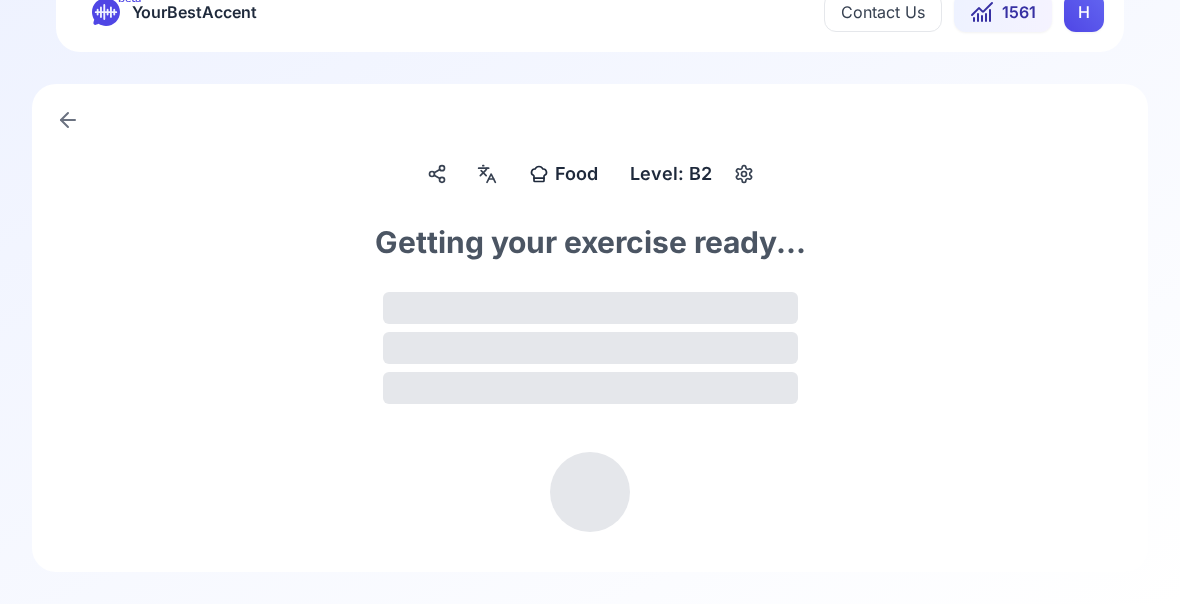 scroll, scrollTop: 0, scrollLeft: 0, axis: both 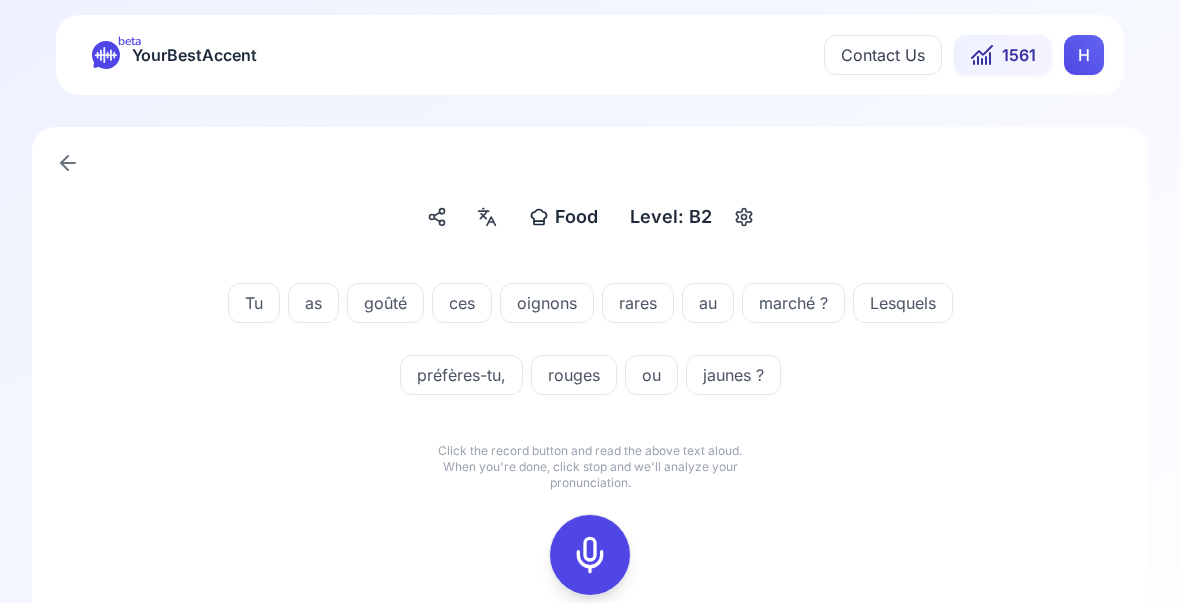 click 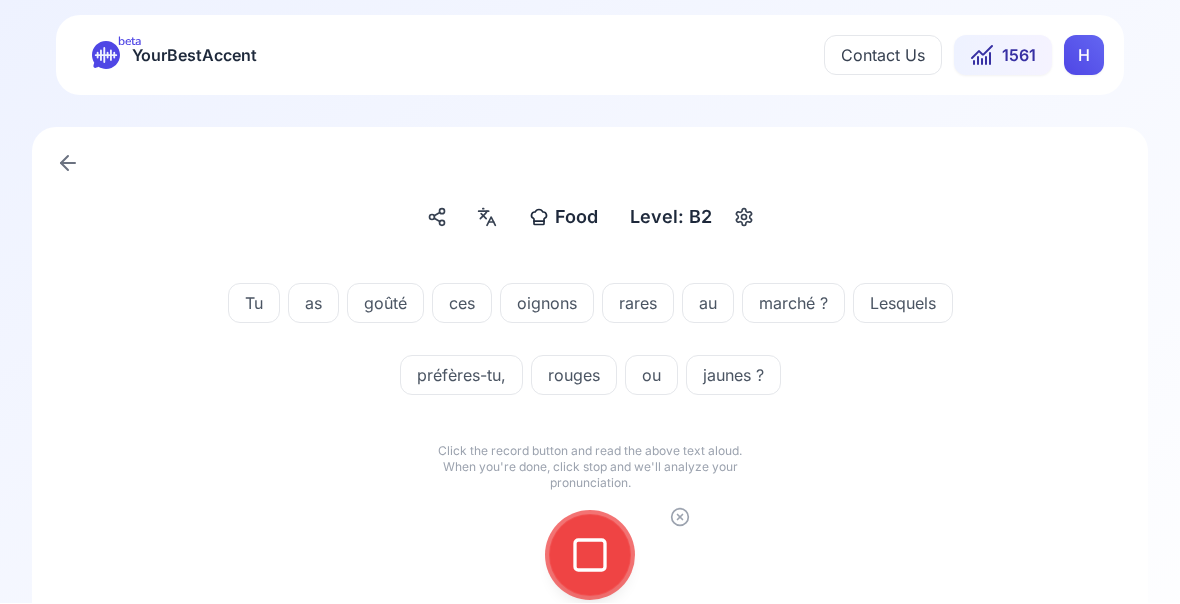 click 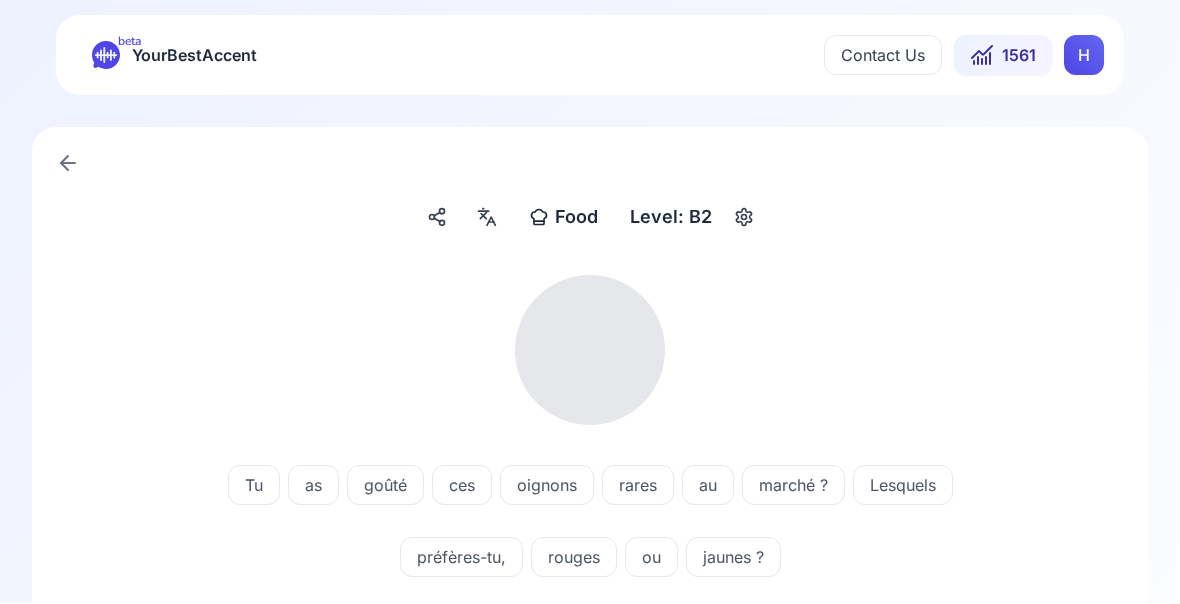 scroll, scrollTop: 1, scrollLeft: 0, axis: vertical 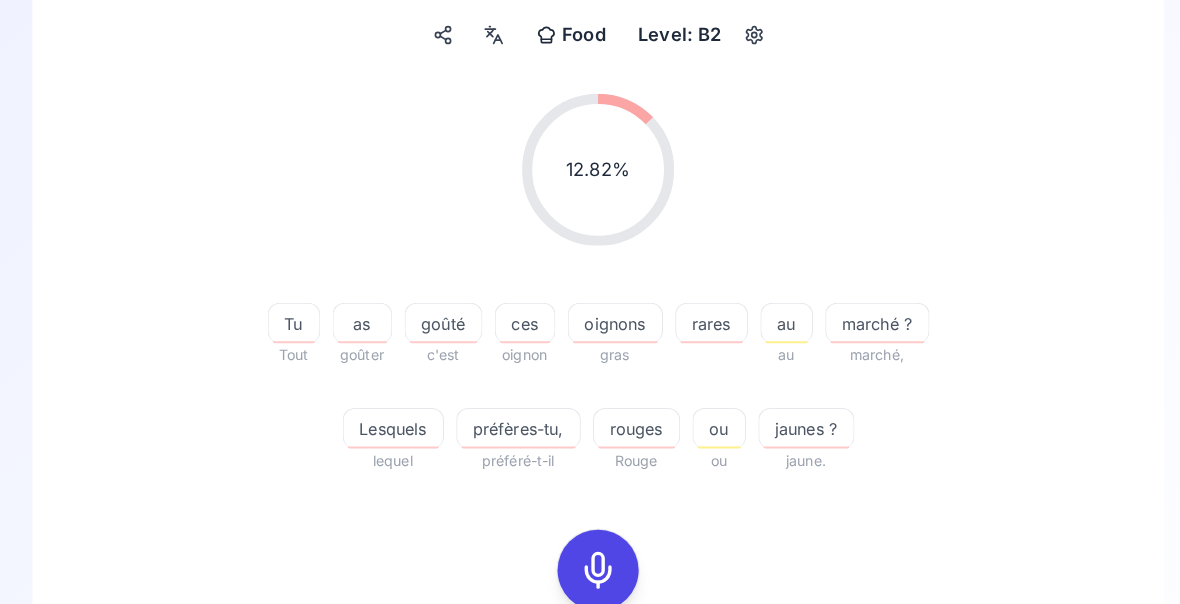 click 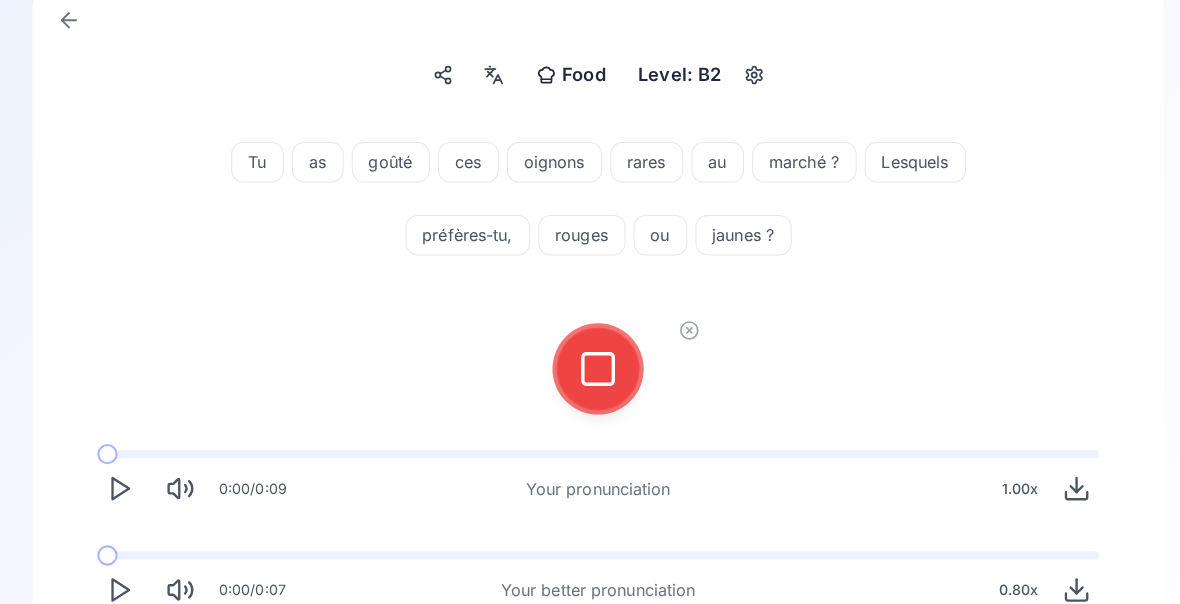 scroll, scrollTop: 144, scrollLeft: 0, axis: vertical 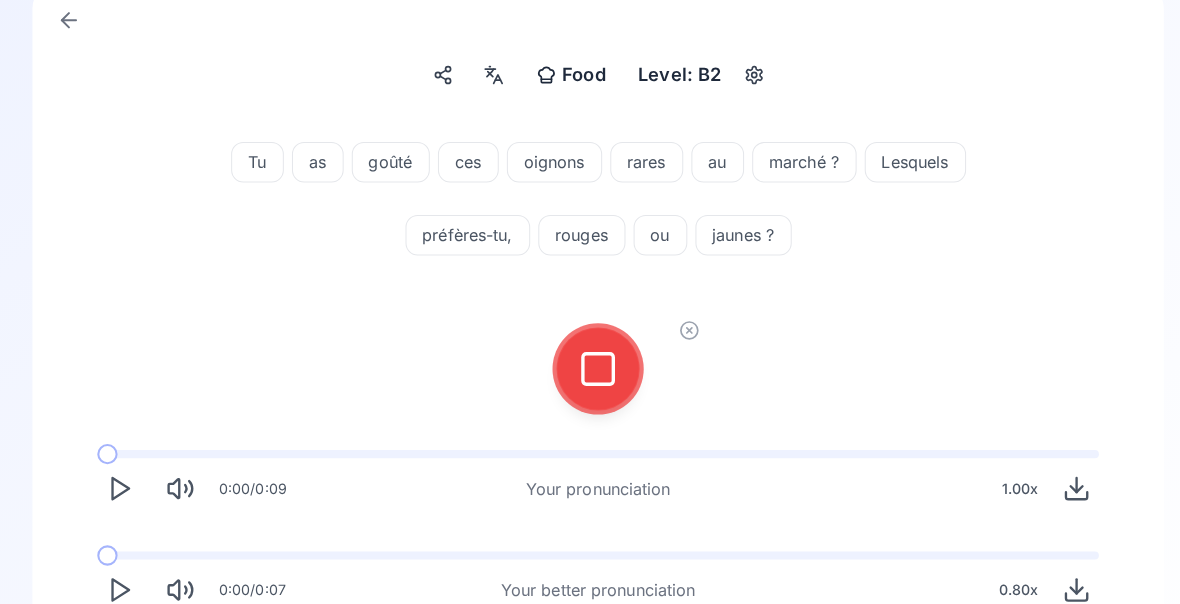 click on "Food Food Level: B2 Tu as goûté ces oignons rares au marché ? Lesquels préfères-tu, rouges ou jaunes ? 0:00  /  0:09 Your pronunciation 1.00 x 0:00  /  0:07 Your better pronunciation 0.80 x Try another sentence" at bounding box center [590, 358] 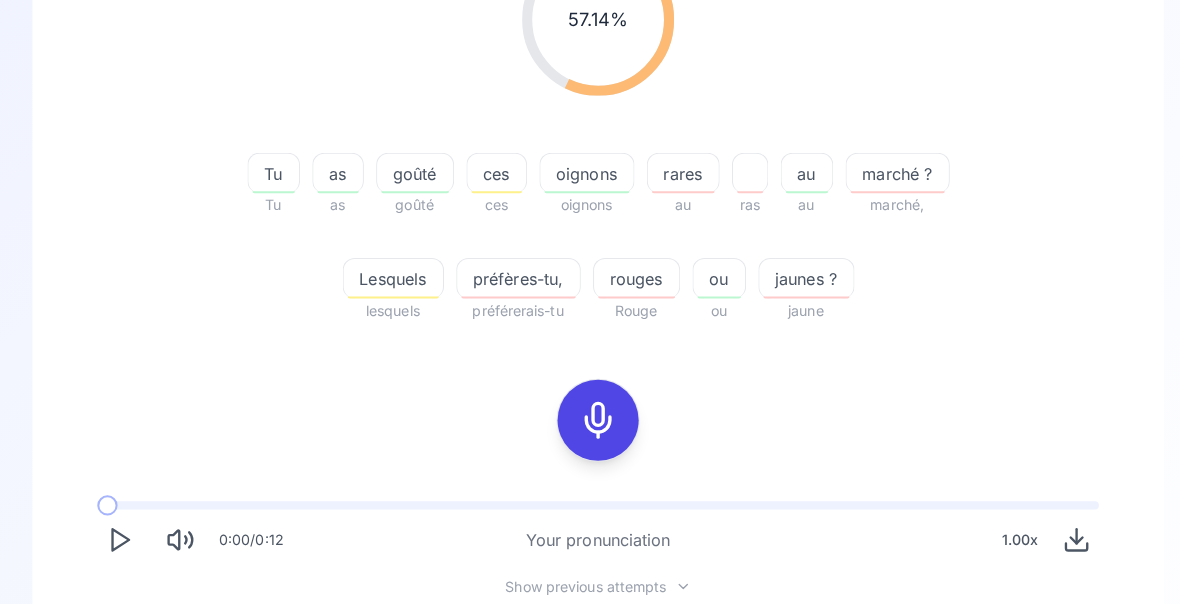 scroll, scrollTop: 330, scrollLeft: 0, axis: vertical 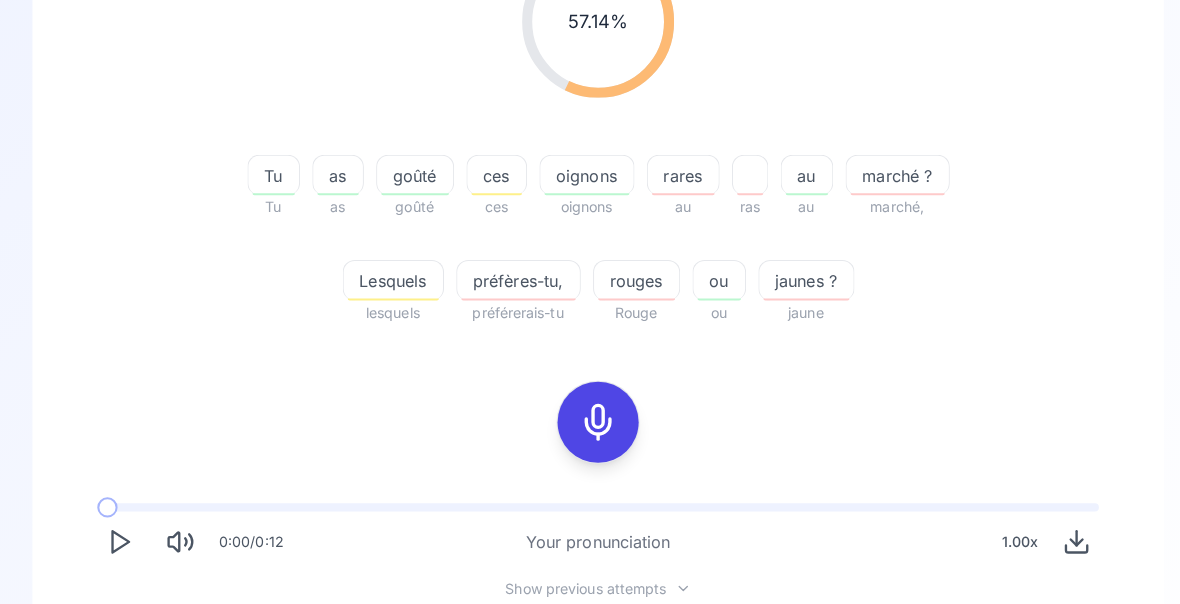click 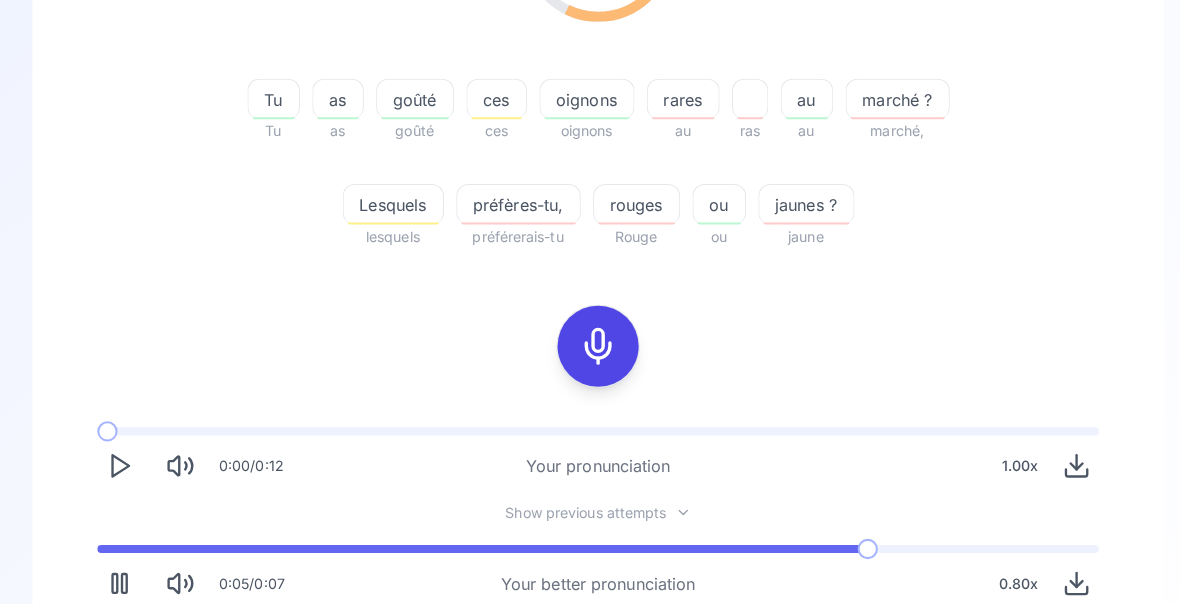 scroll, scrollTop: 398, scrollLeft: 0, axis: vertical 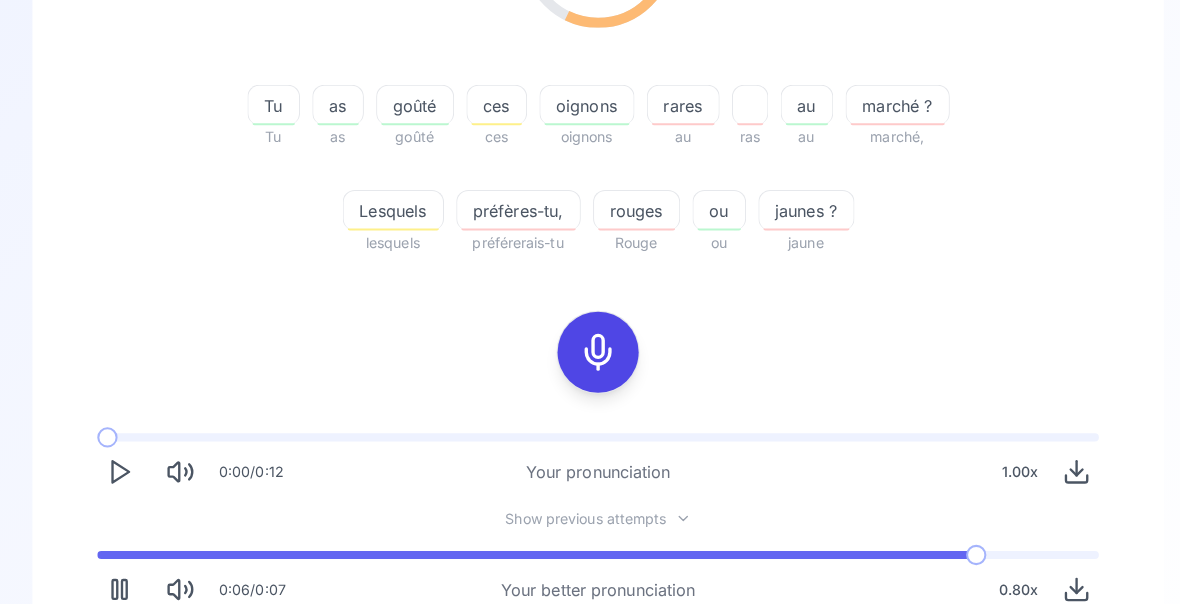click 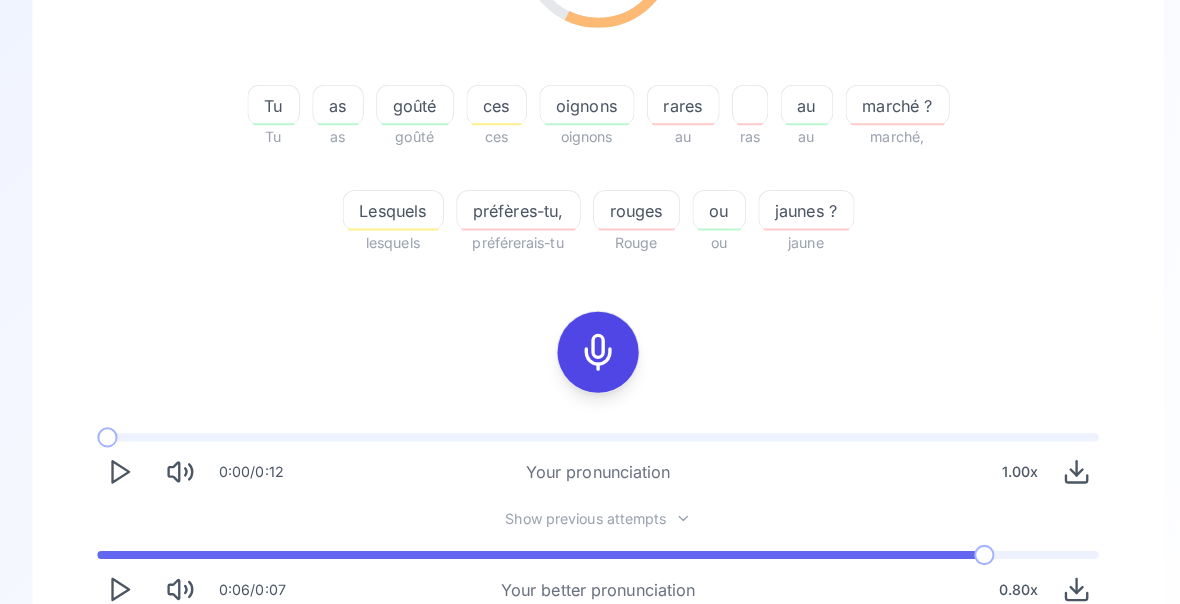 click at bounding box center (118, 582) 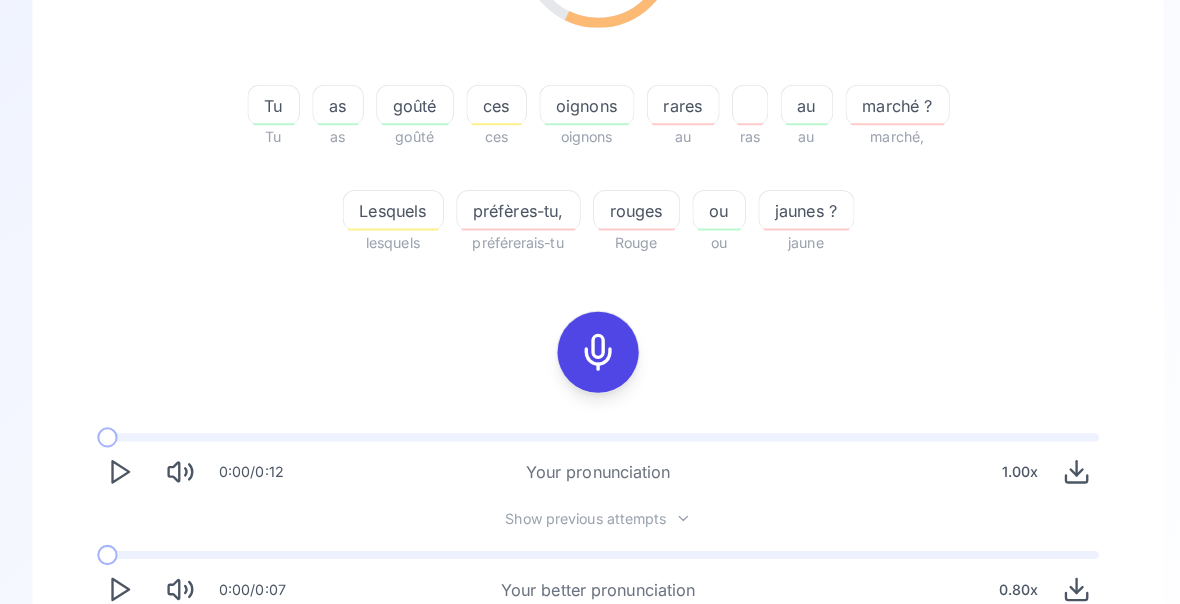 click at bounding box center (118, 582) 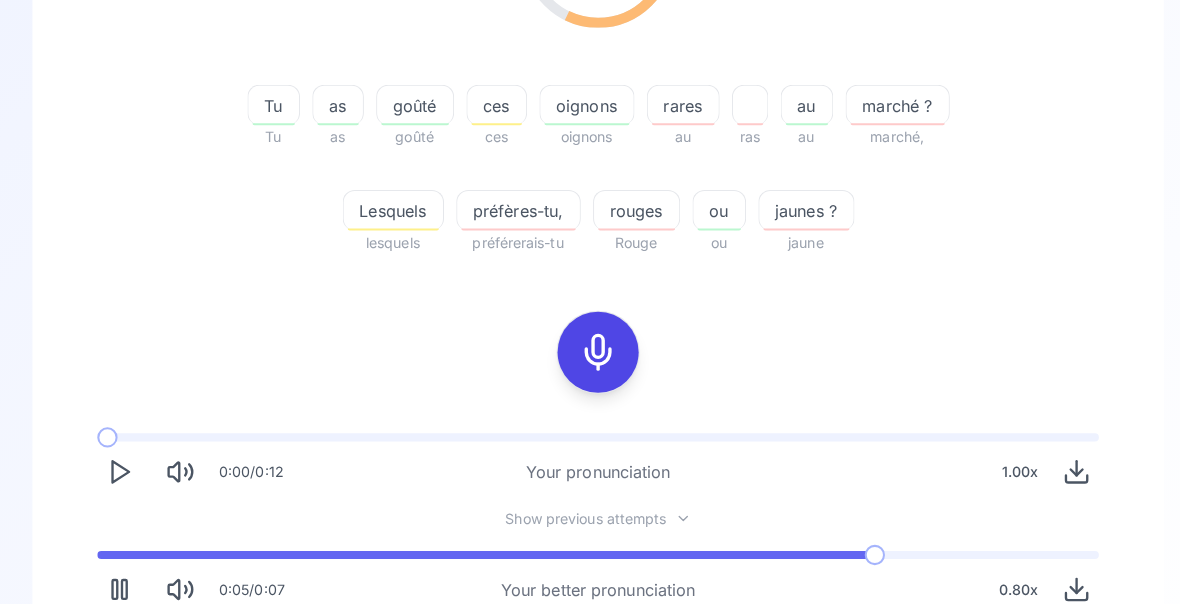 click on "Try another sentence" at bounding box center (590, 660) 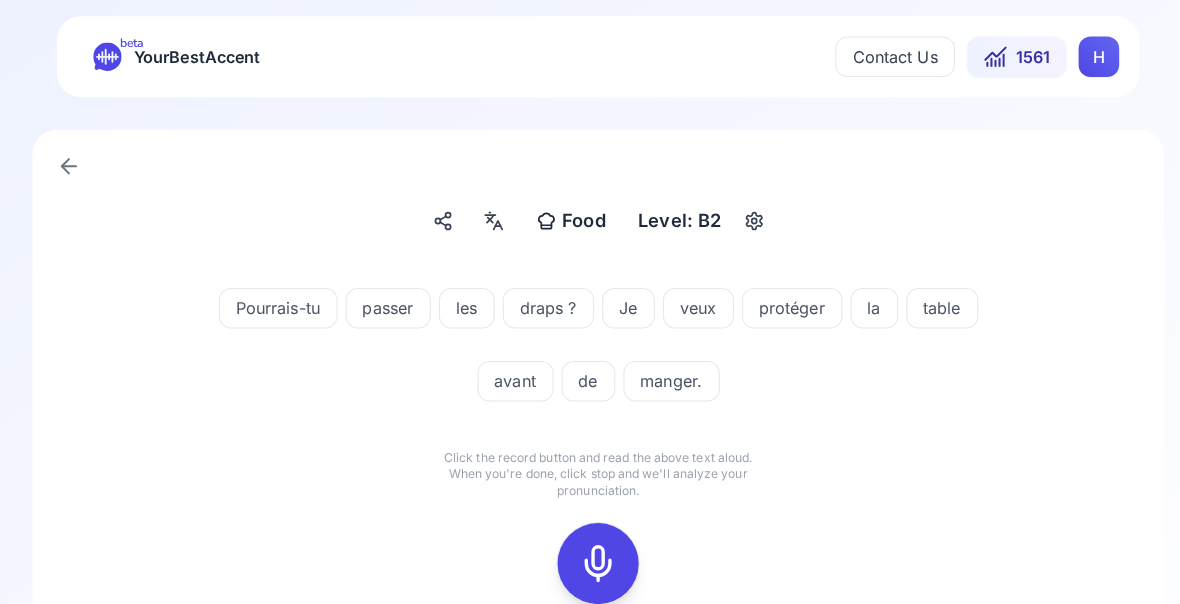 click 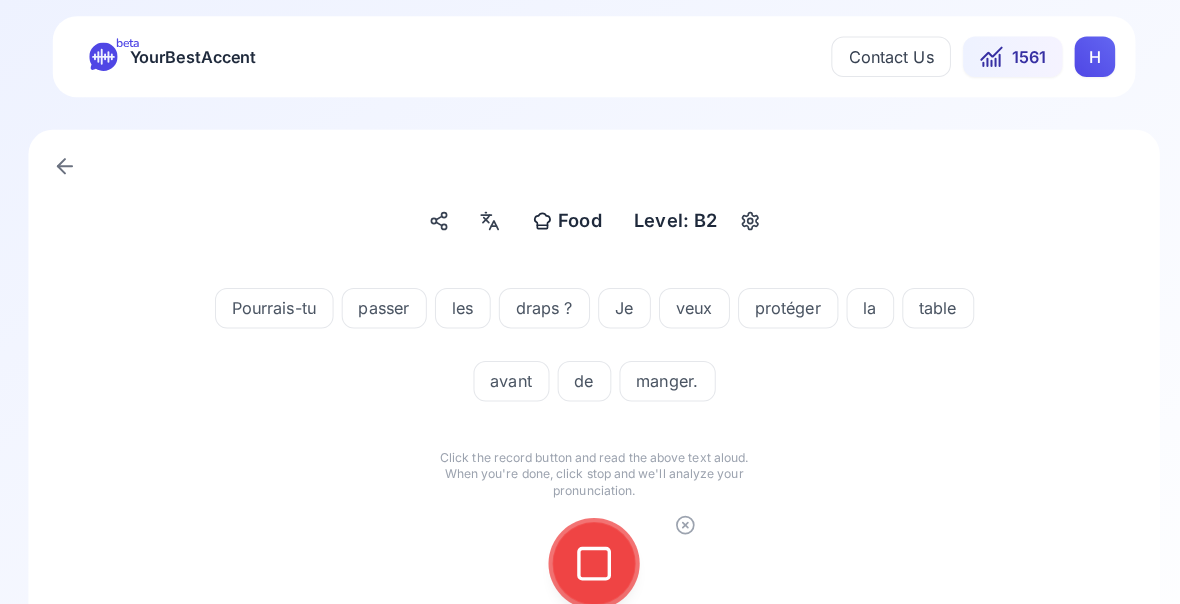 click at bounding box center [590, 556] 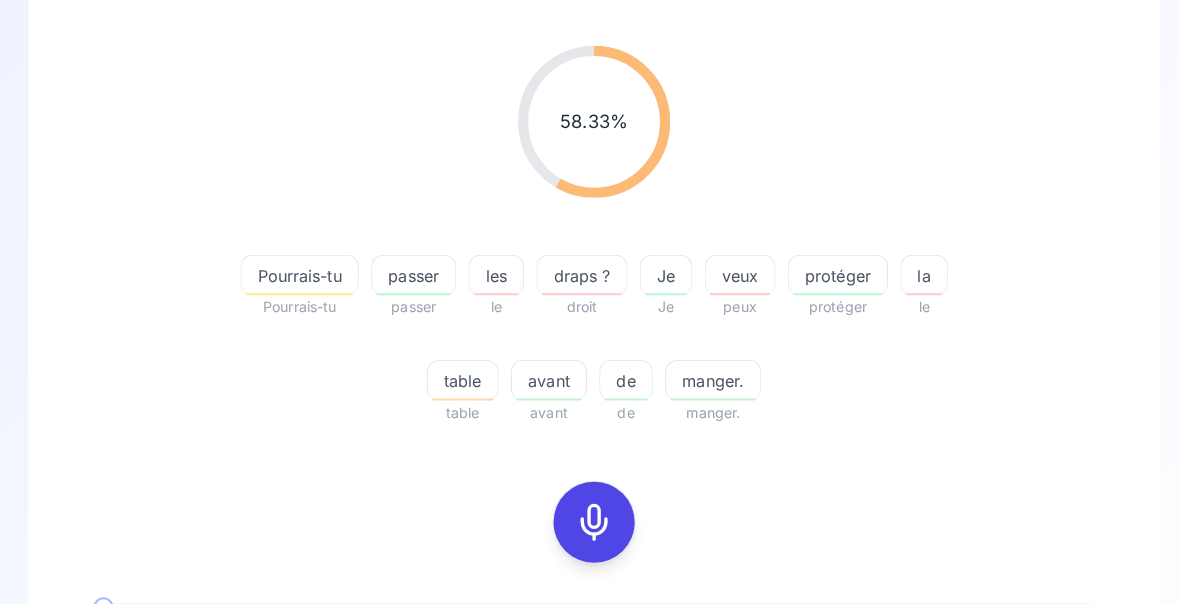 scroll, scrollTop: 233, scrollLeft: 0, axis: vertical 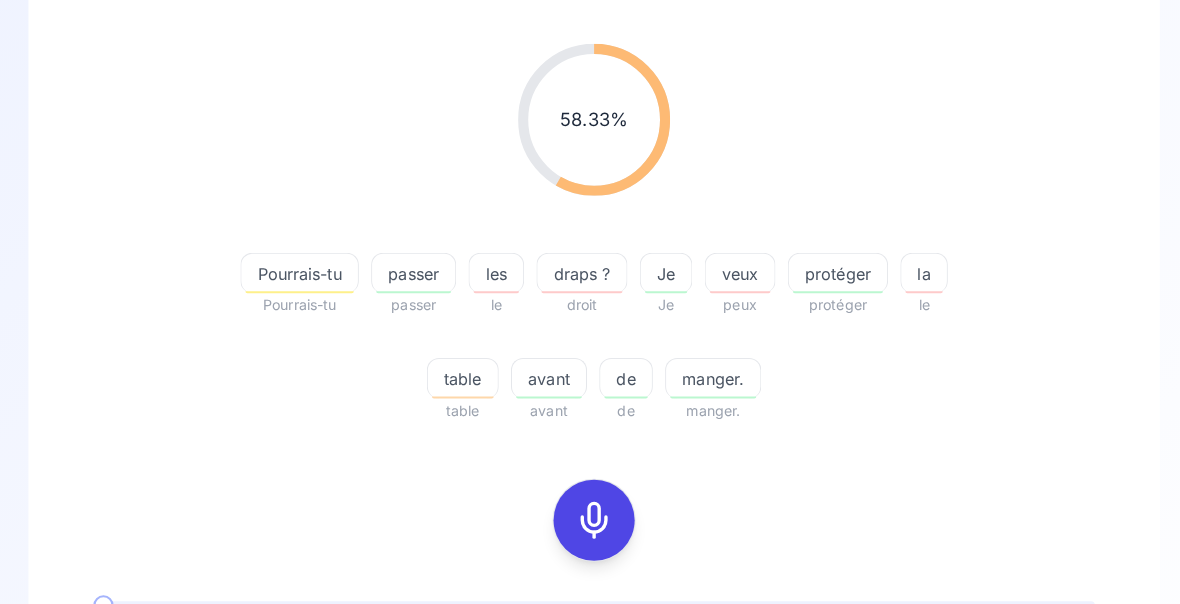 click on "protéger" at bounding box center (830, 270) 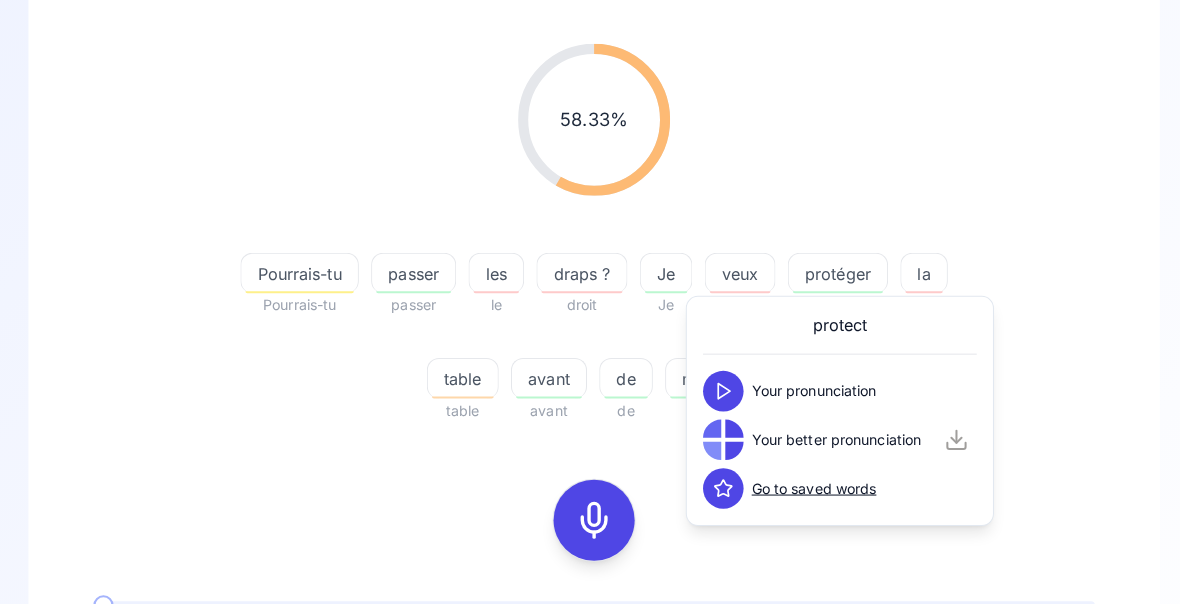 click on "58.33 % 58.33 % Pourrais-tu Pourrais-tu passer passer les le draps ? droit Je Je veux peux protéger protéger la le table table avant avant de de manger. manger." at bounding box center [590, 230] 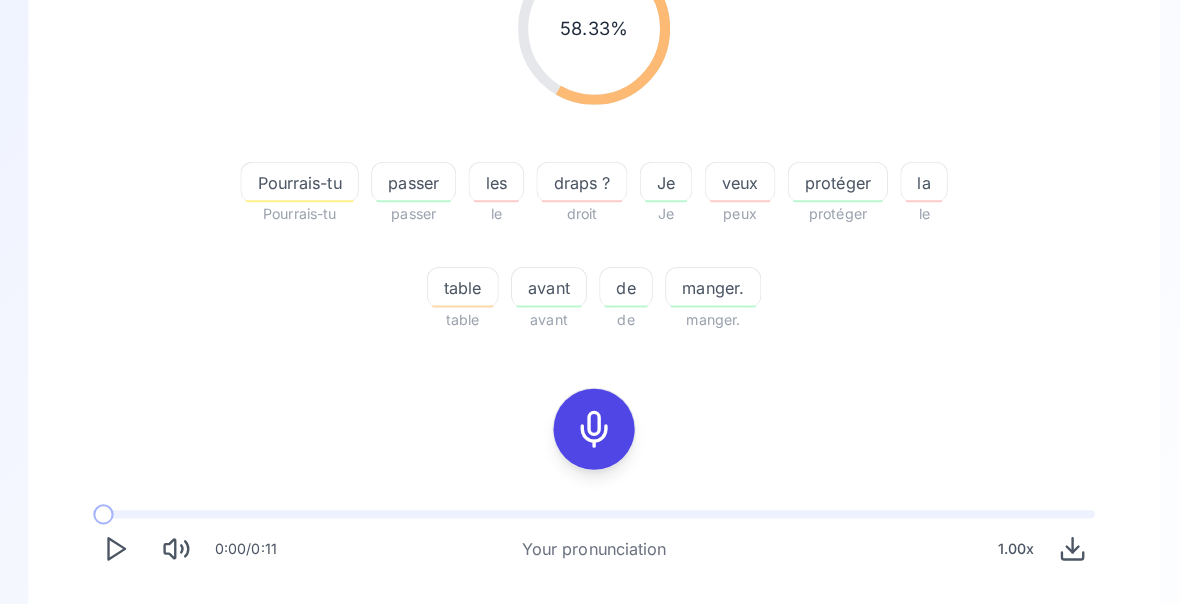 click 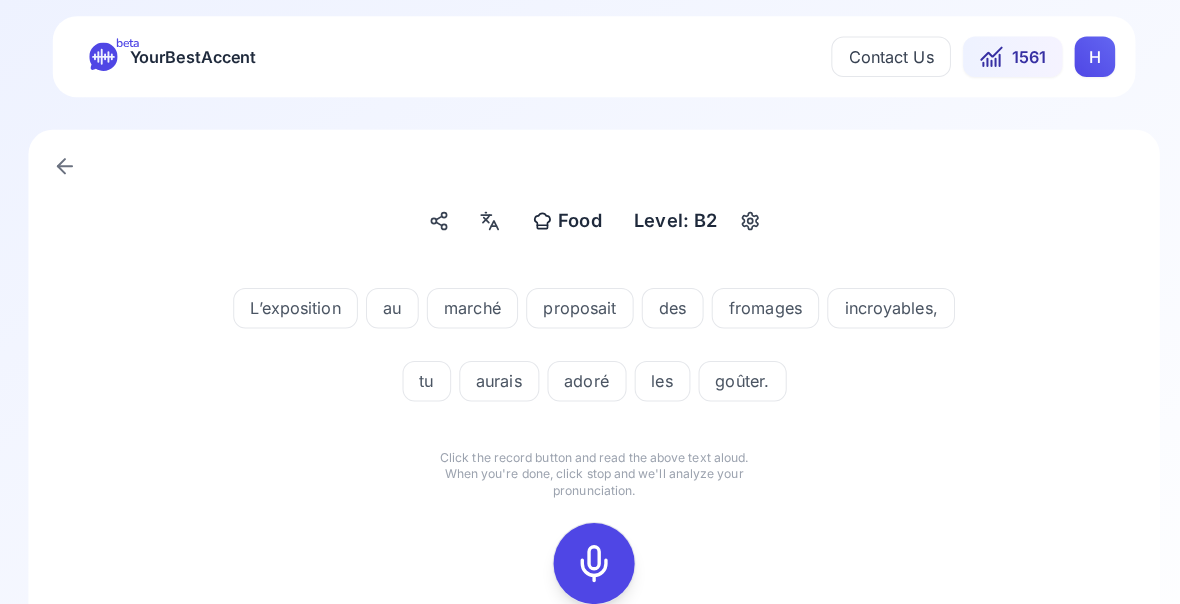 click 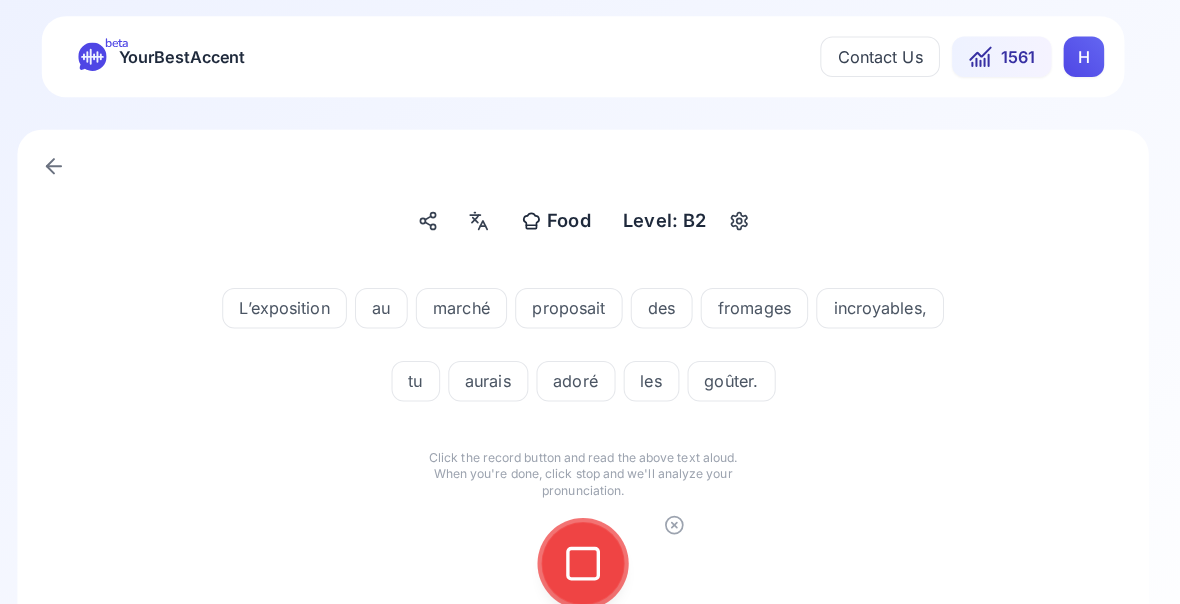 scroll, scrollTop: 0, scrollLeft: 0, axis: both 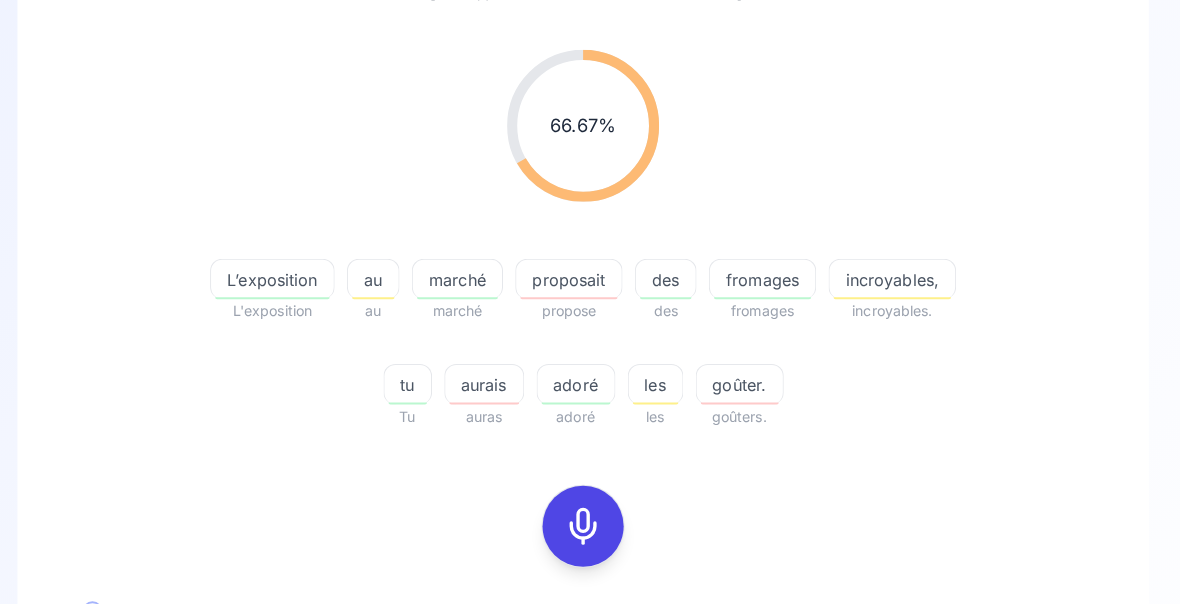 click 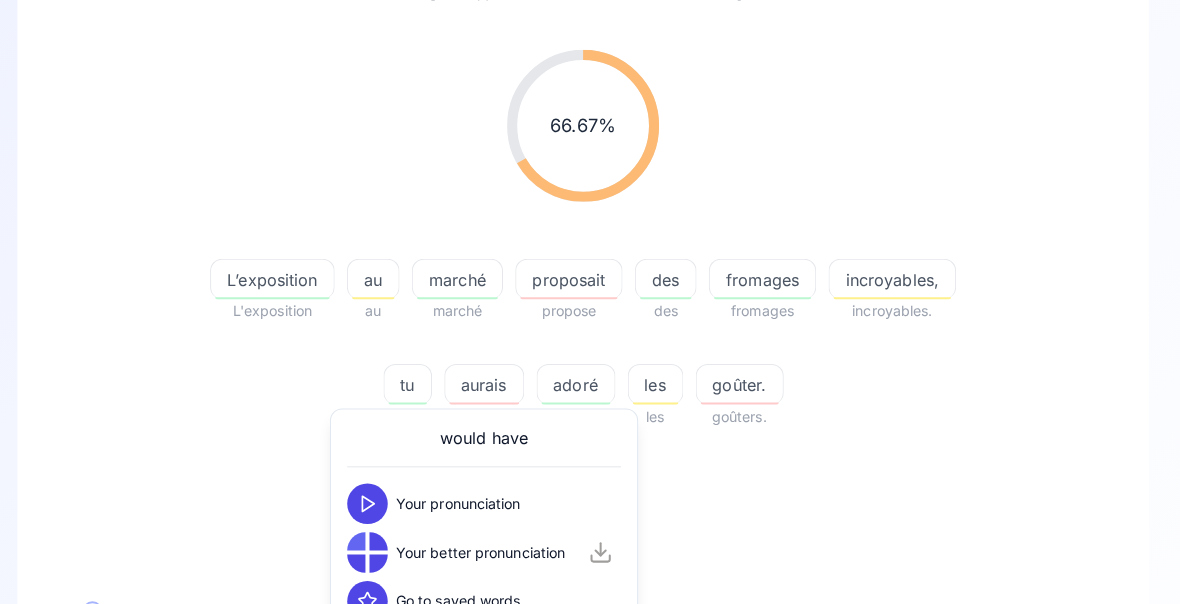 click on "66.67 % 66.67 % L’exposition L'exposition au au marché marché proposait propose des des fromages fromages incroyables, incroyables. tu Tu aurais auras adoré adoré les les goûter. goûters. 0:00  /  0:10 Your pronunciation 1.00 x 0:00  /  0:06 Your better pronunciation 0.80 x" at bounding box center [590, 404] 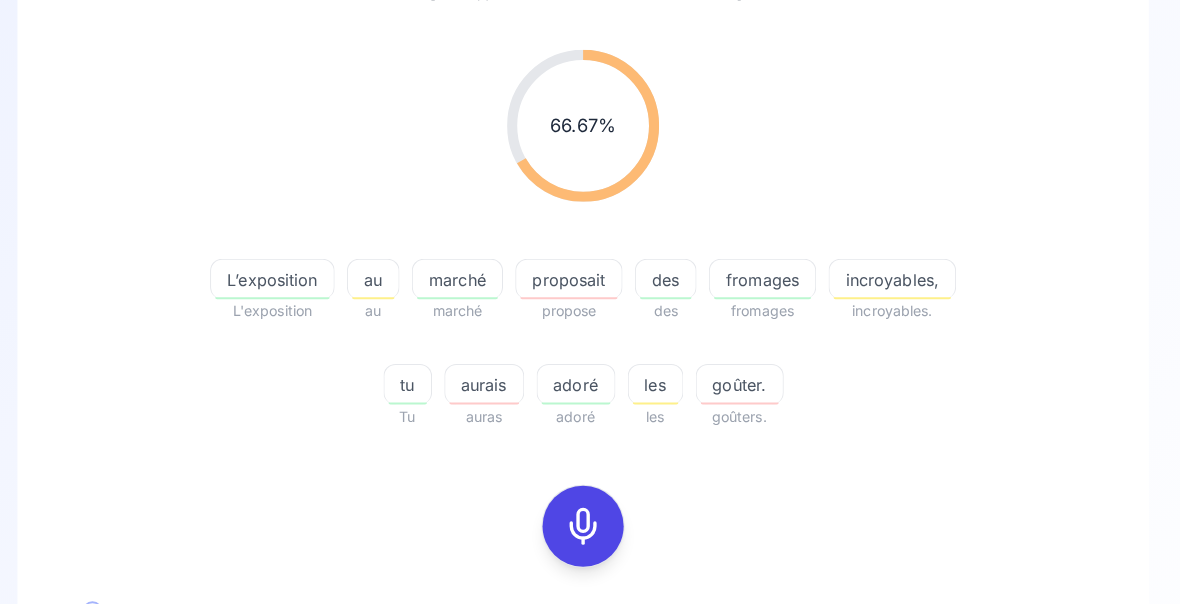 click on "adoré" at bounding box center [583, 380] 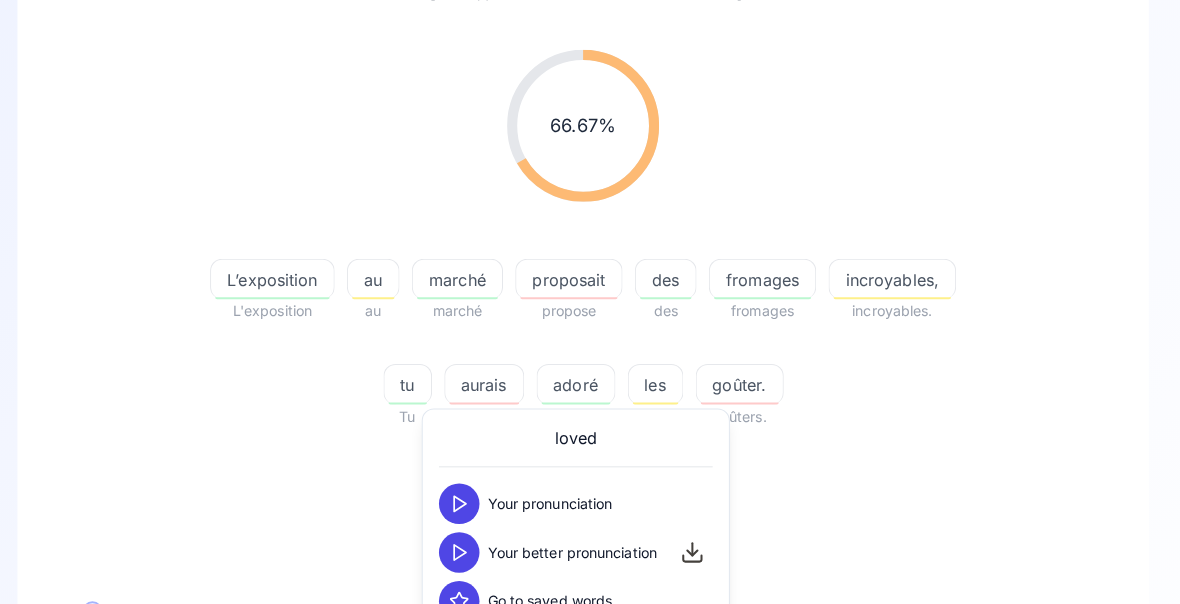 click on "66.67 % 66.67 % L’exposition L'exposition au au marché marché proposait propose des des fromages fromages incroyables, incroyables. tu Tu aurais auras adoré adoré les les goûter. goûters. 0:00  /  0:10 Your pronunciation 1.00 x 0:00  /  0:06 Your better pronunciation 0.80 x" at bounding box center (590, 404) 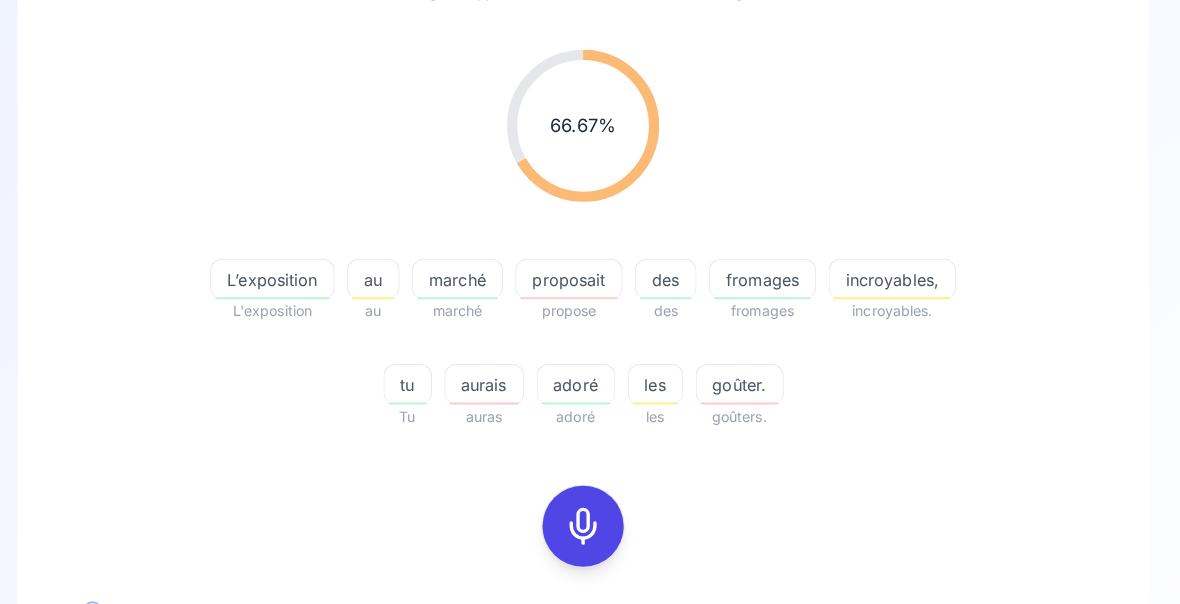 click on "proposait" at bounding box center (576, 276) 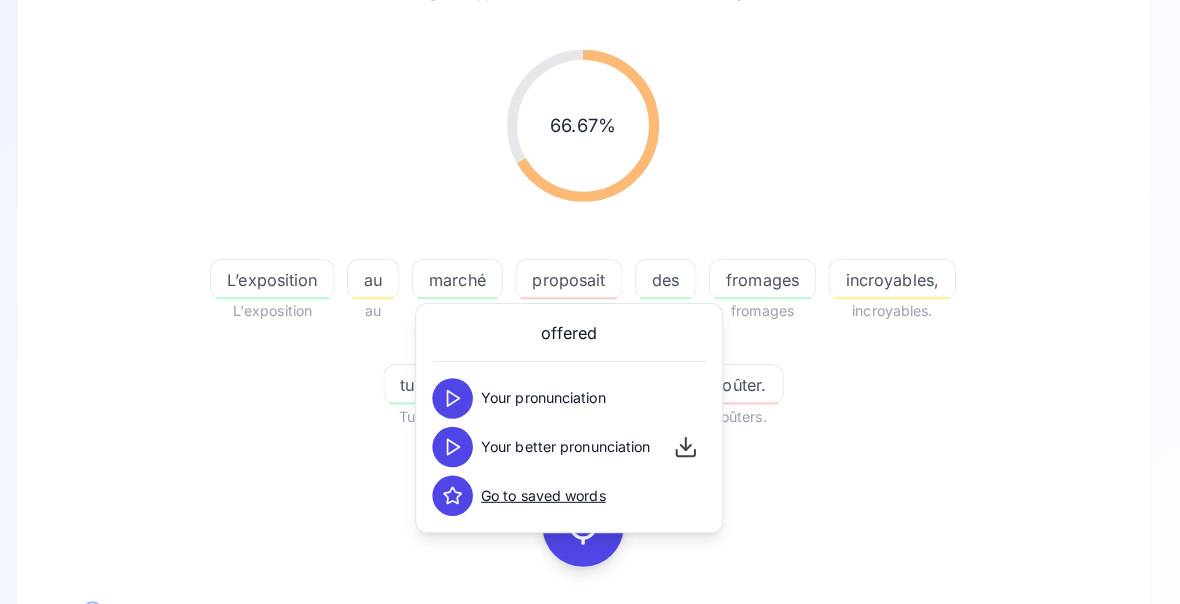 click on "66.67 % 66.67 % L’exposition L'exposition au au marché marché proposait propose des des fromages fromages incroyables, incroyables. tu Tu aurais auras adoré adoré les les goûter. goûters." at bounding box center [590, 236] 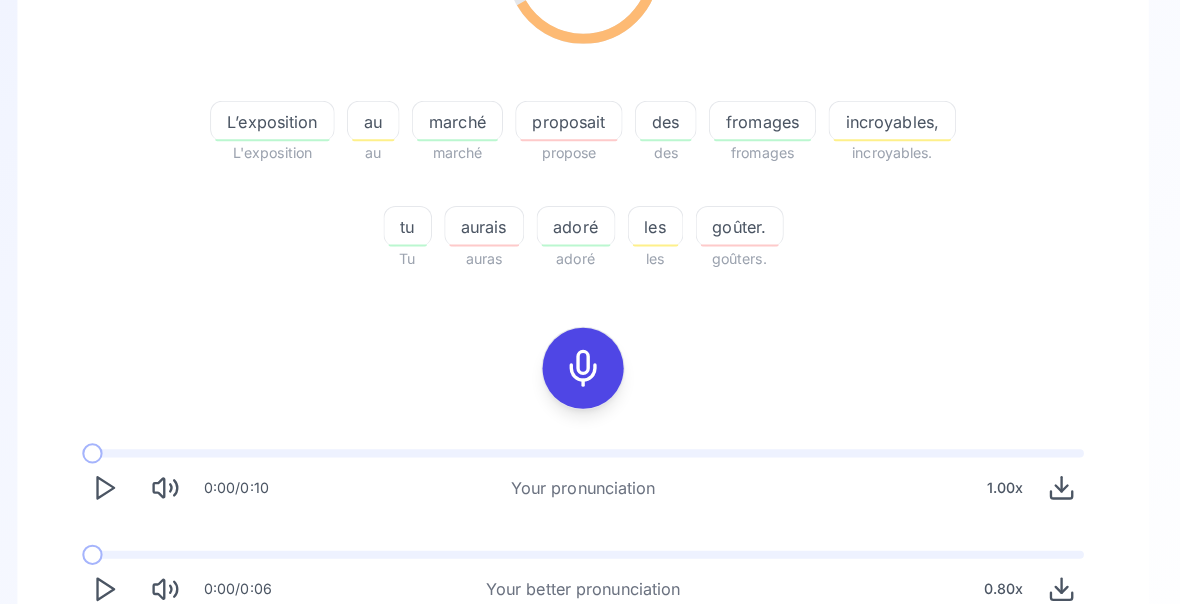 scroll, scrollTop: 382, scrollLeft: 0, axis: vertical 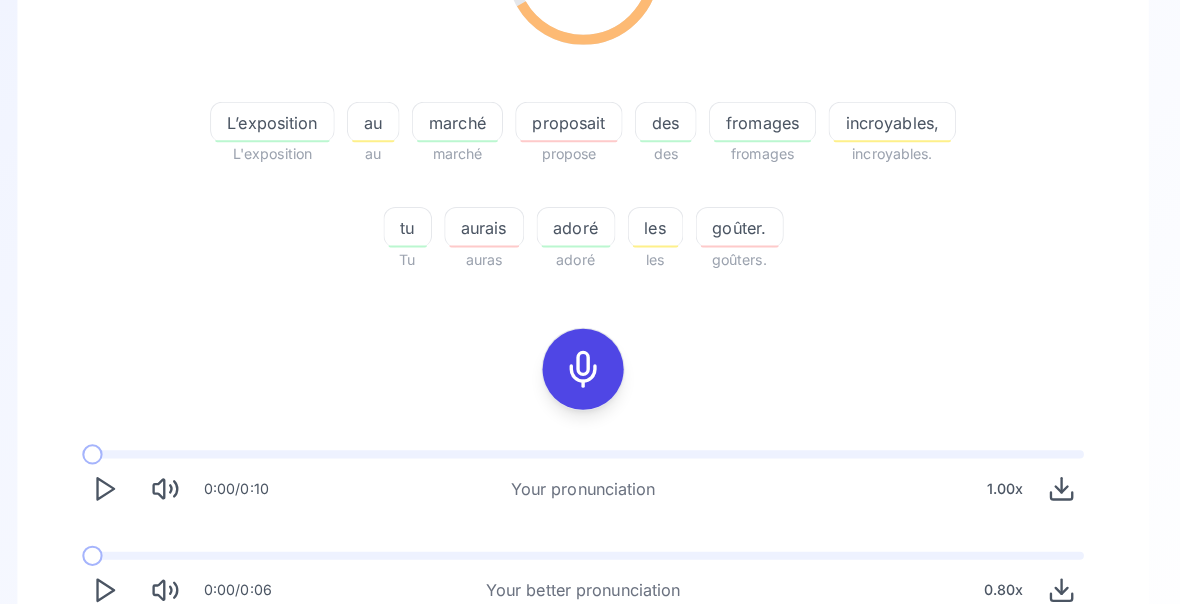 click on "Try another sentence" at bounding box center [604, 660] 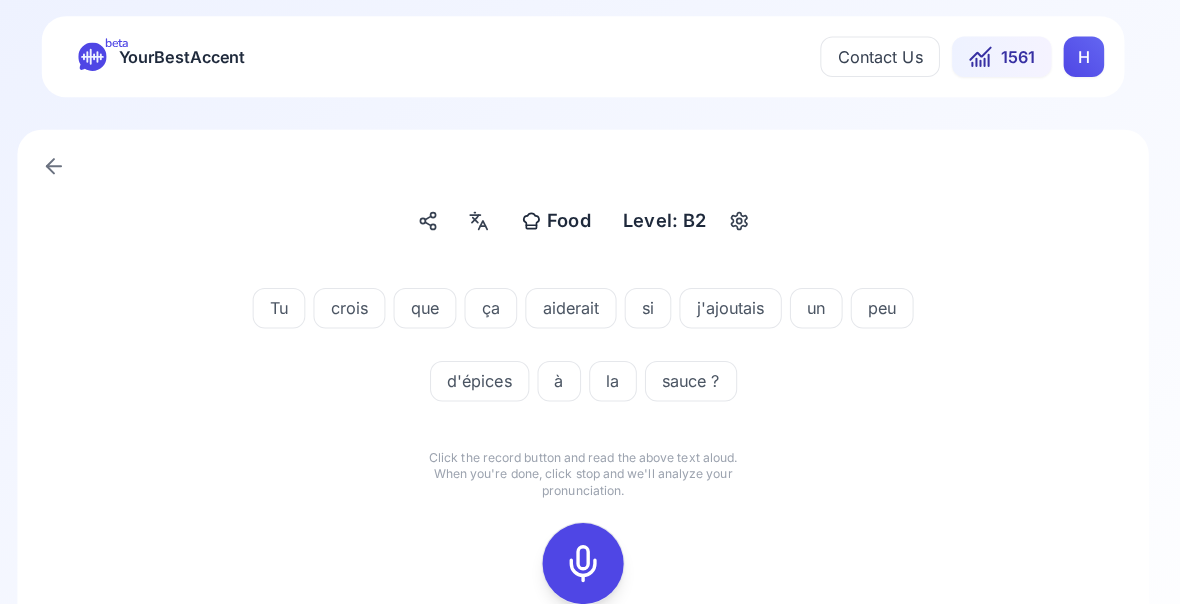 click 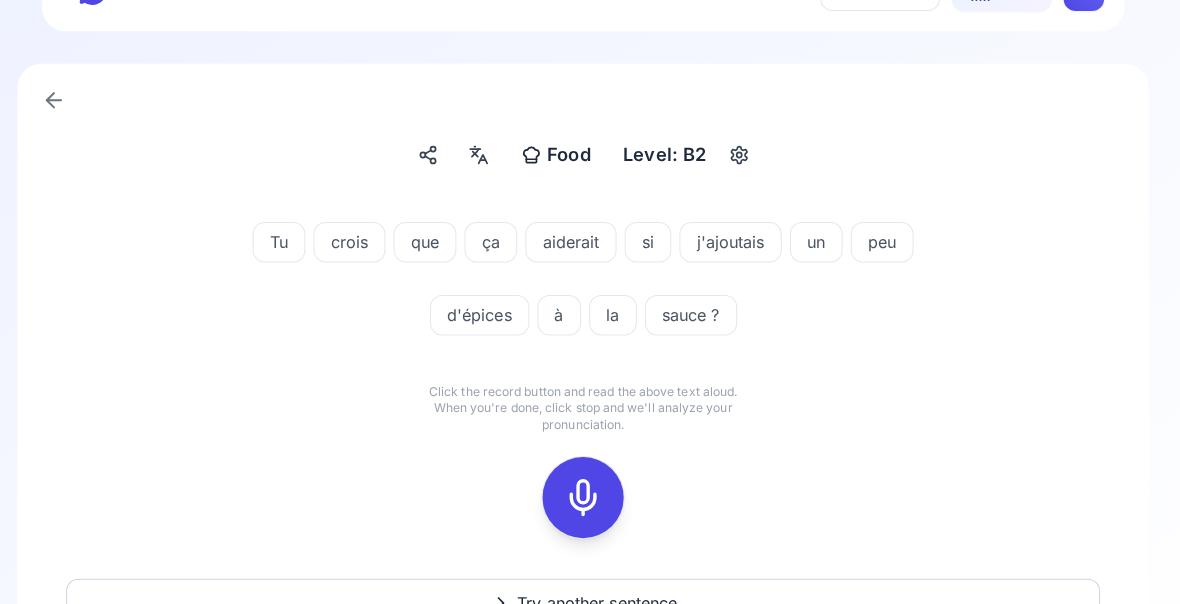 scroll, scrollTop: 65, scrollLeft: 0, axis: vertical 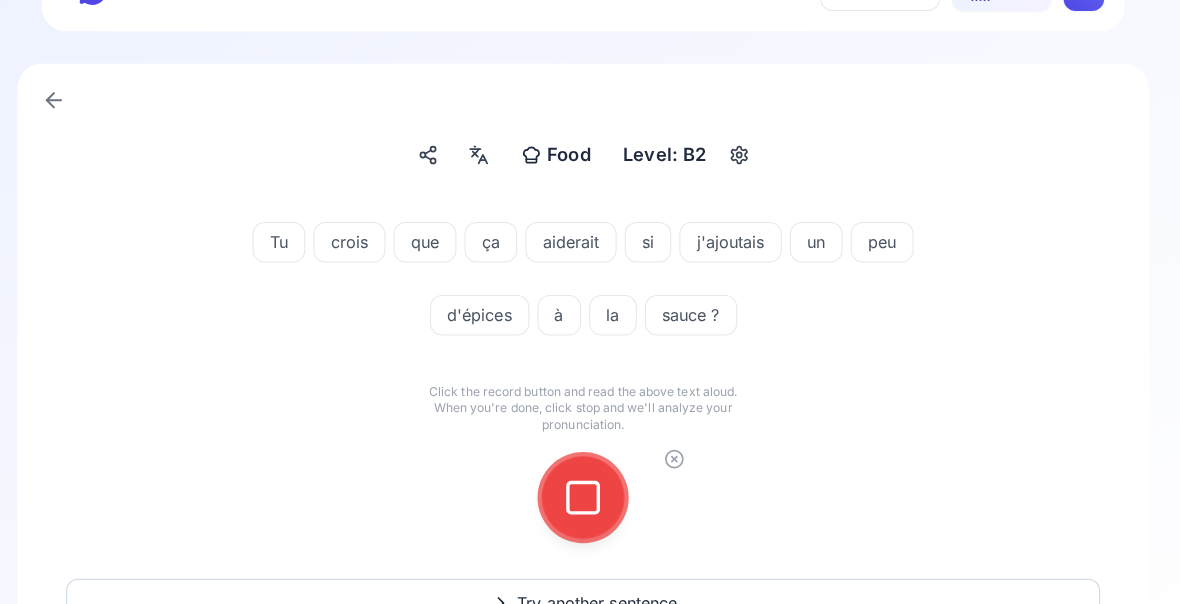 click 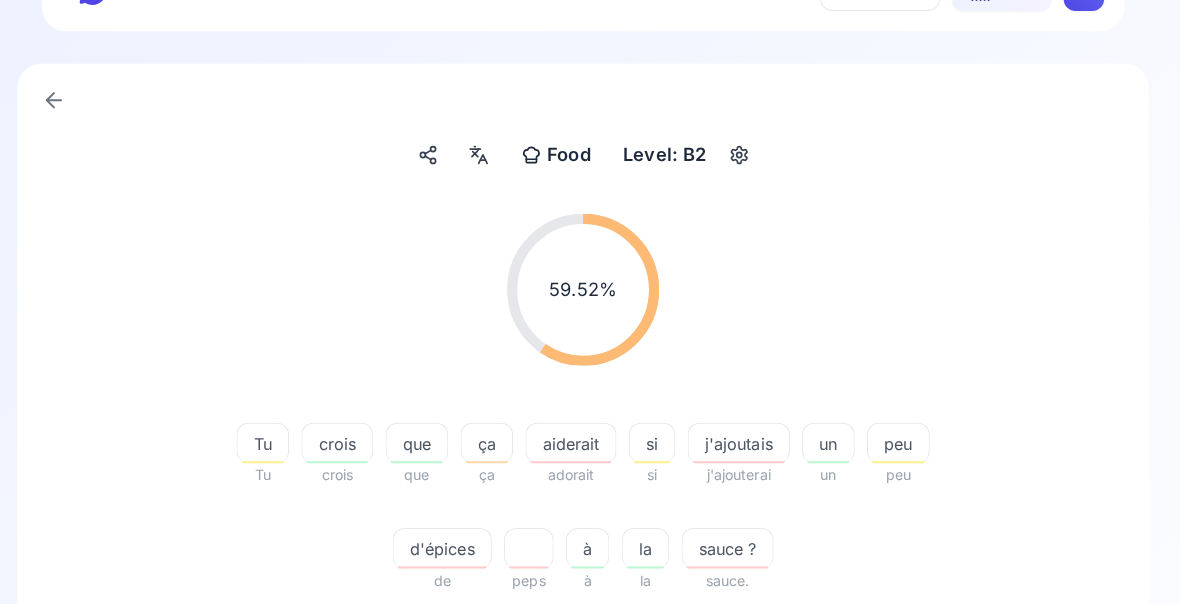 click on "j'ajoutais" at bounding box center (743, 438) 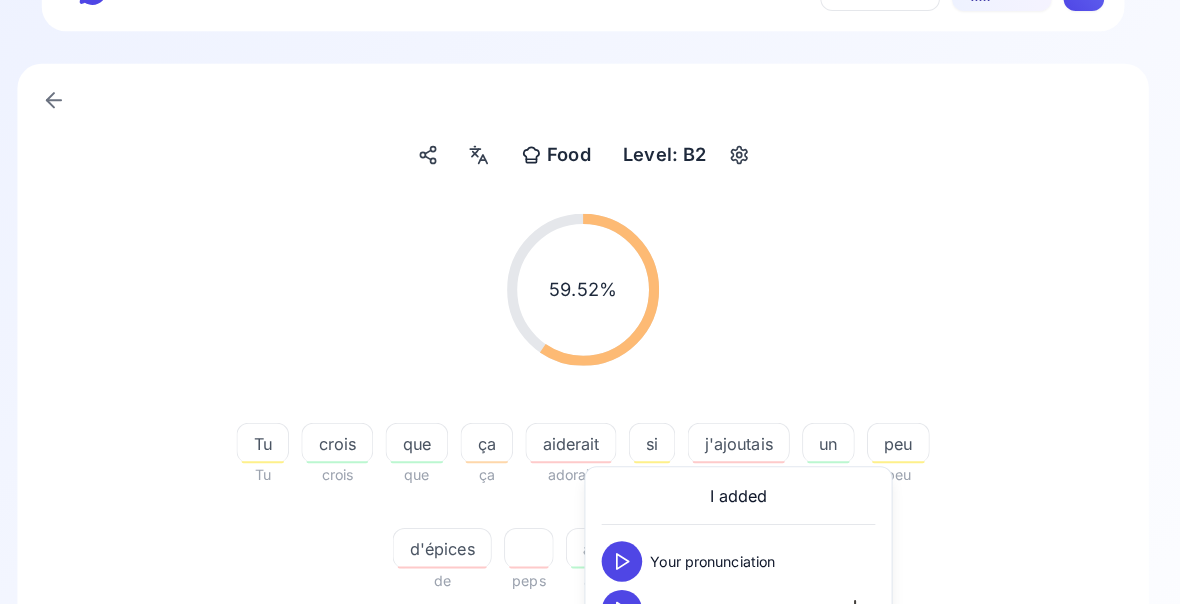 click 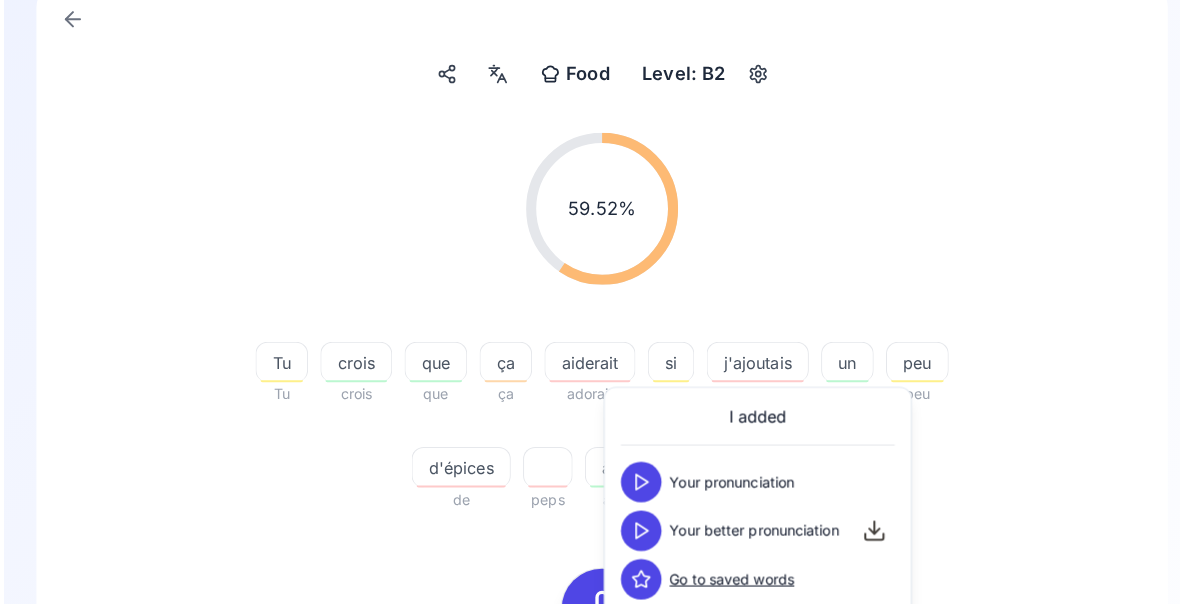 scroll, scrollTop: 144, scrollLeft: 0, axis: vertical 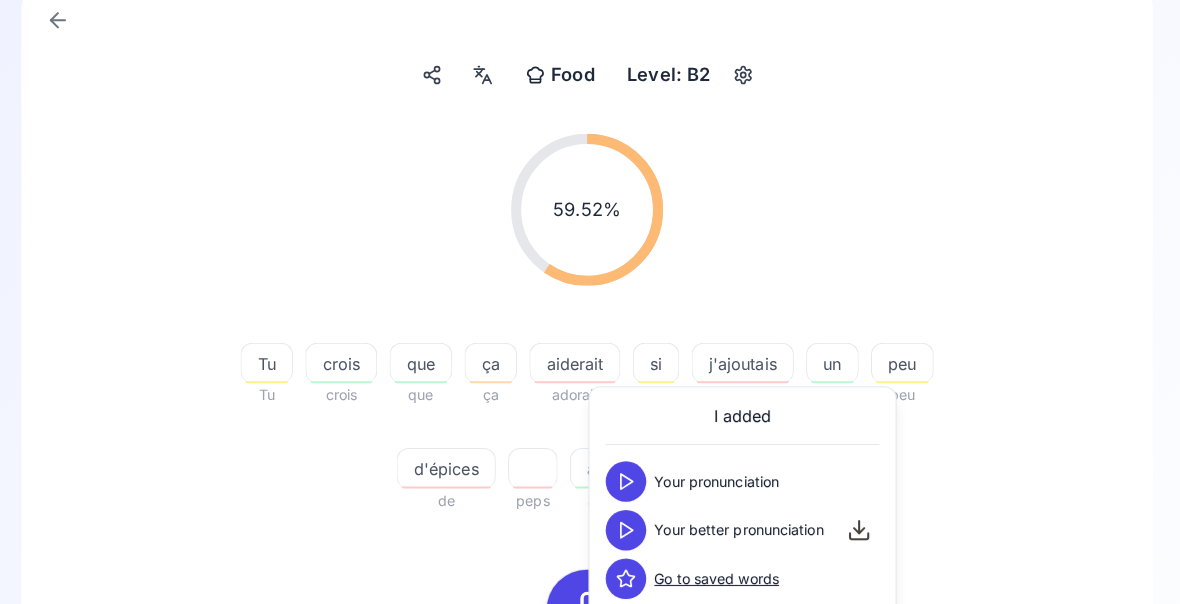 click on "aiderait" at bounding box center [578, 359] 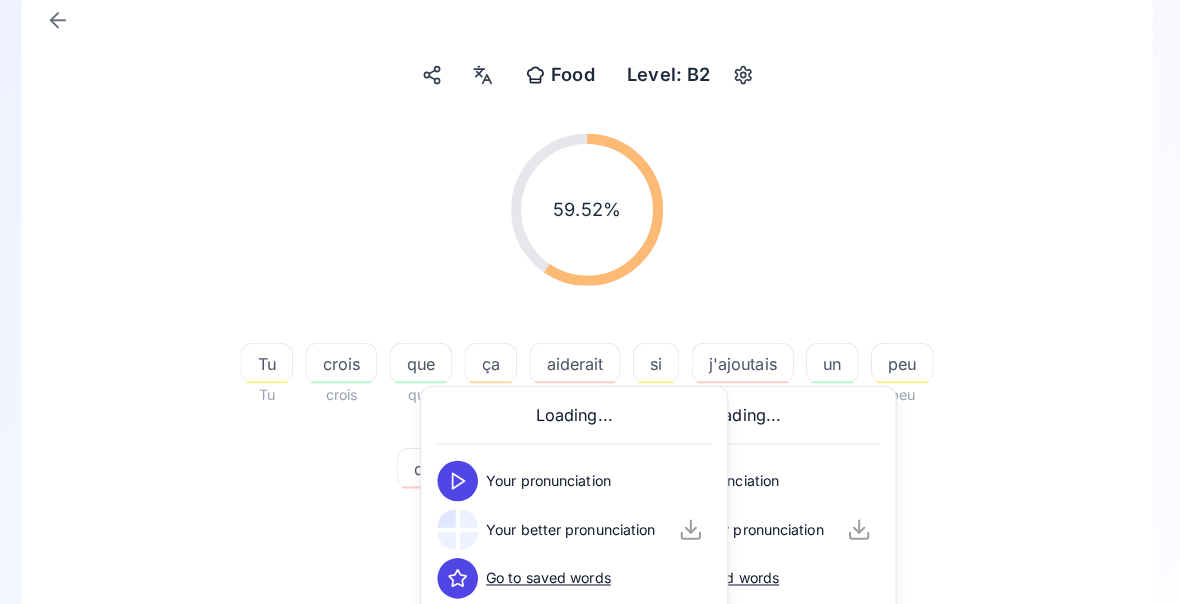 scroll, scrollTop: 144, scrollLeft: 0, axis: vertical 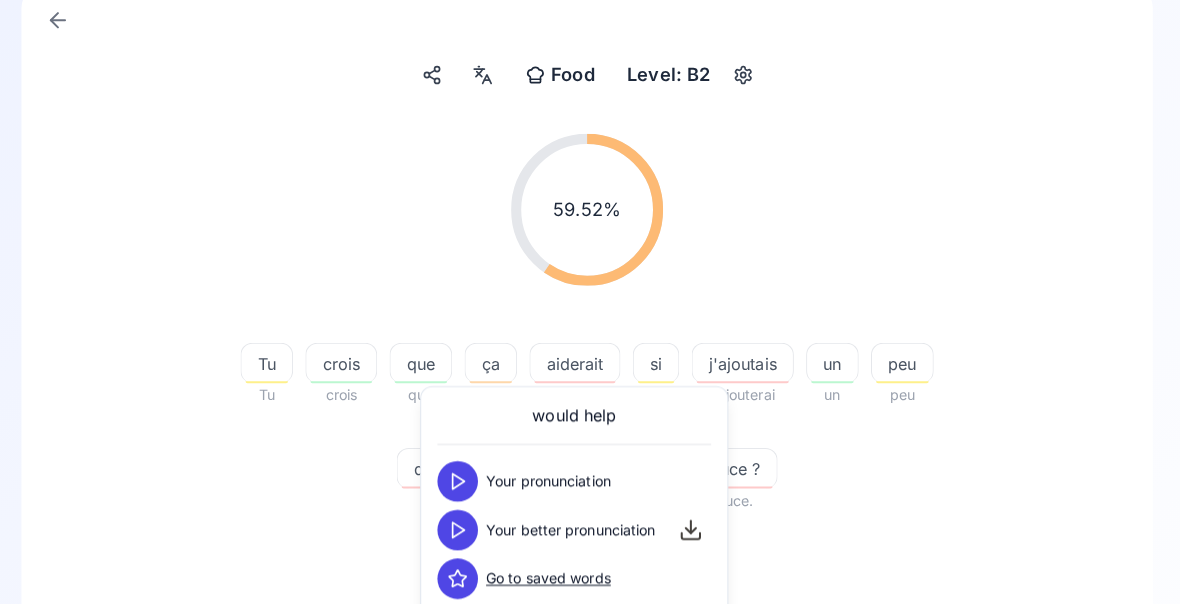 click at bounding box center (463, 523) 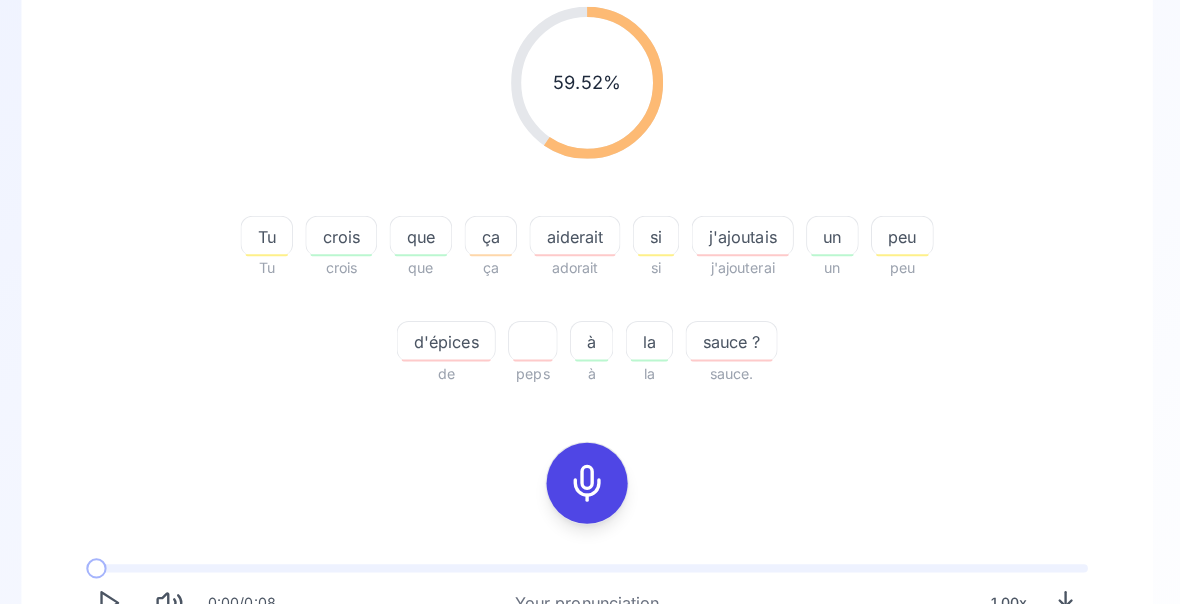 click 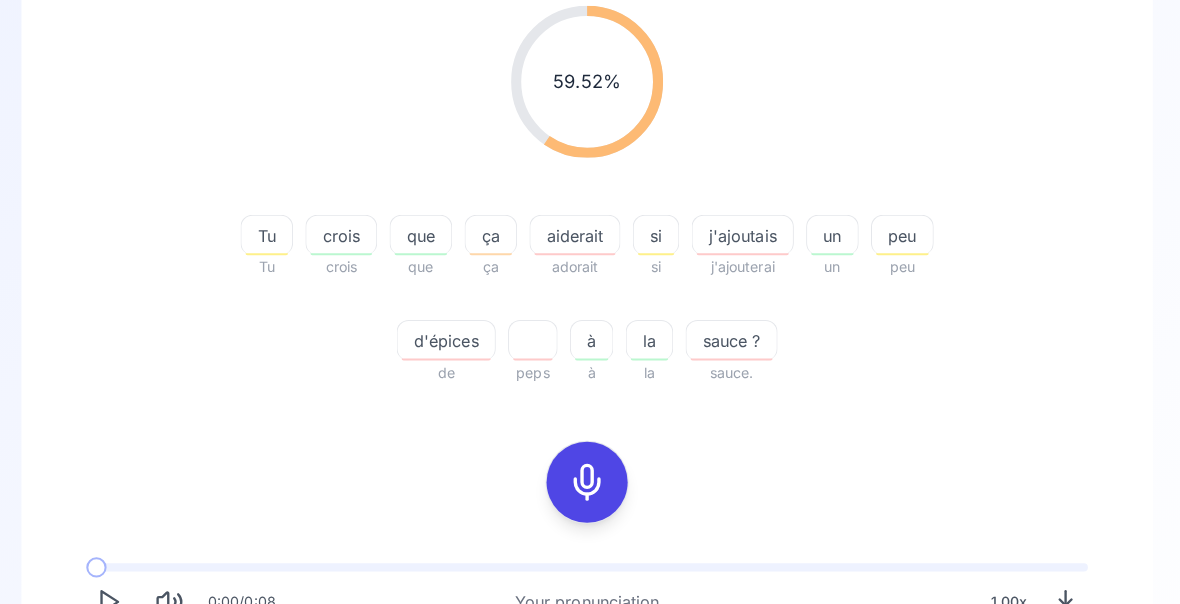 click 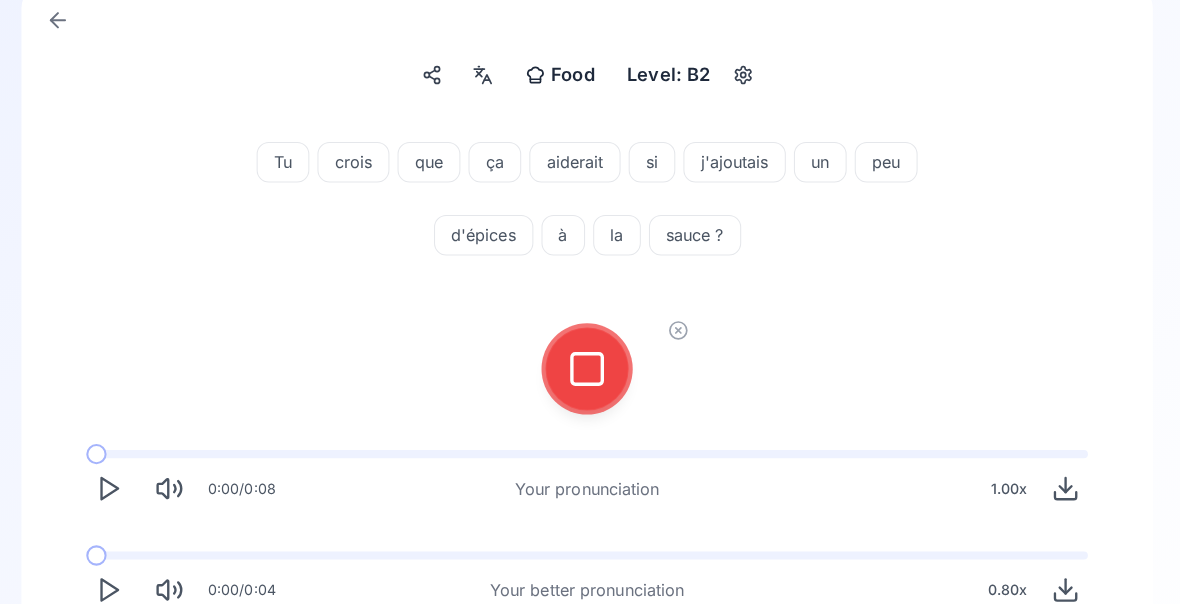 click 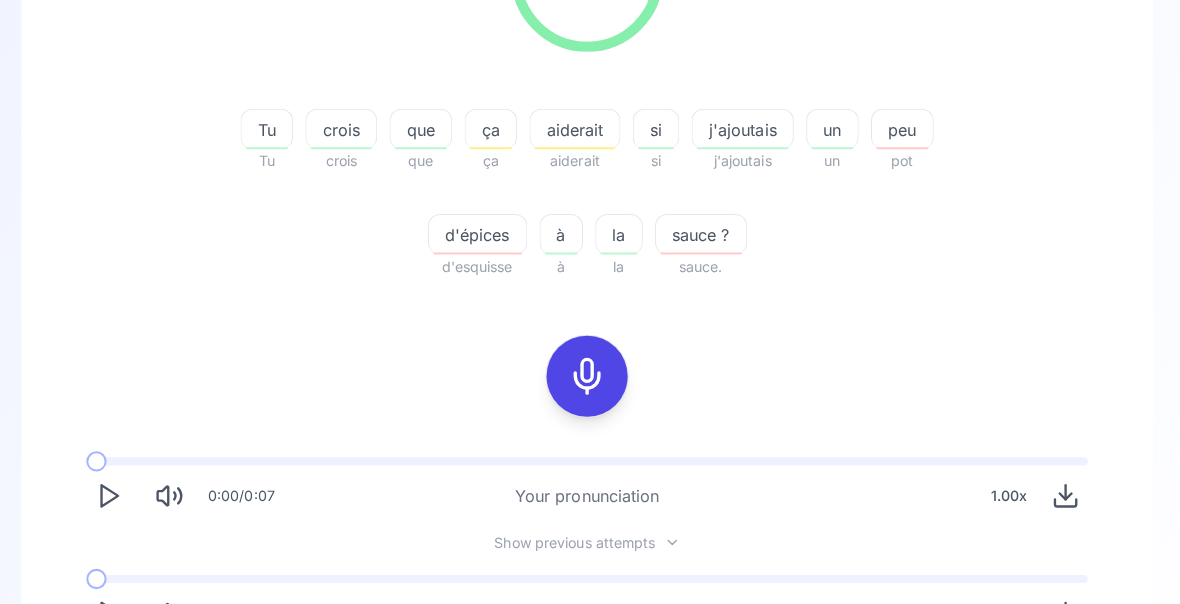 scroll, scrollTop: 384, scrollLeft: 0, axis: vertical 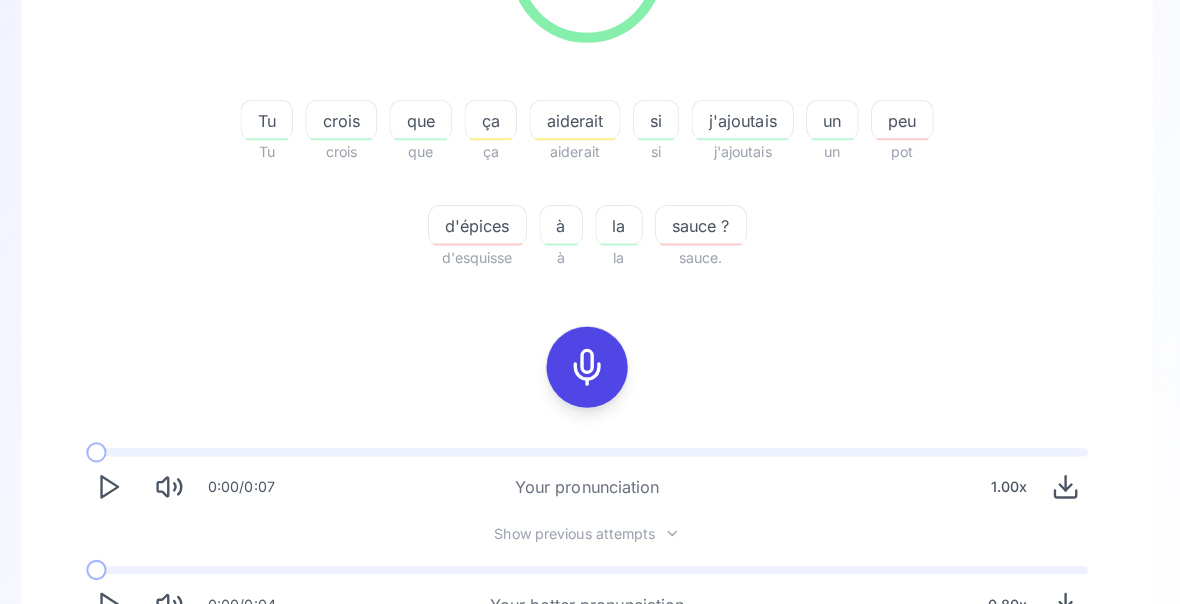 click on "Try another sentence" at bounding box center (604, 674) 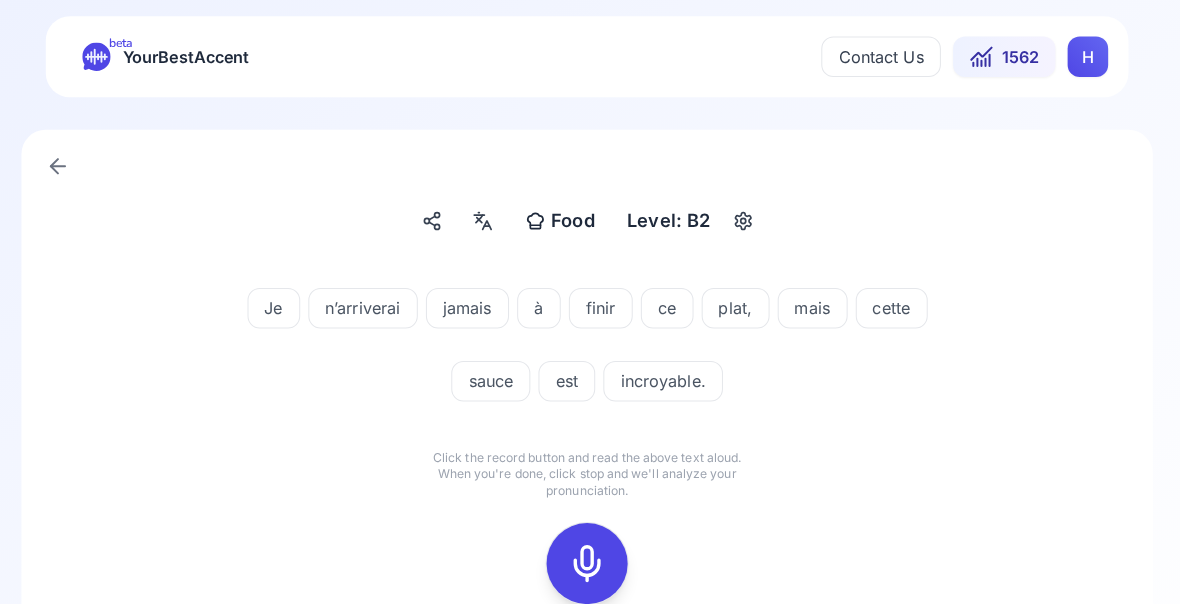 click 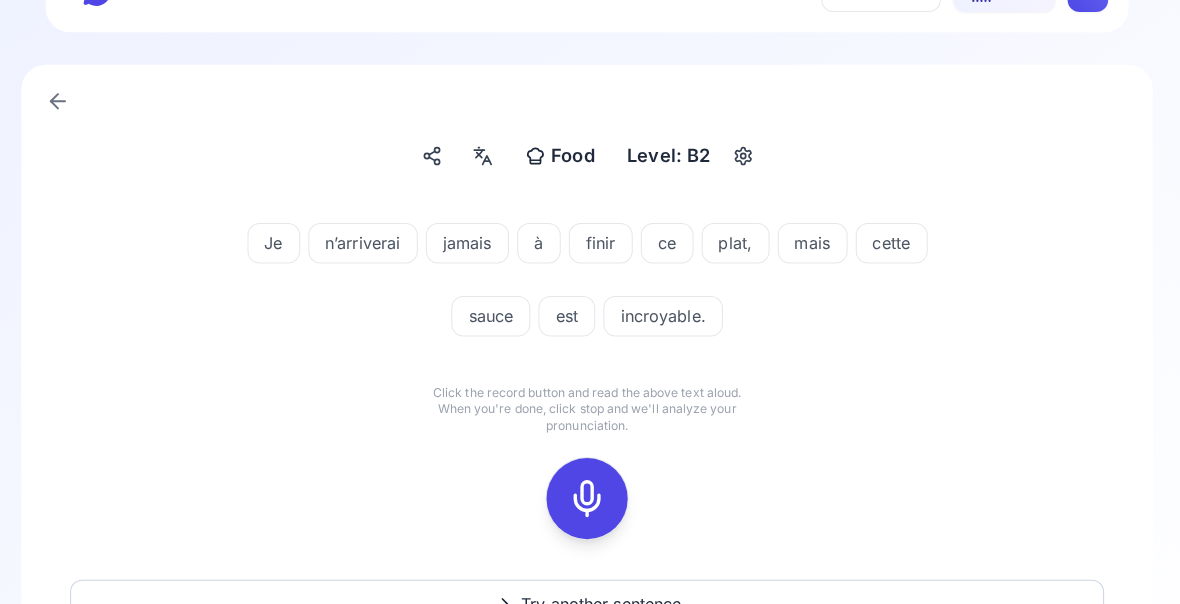 scroll, scrollTop: 65, scrollLeft: 0, axis: vertical 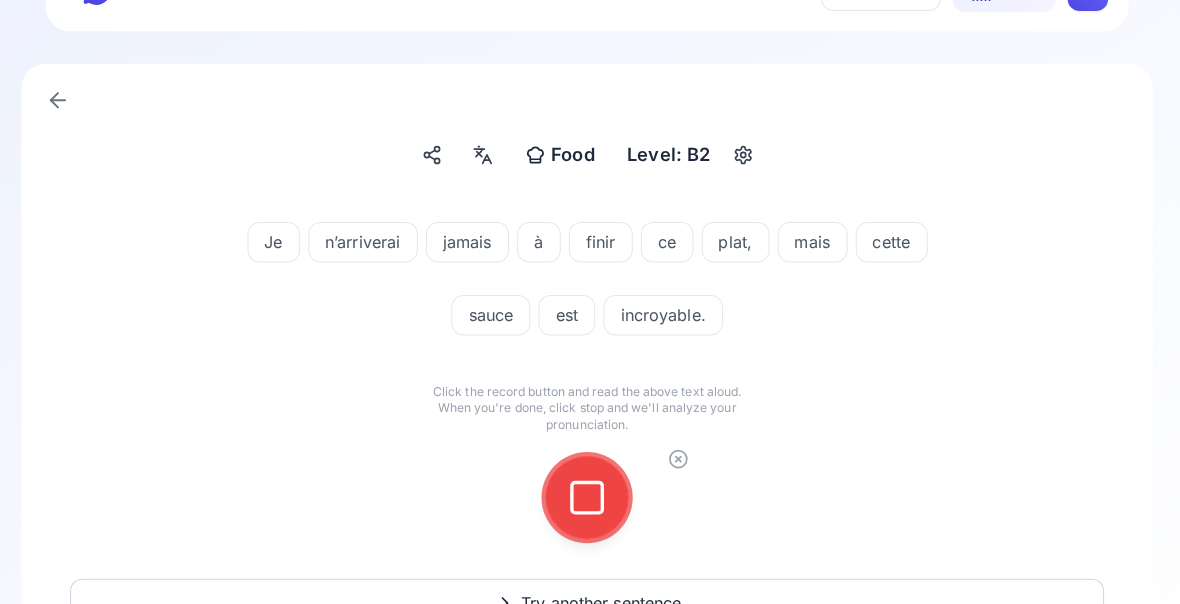 click on "Food Food Level: B2 Je n’arriverai jamais à finir ce plat, mais cette sauce est incroyable. Click the record button and read the above text aloud. When you're done, click stop and we'll analyze your pronunciation. Try another sentence" at bounding box center (590, 365) 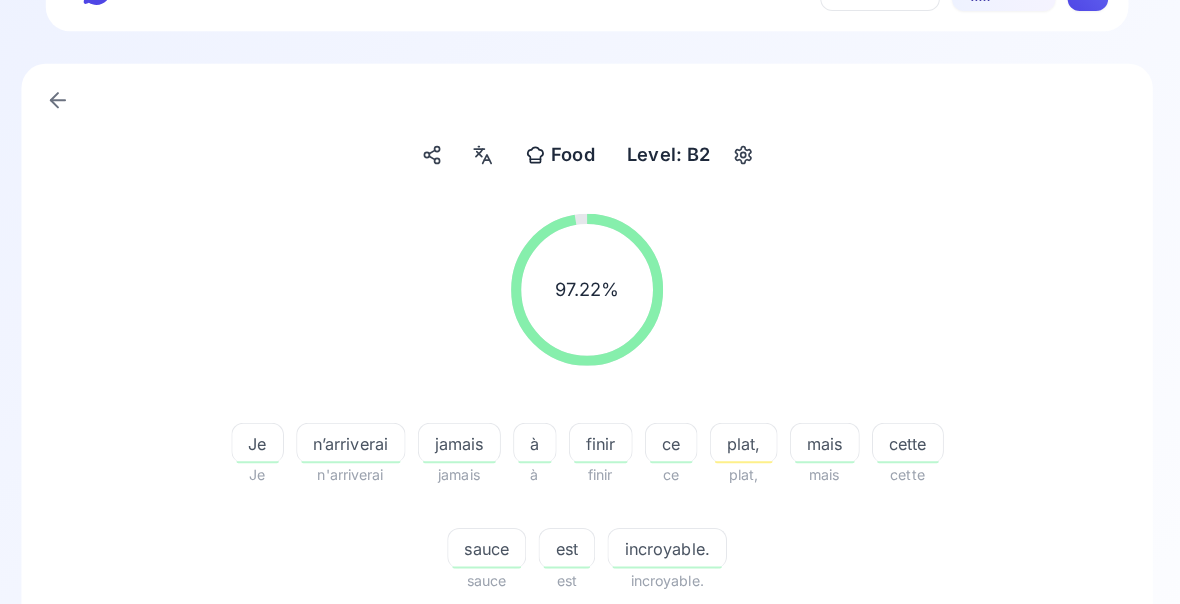 scroll, scrollTop: 66, scrollLeft: 2, axis: both 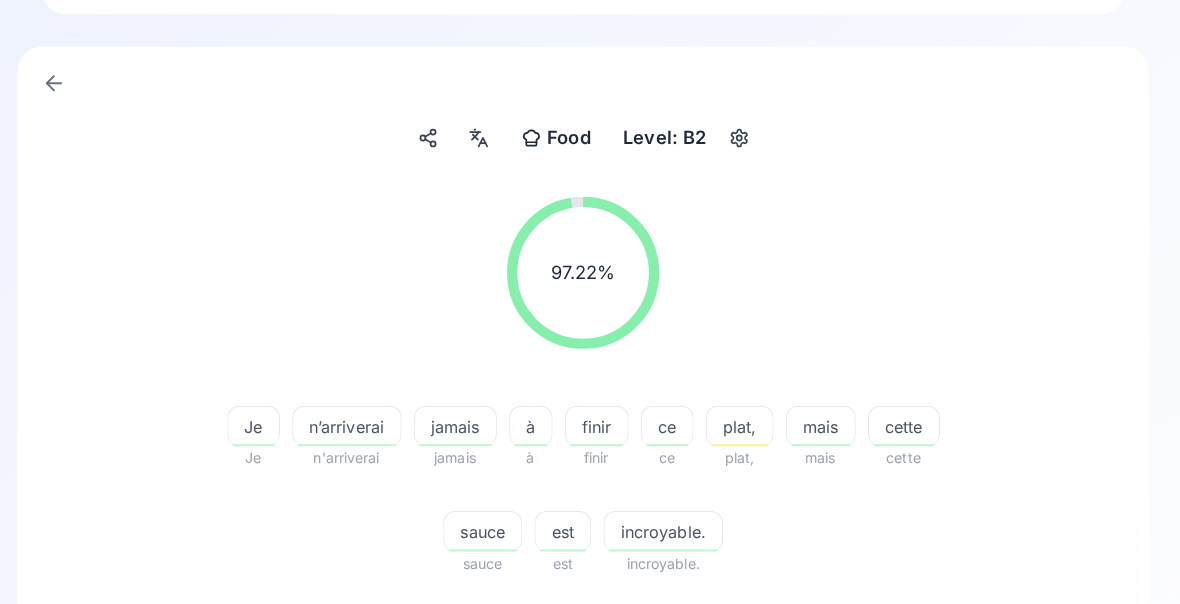 click on "n’arriverai" at bounding box center (357, 421) 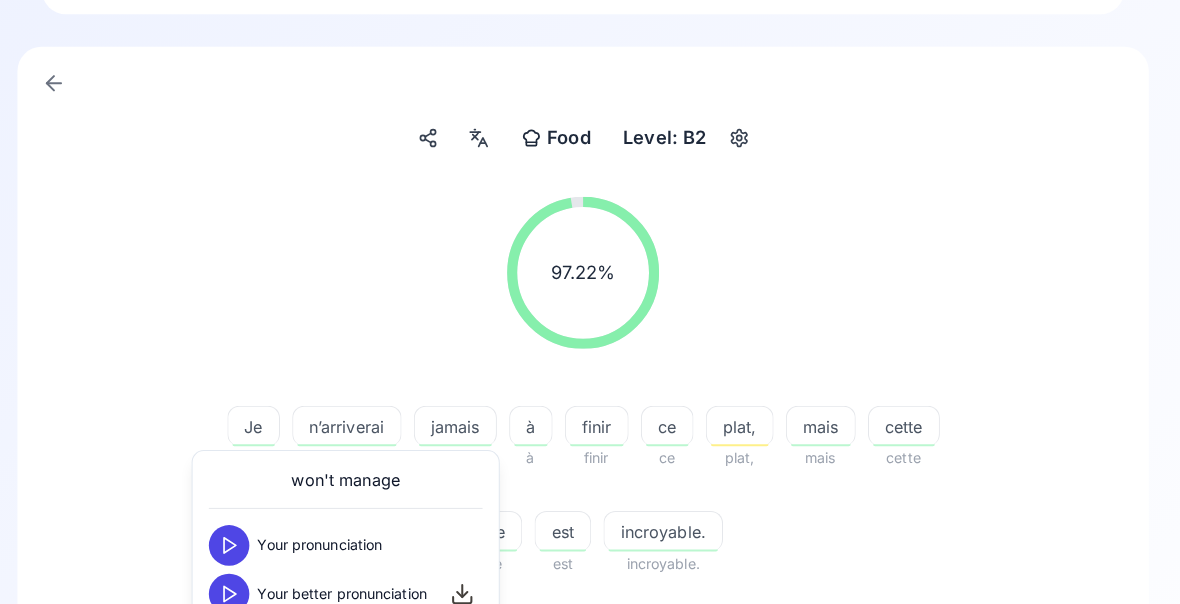 click 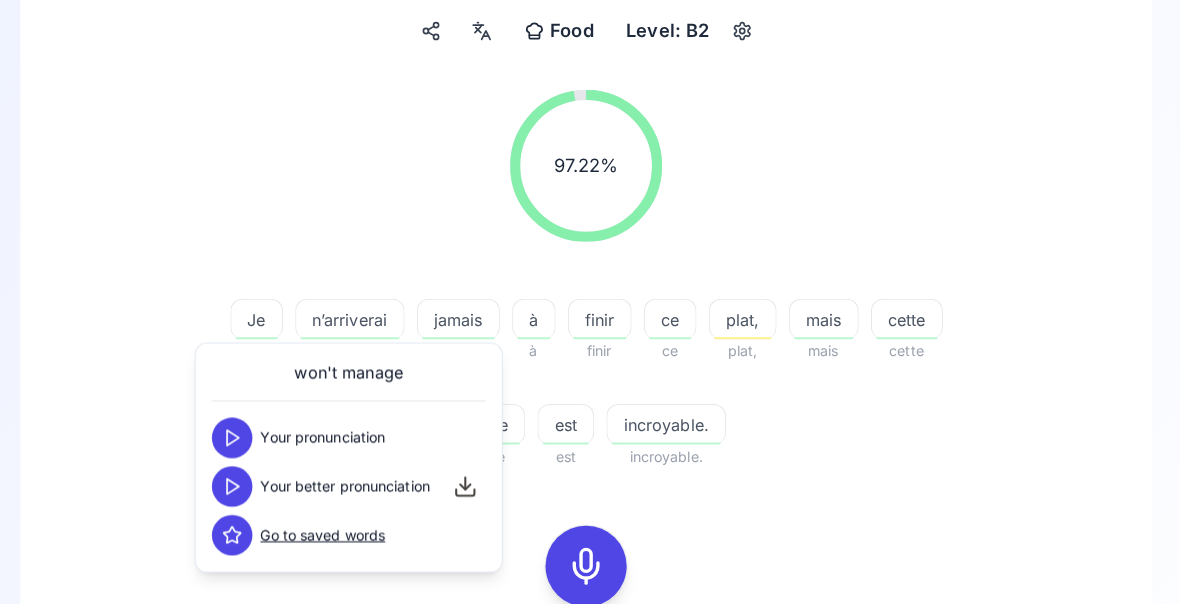 scroll, scrollTop: 186, scrollLeft: 0, axis: vertical 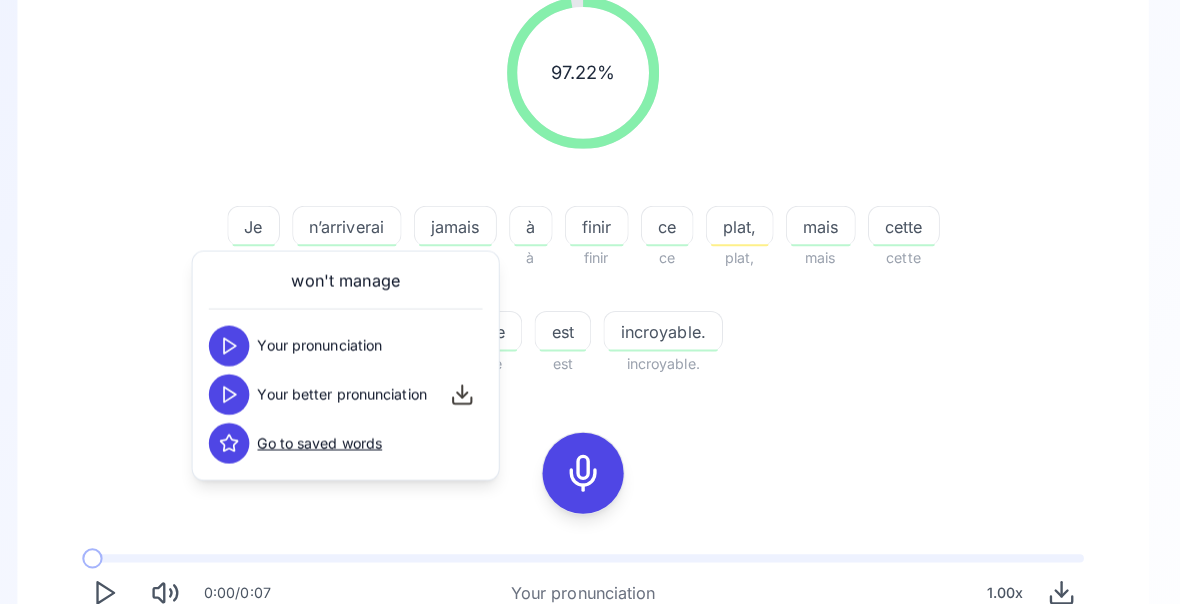 click at bounding box center [118, 685] 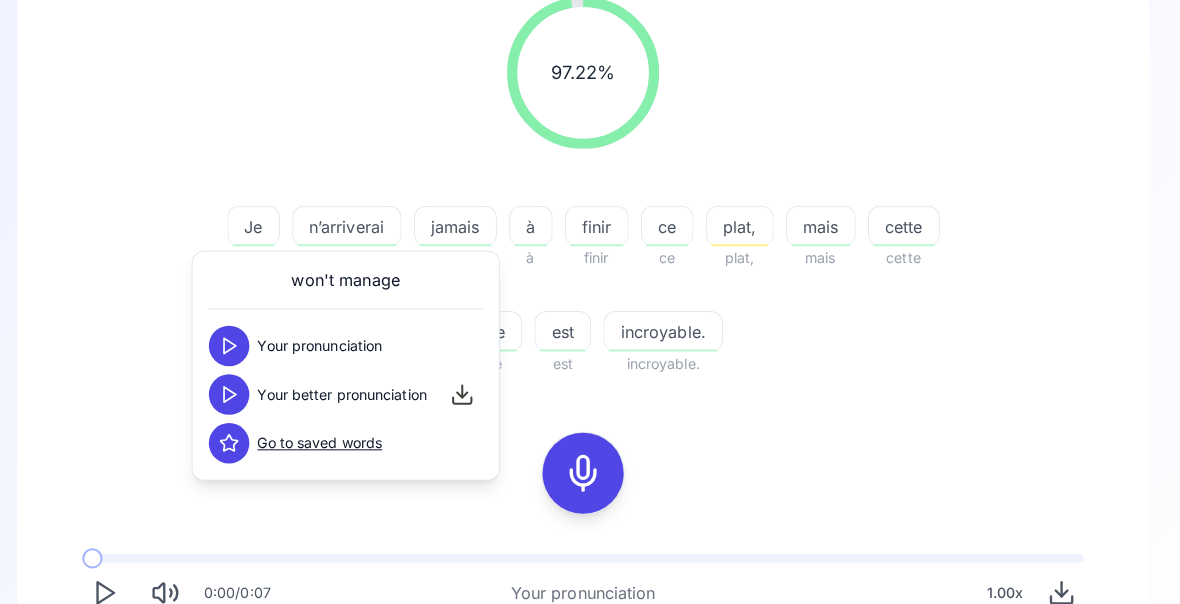 scroll, scrollTop: 279, scrollLeft: 0, axis: vertical 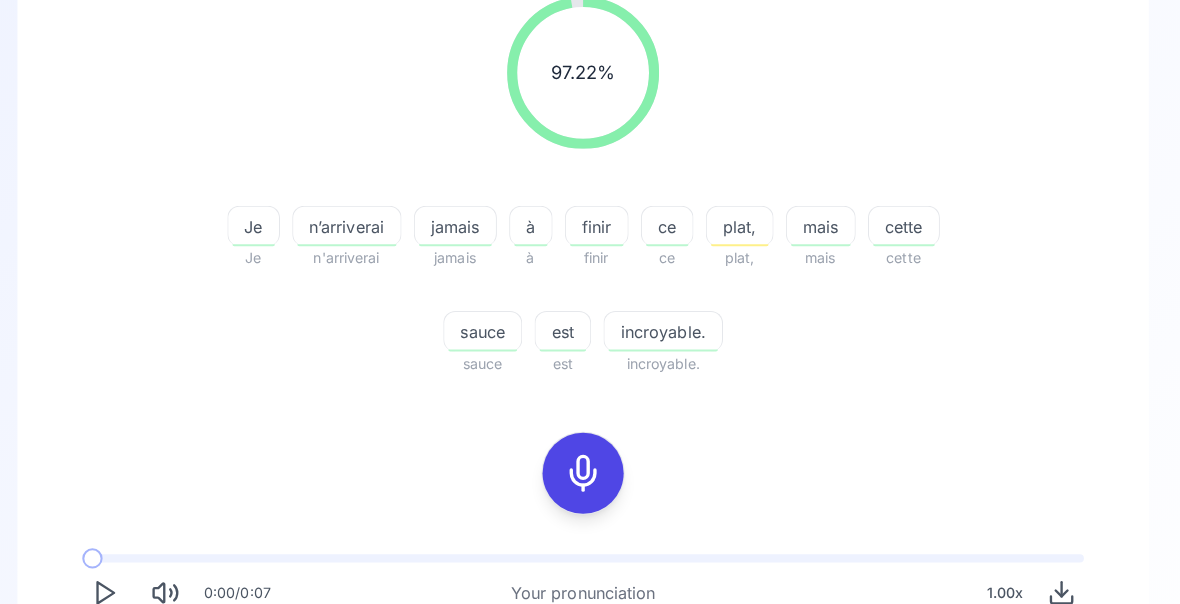 click 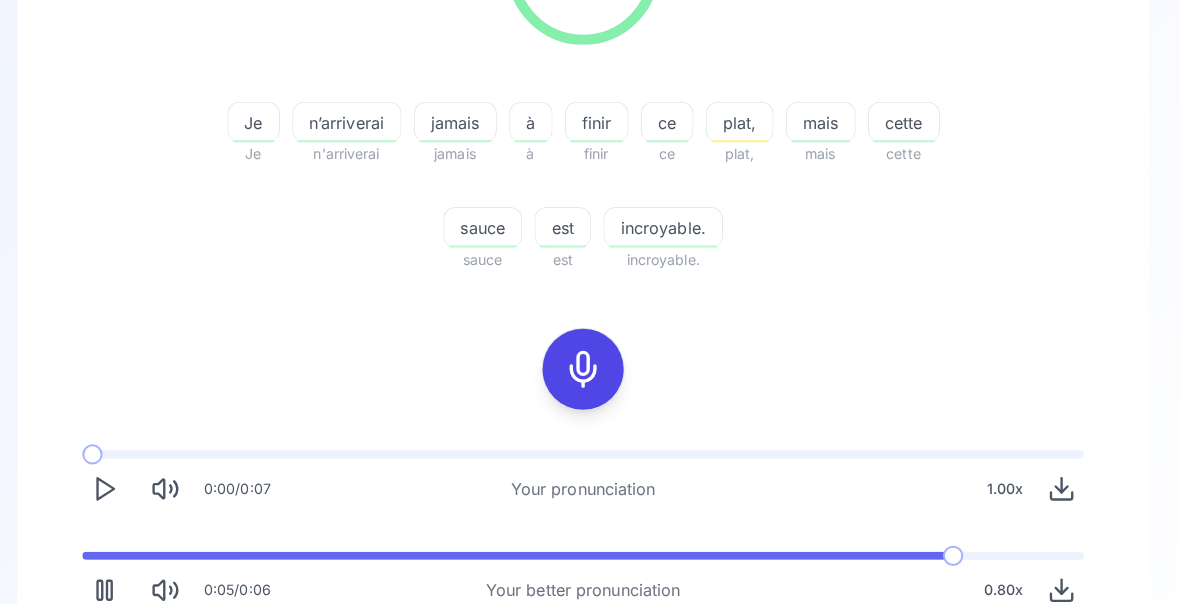 click on "Try another sentence" at bounding box center (604, 660) 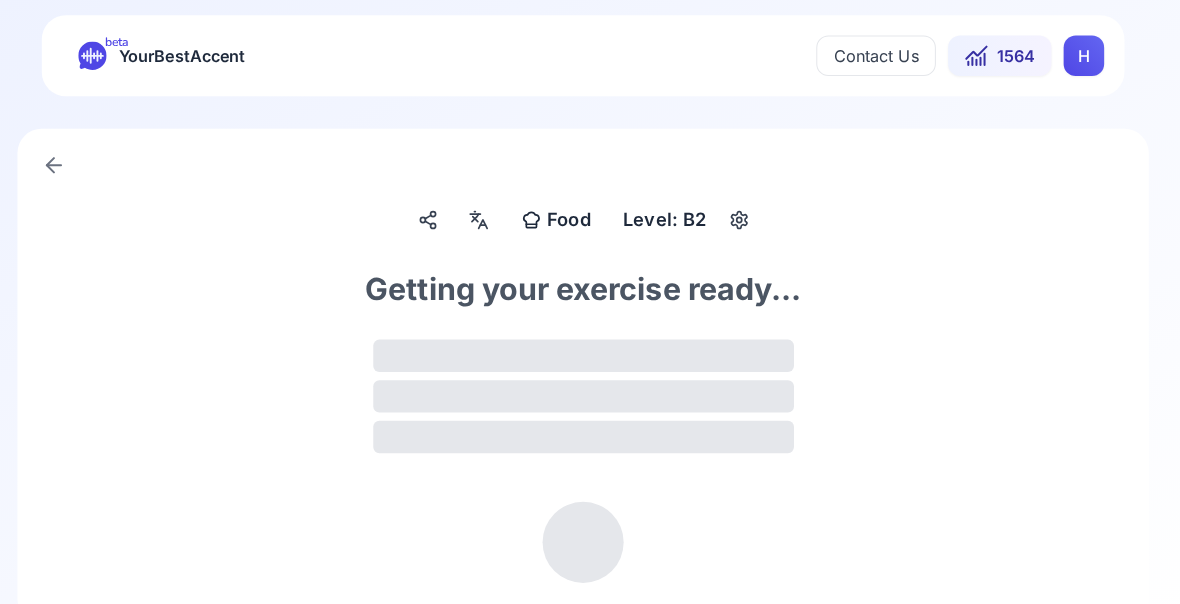scroll, scrollTop: 0, scrollLeft: 0, axis: both 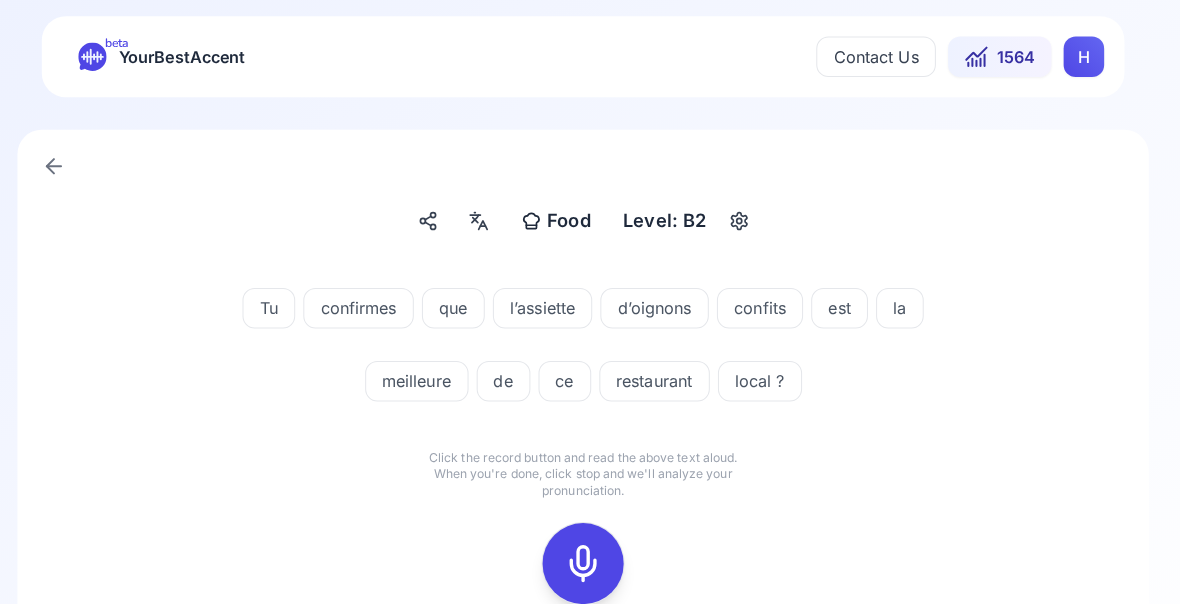 click on "Food" at bounding box center (576, 218) 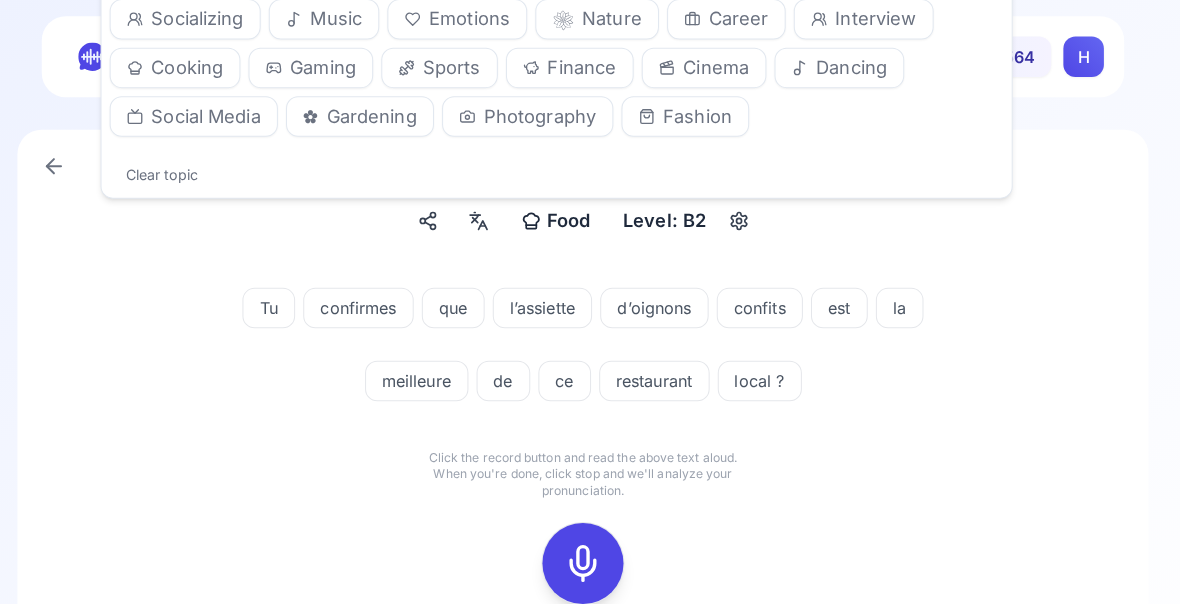 click on "Greetings Introductions ➊ Numbers ⚭ Family Food Directions Shopping Travel Medicine Weather Business Letters Chatting Slang News Academia Tech Art History Socializing Music Emotions ❀ Nature Career Interview Cooking Gaming Sports Finance Cinema Dancing Social Media ✿ Gardening Photography Fashion" at bounding box center (564, -5) 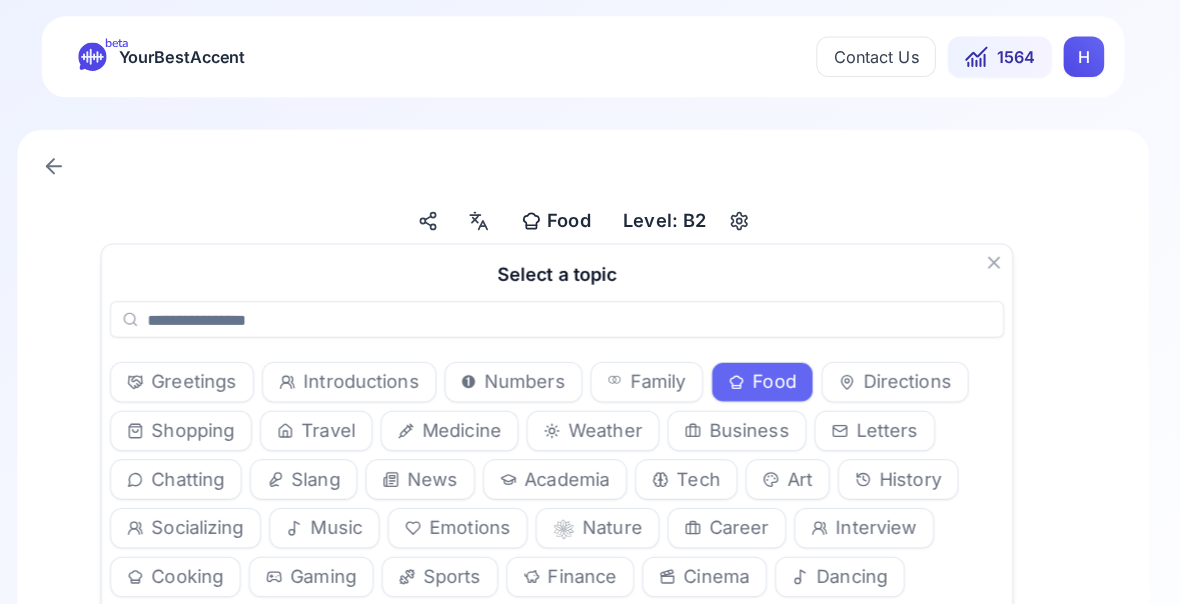 click on "Art" at bounding box center (804, 473) 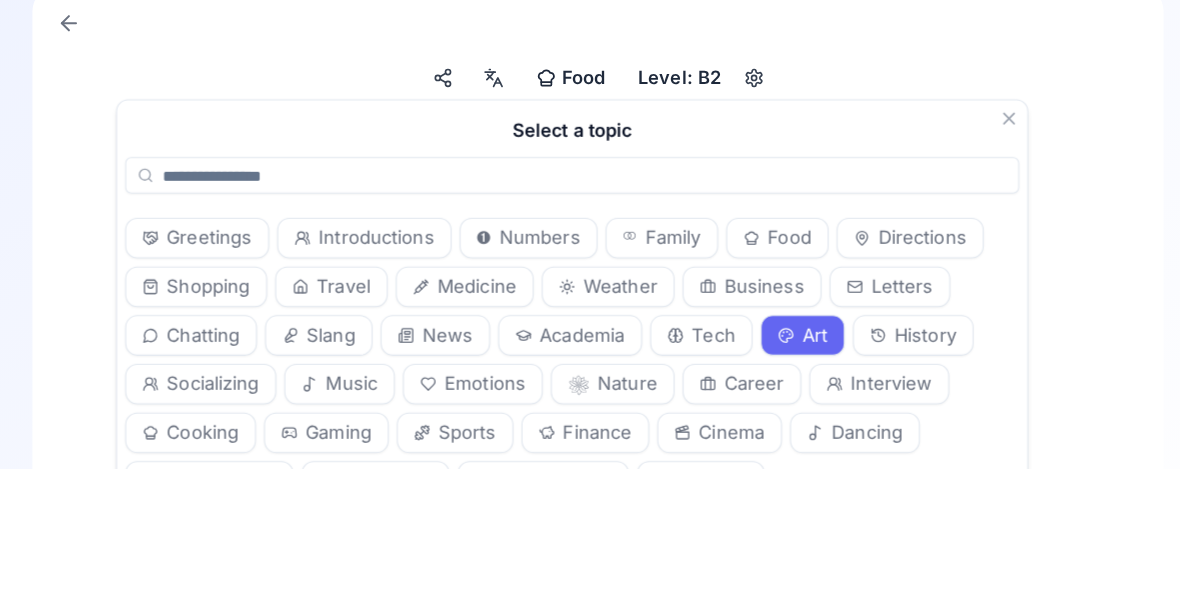 click on "Food" at bounding box center [576, 218] 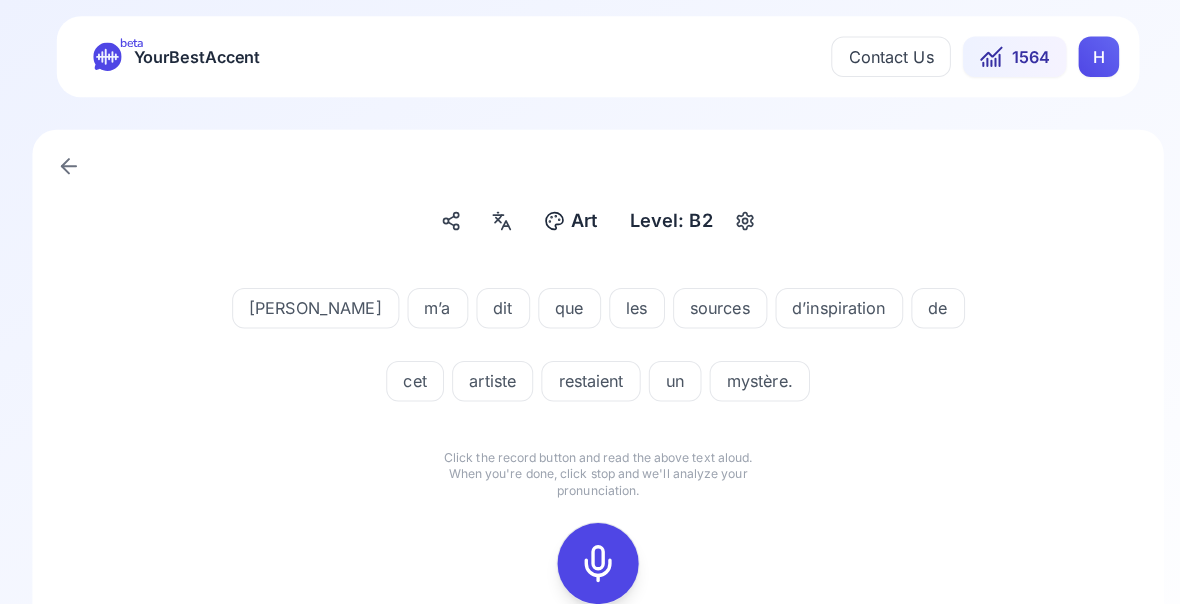 click 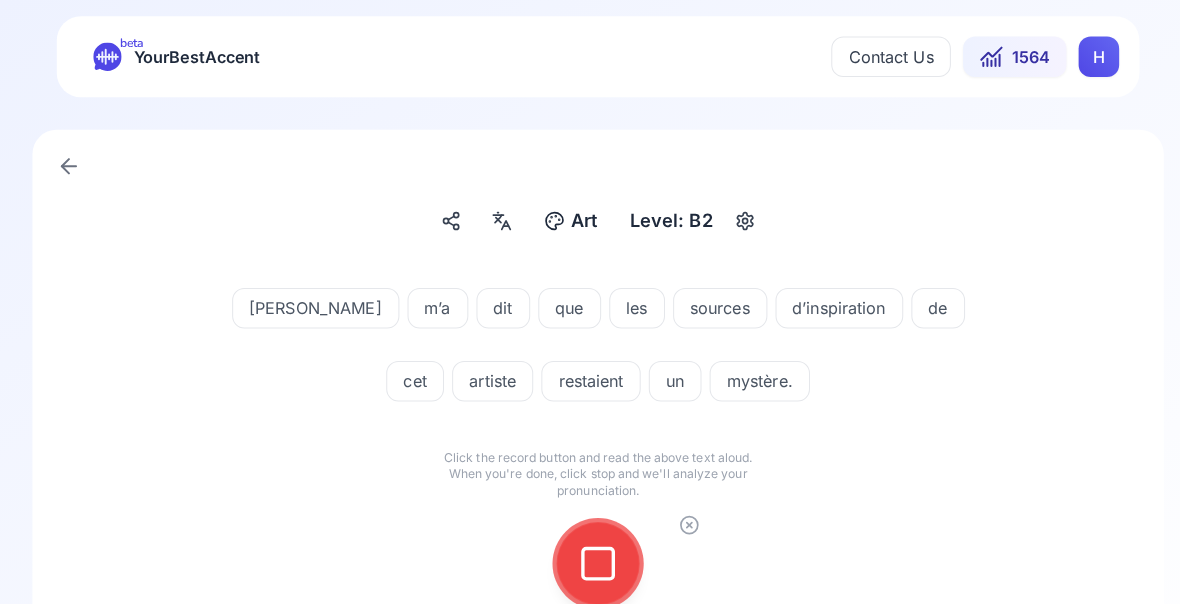 click 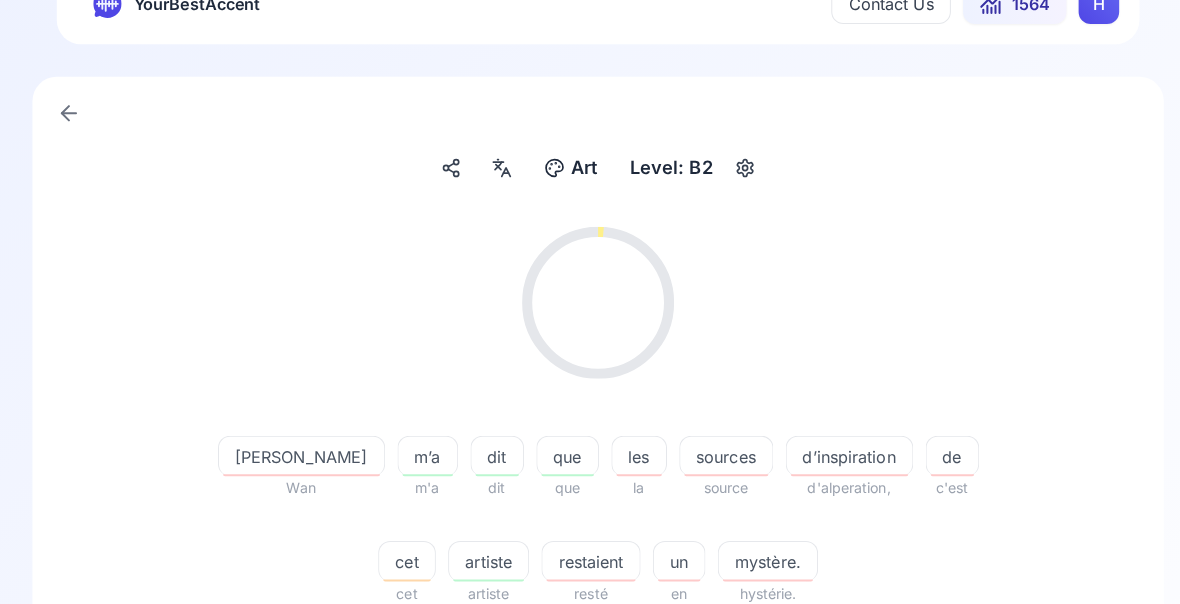 scroll, scrollTop: 67, scrollLeft: 0, axis: vertical 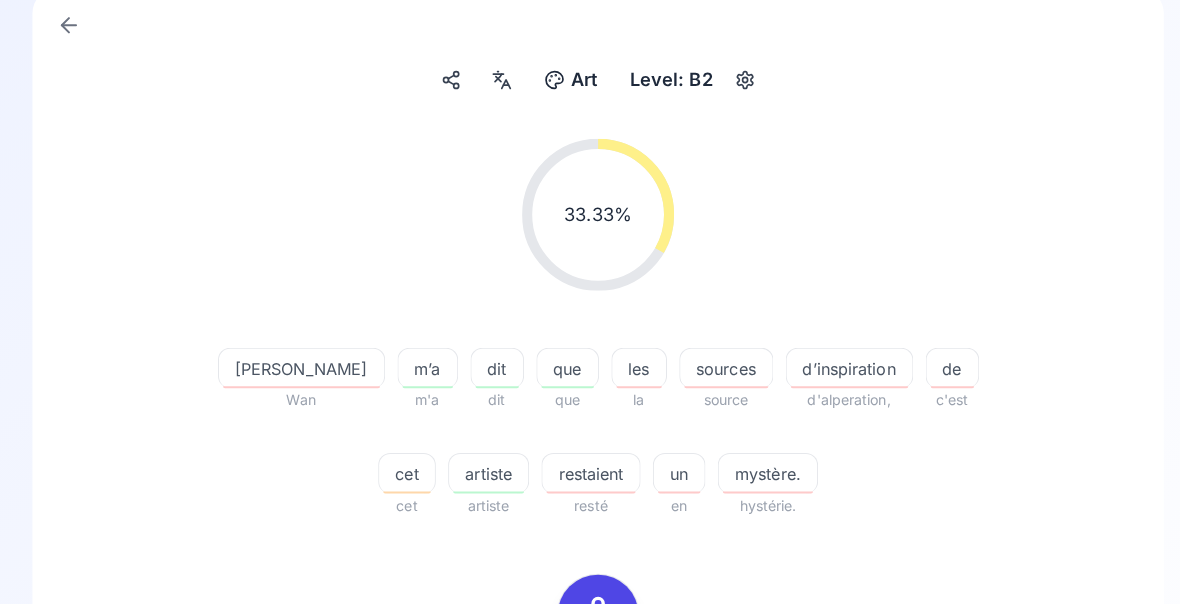 click on "mystère." at bounding box center (757, 467) 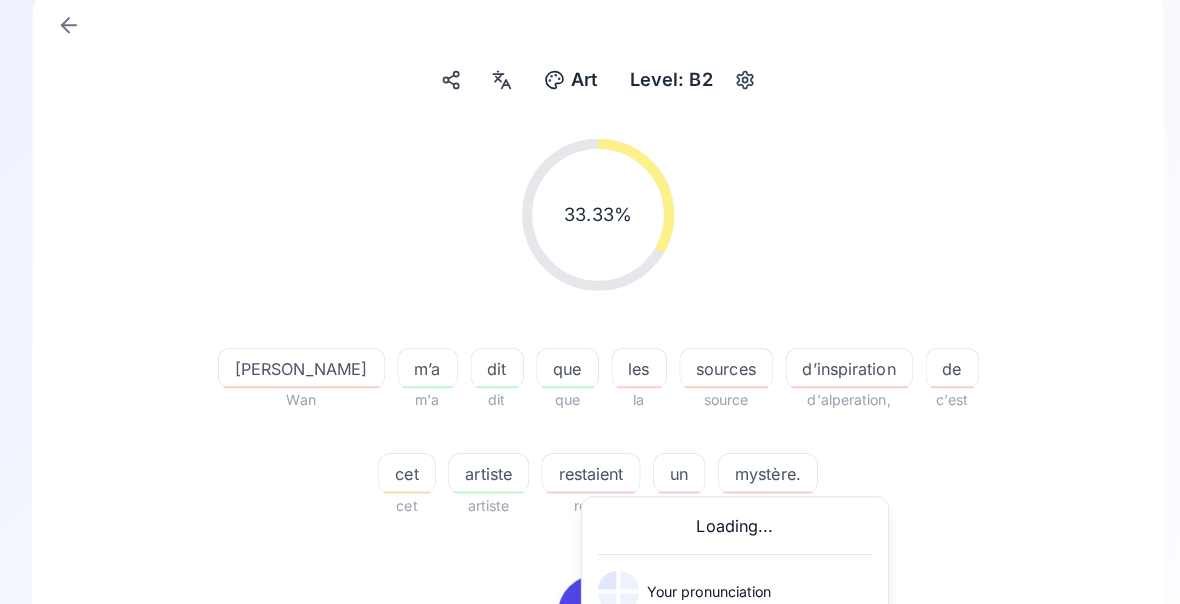 scroll, scrollTop: 139, scrollLeft: 0, axis: vertical 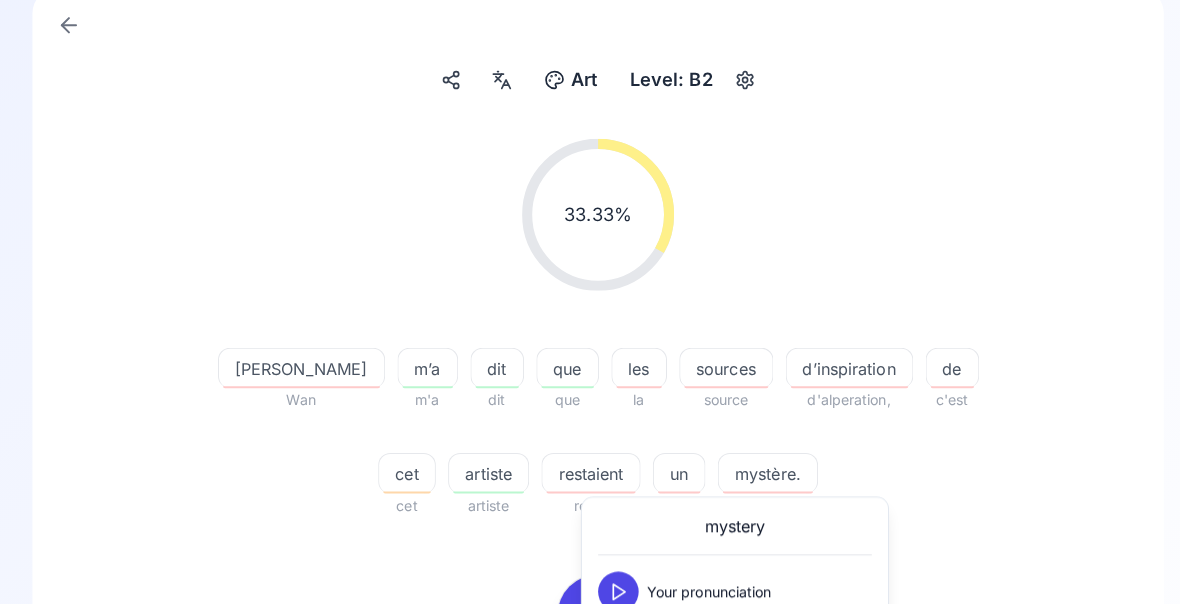 click at bounding box center [610, 632] 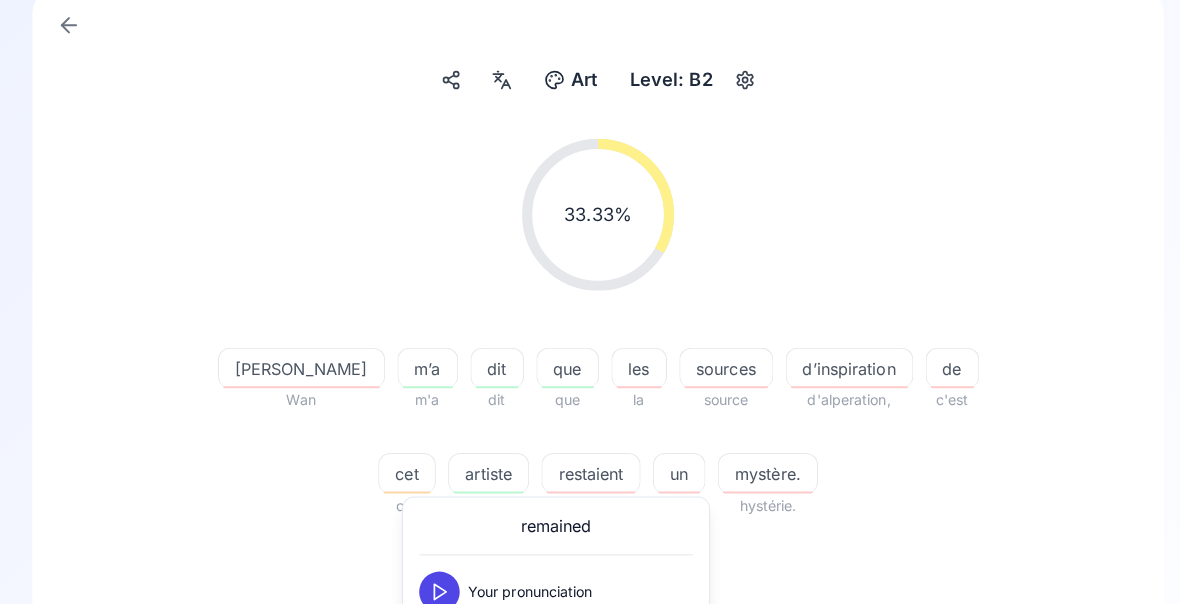 click at bounding box center [434, 632] 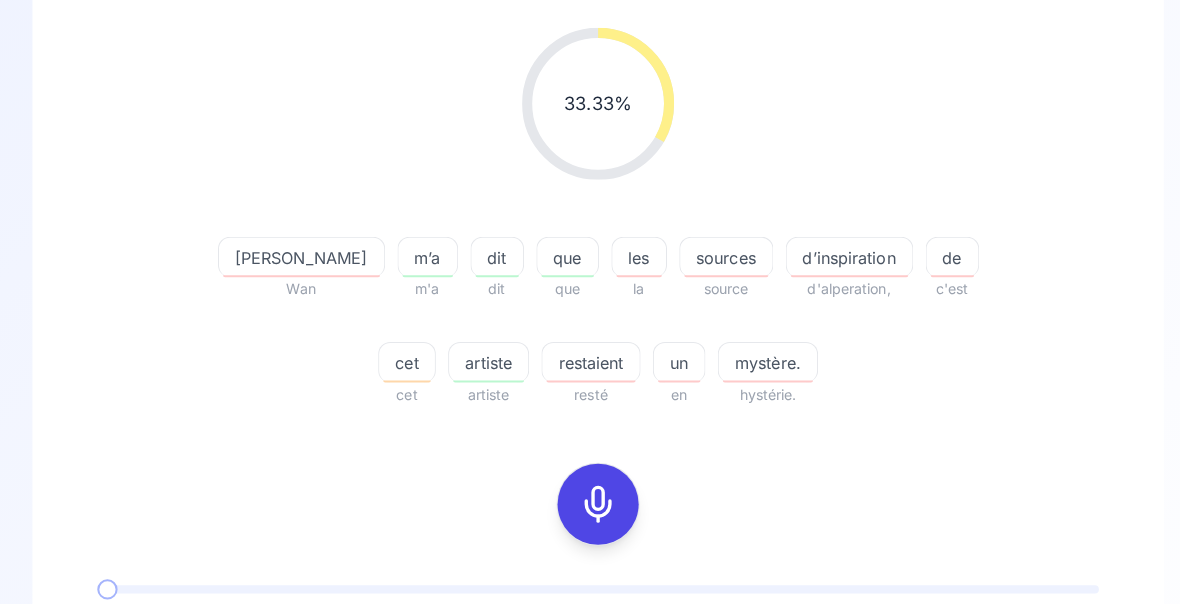 scroll, scrollTop: 249, scrollLeft: 0, axis: vertical 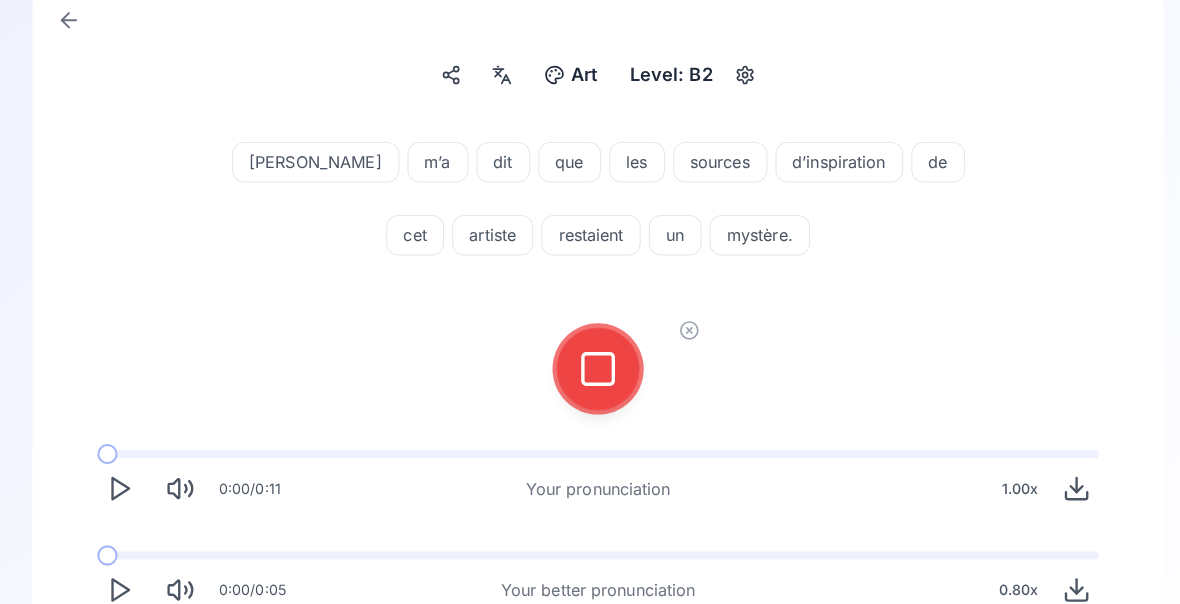 click 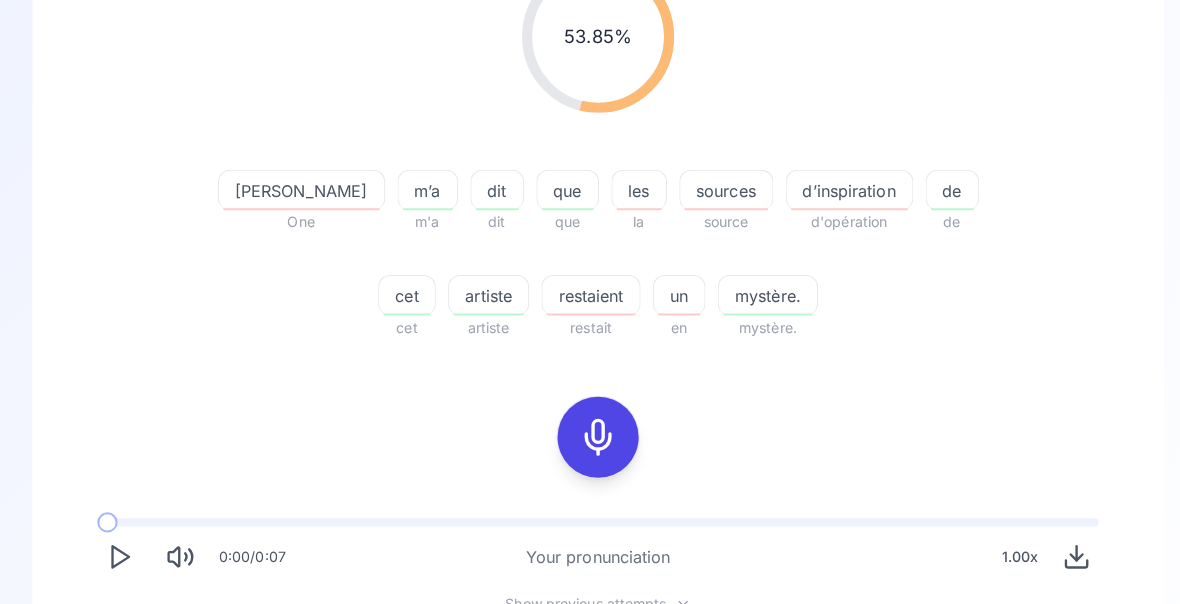 scroll, scrollTop: 314, scrollLeft: 0, axis: vertical 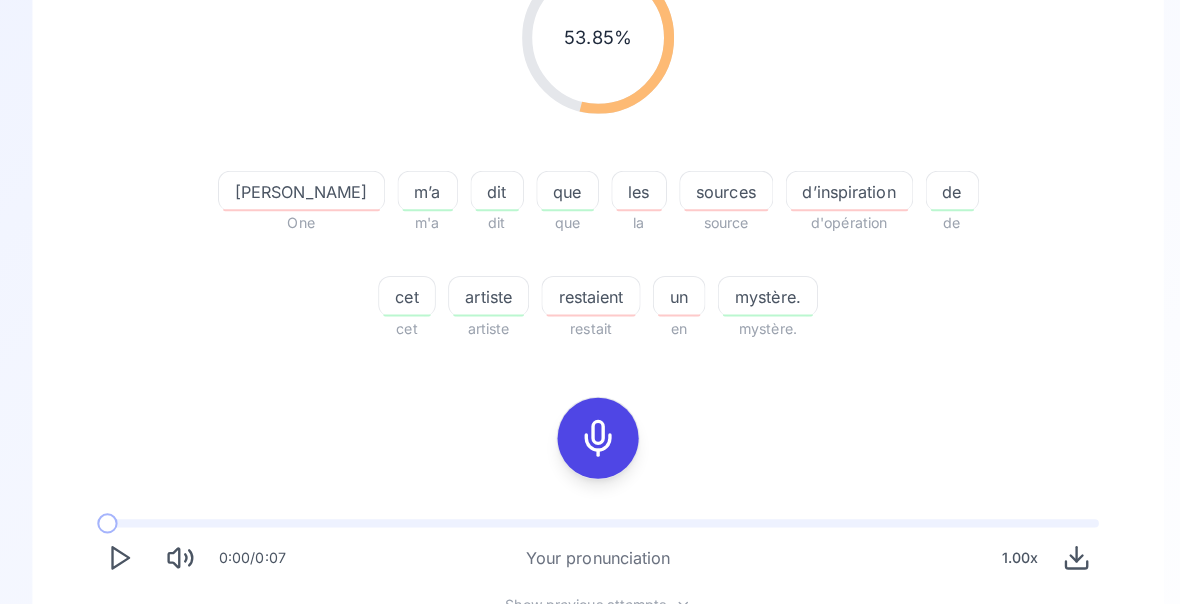 click 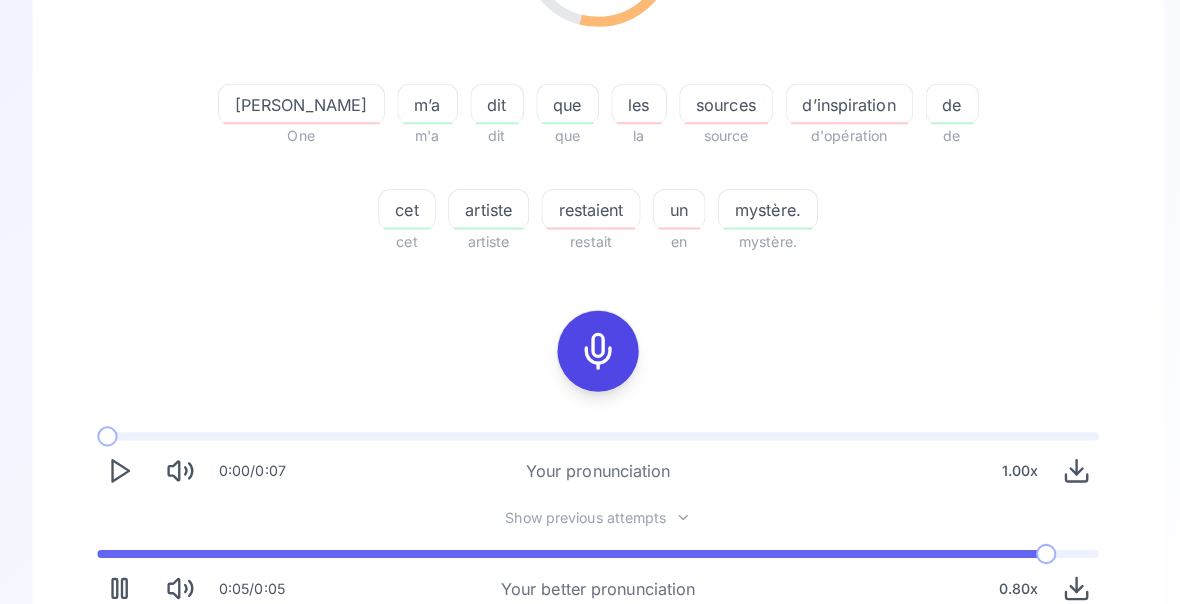 scroll, scrollTop: 398, scrollLeft: 0, axis: vertical 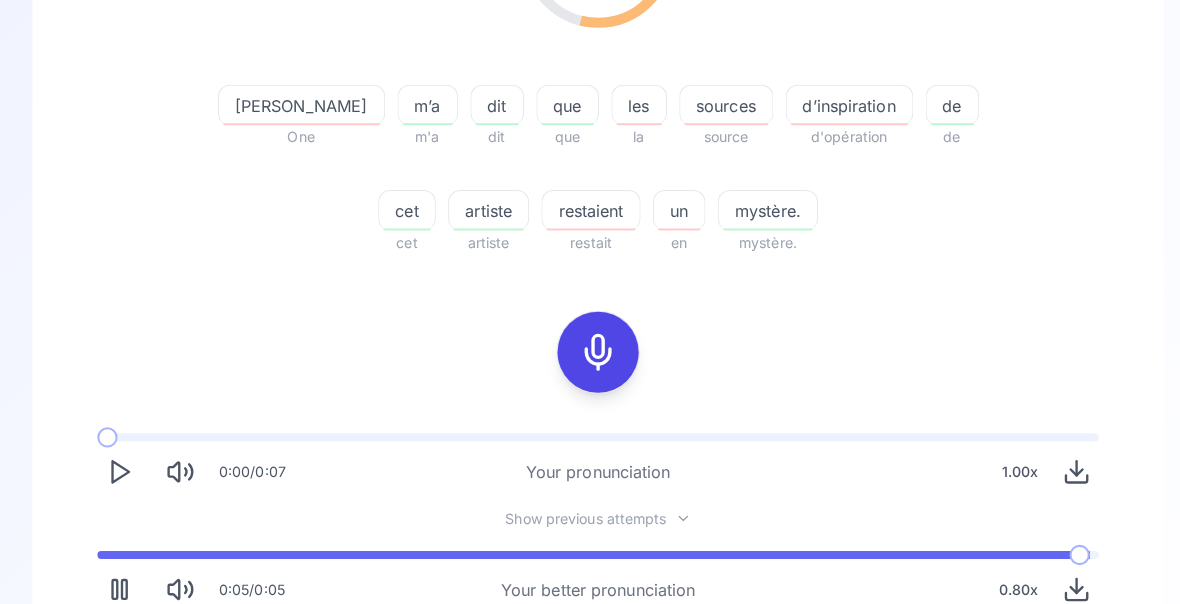 click on "Try another sentence" at bounding box center (604, 660) 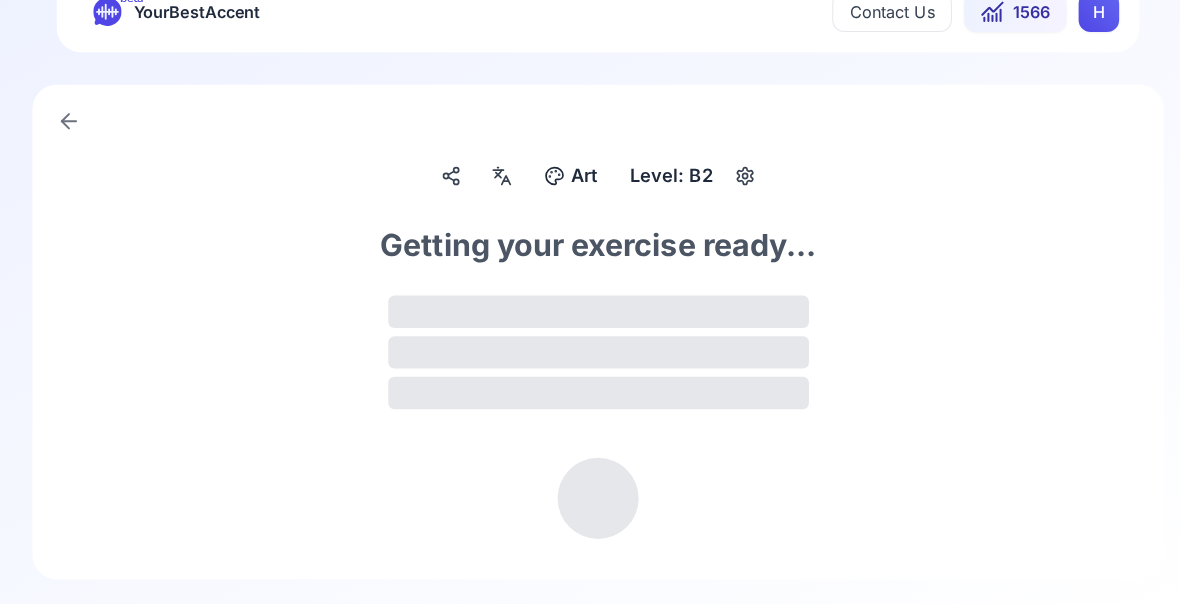 scroll, scrollTop: 0, scrollLeft: 0, axis: both 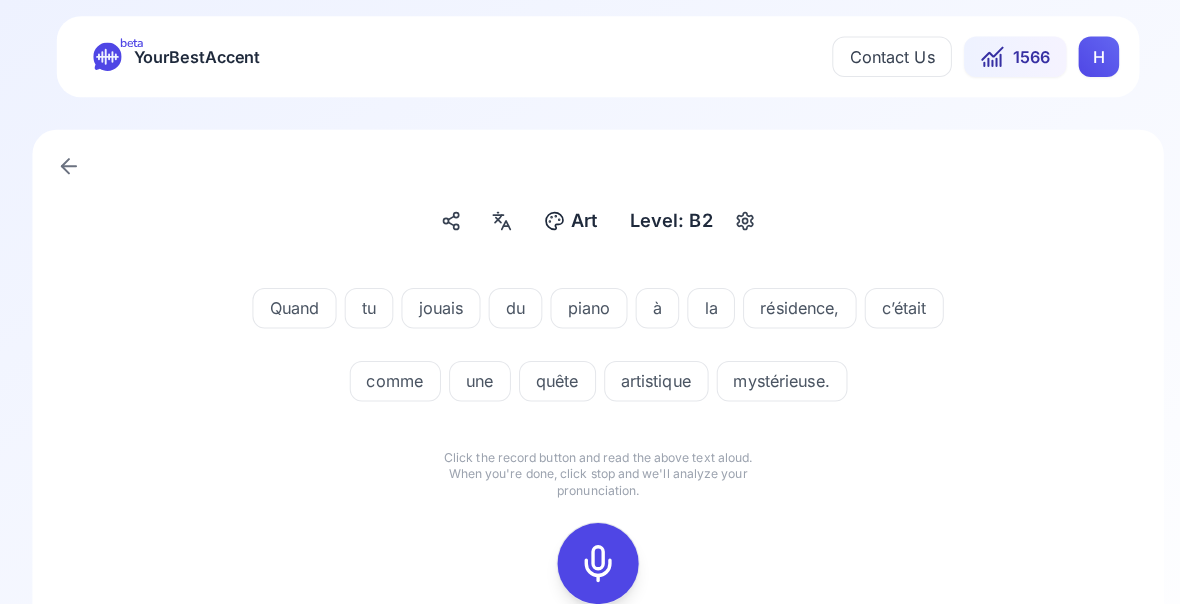 click 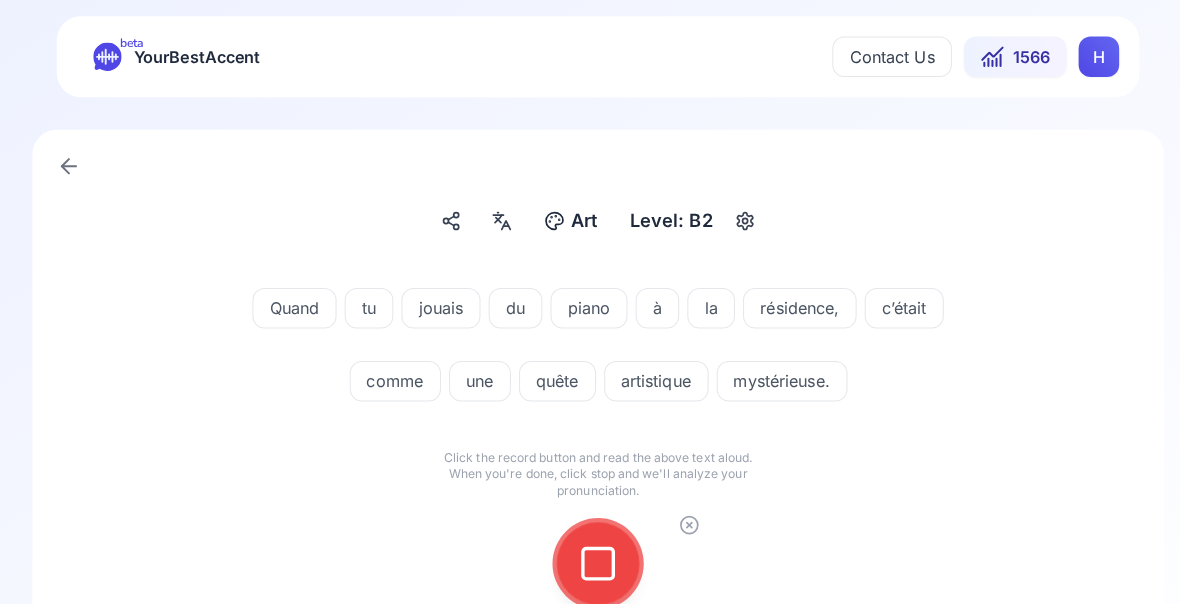 click 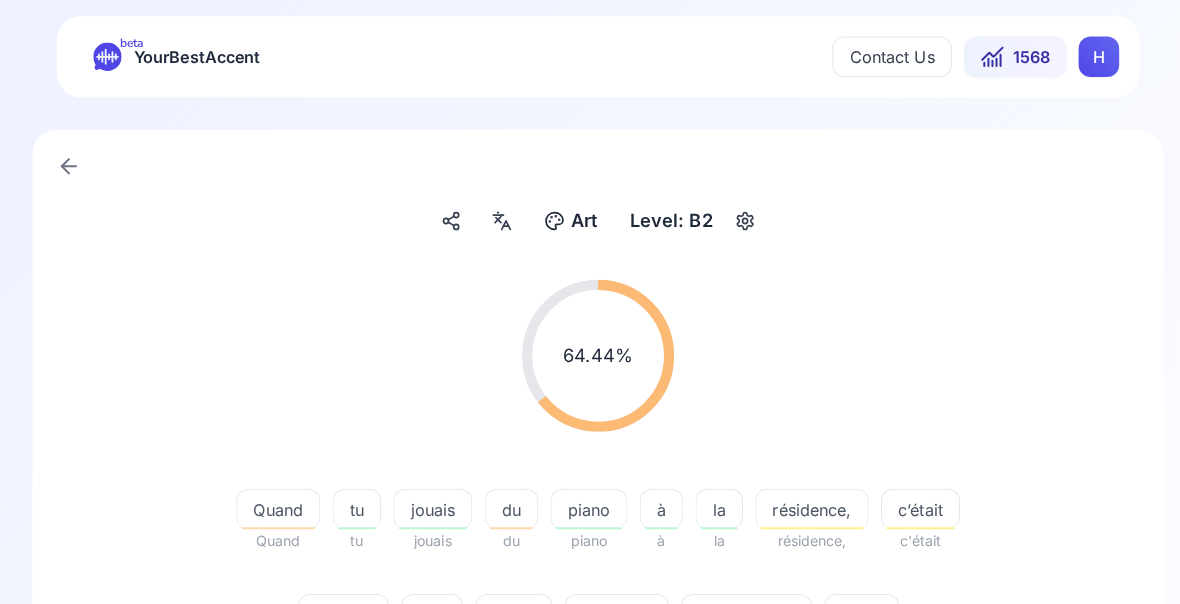 click on "quête" at bounding box center (507, 607) 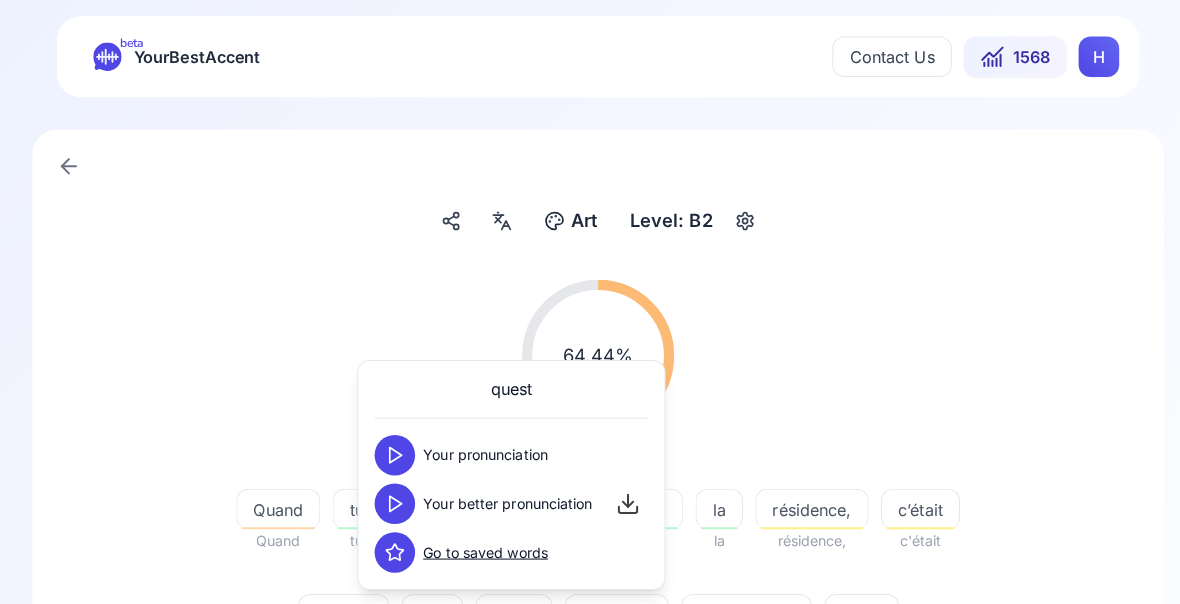 click 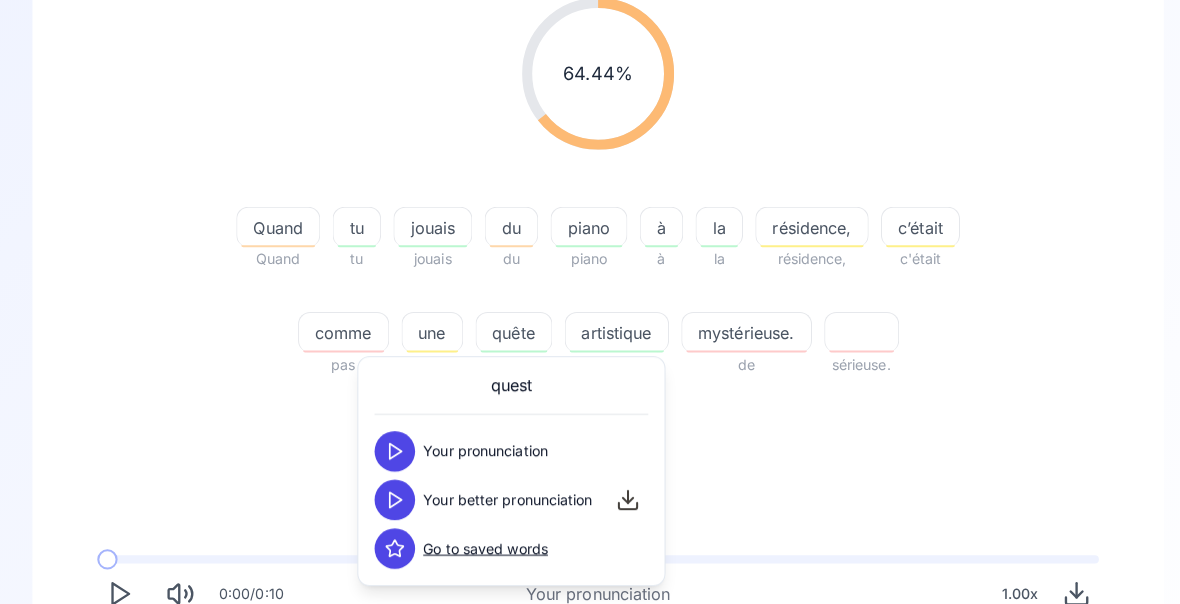 scroll, scrollTop: 279, scrollLeft: 0, axis: vertical 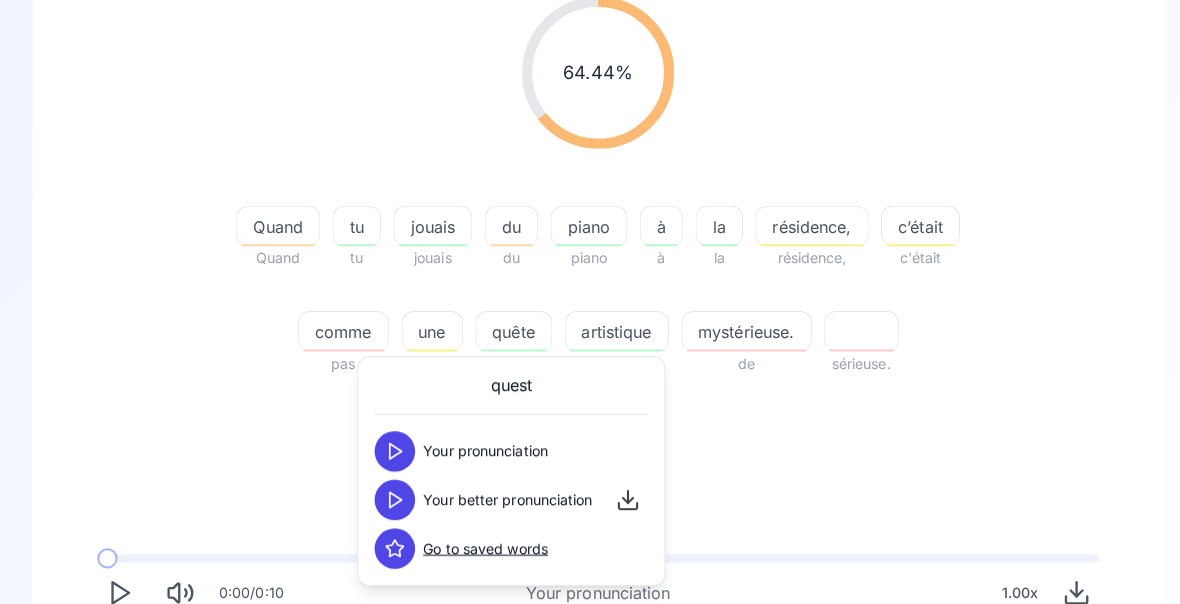 click 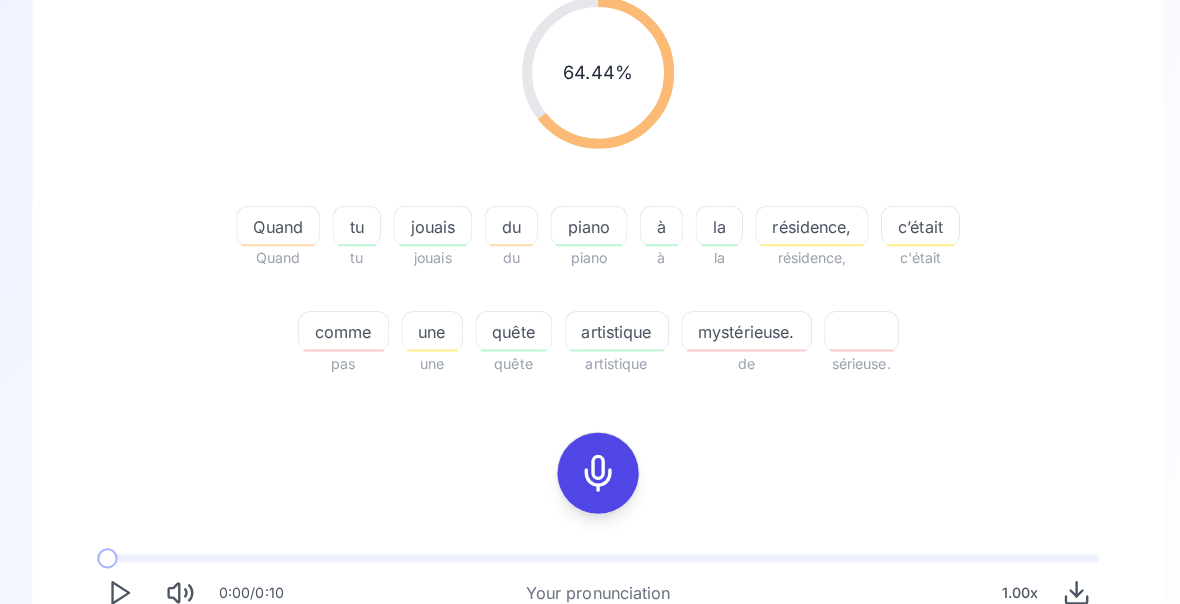 click 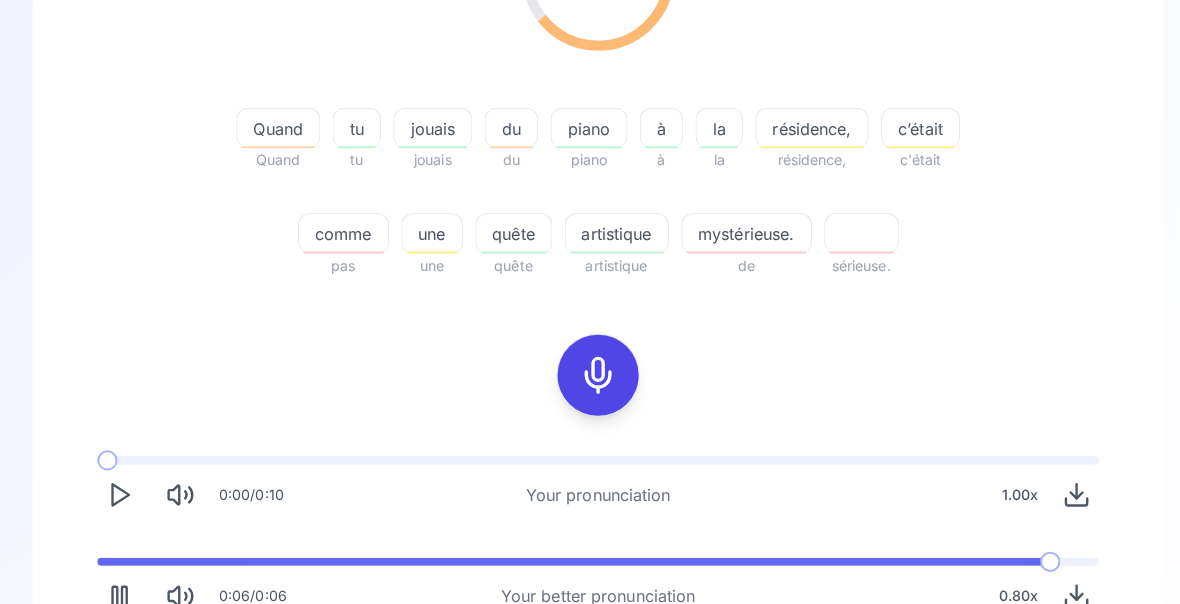 scroll, scrollTop: 380, scrollLeft: 0, axis: vertical 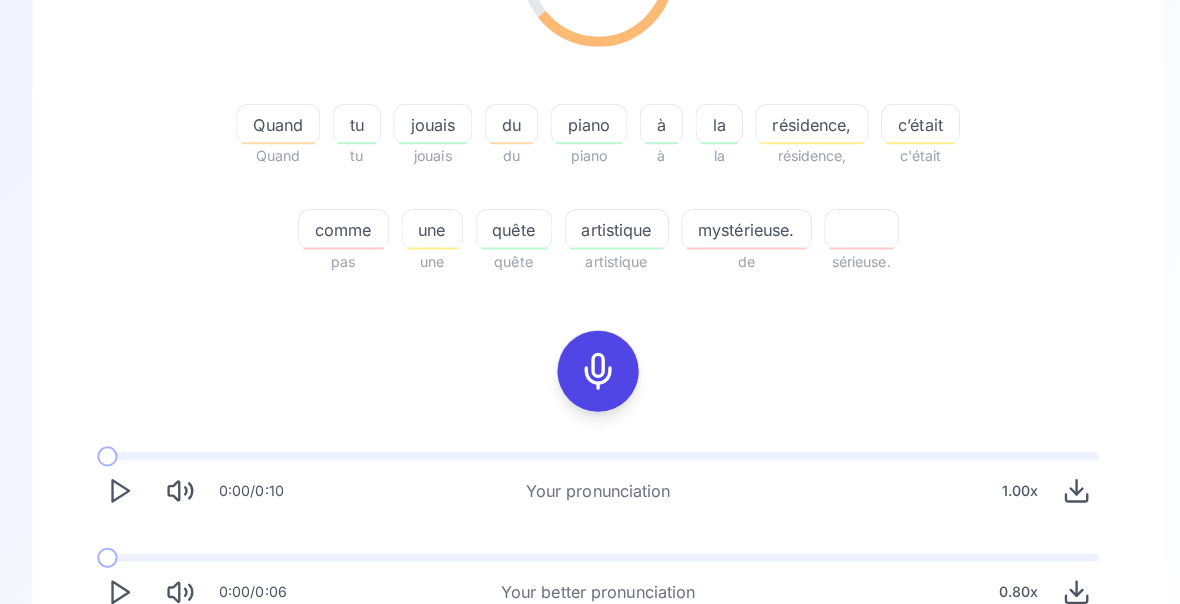 click on "Try another sentence" at bounding box center (590, 662) 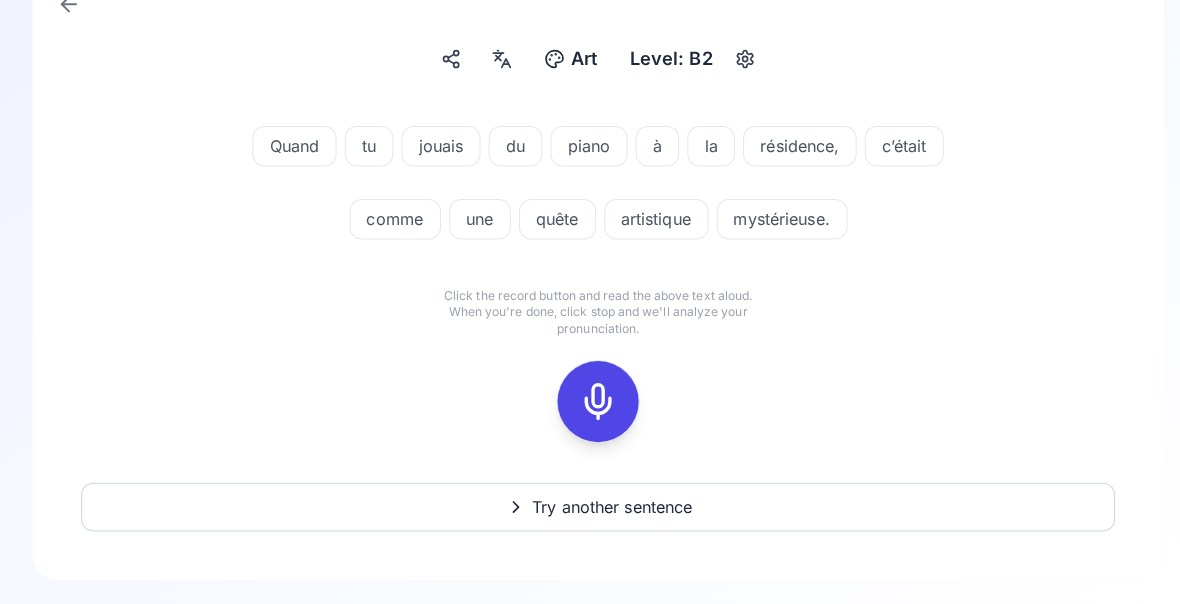 scroll, scrollTop: 0, scrollLeft: 0, axis: both 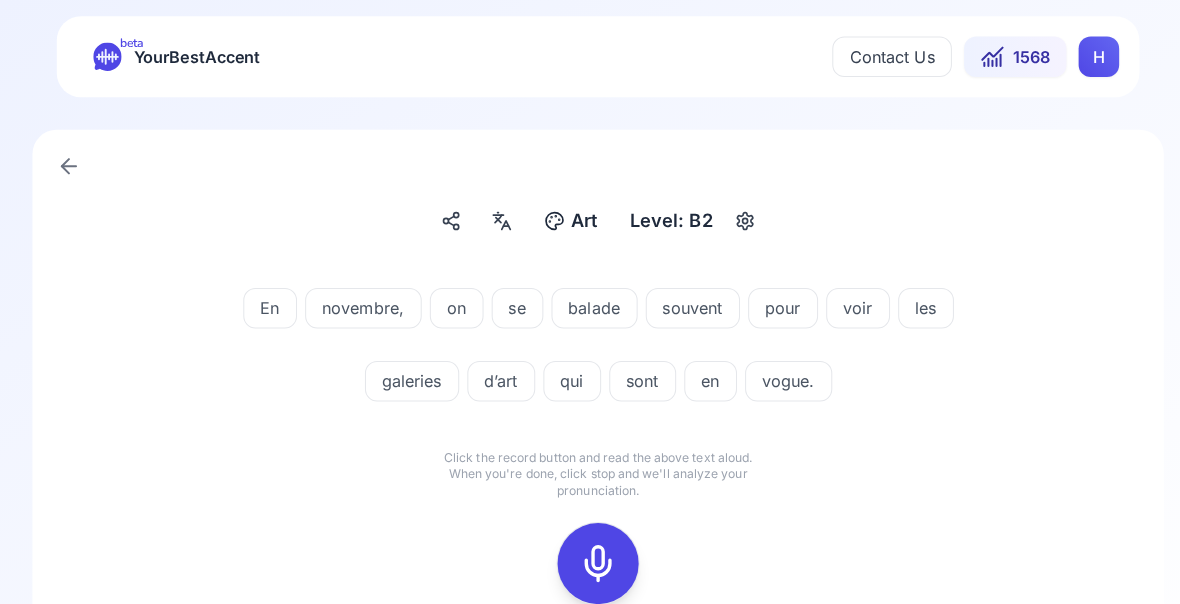 click 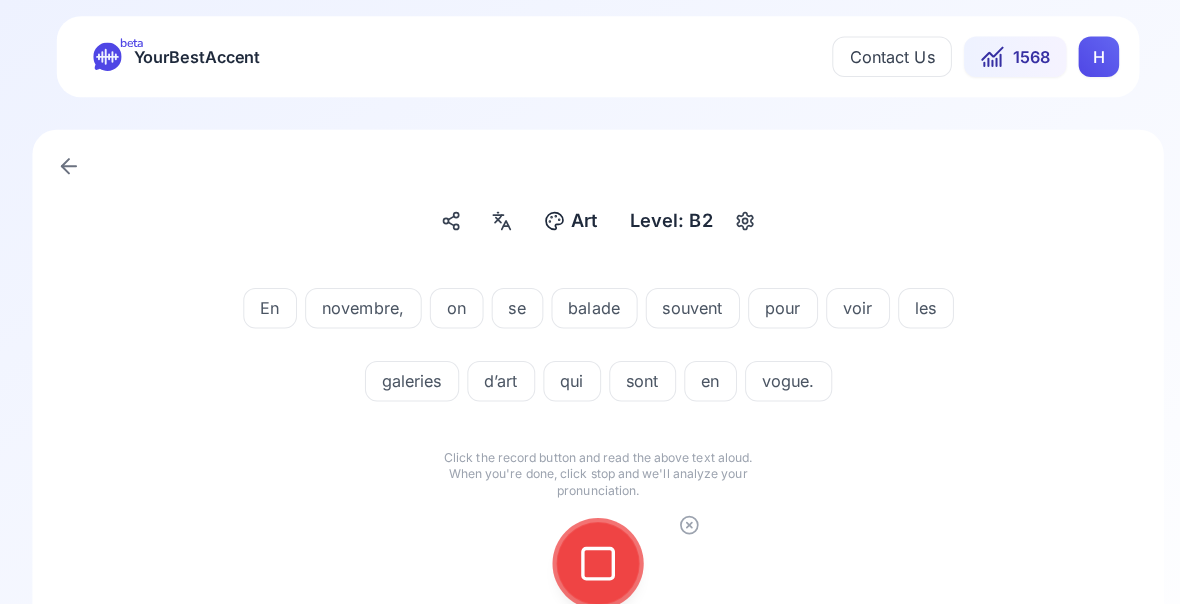click 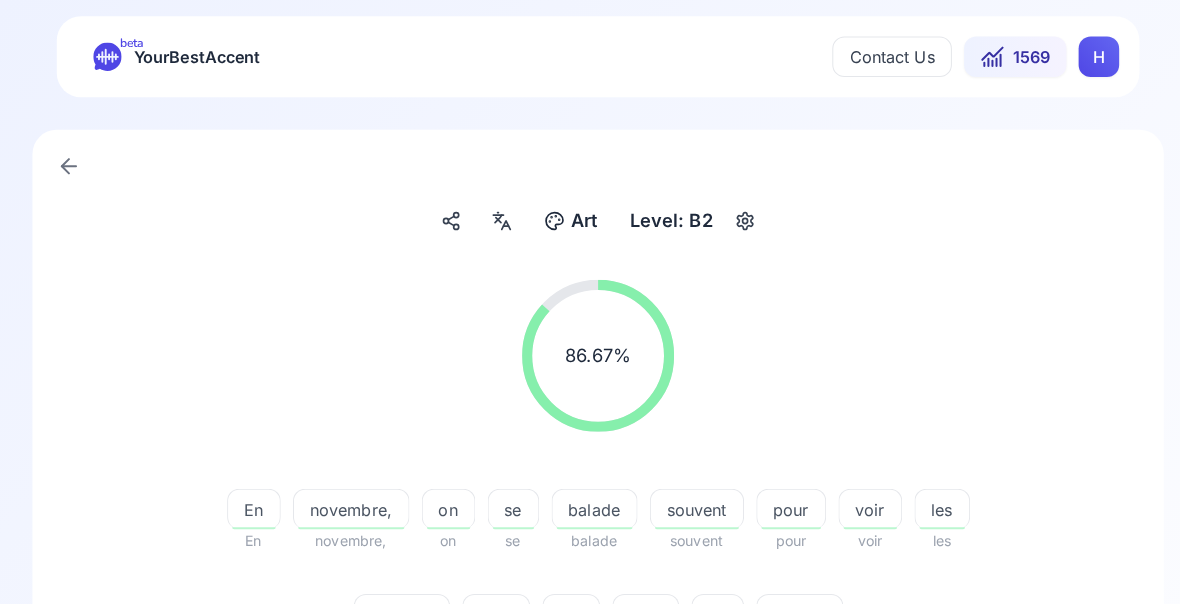 click on "galeries" at bounding box center [396, 607] 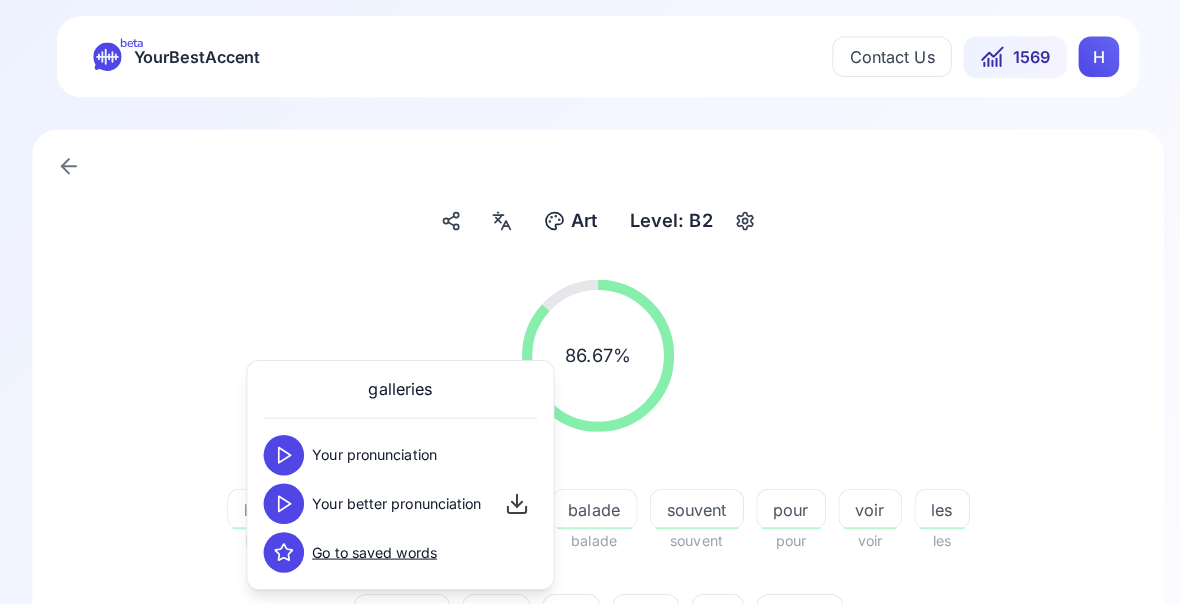 click 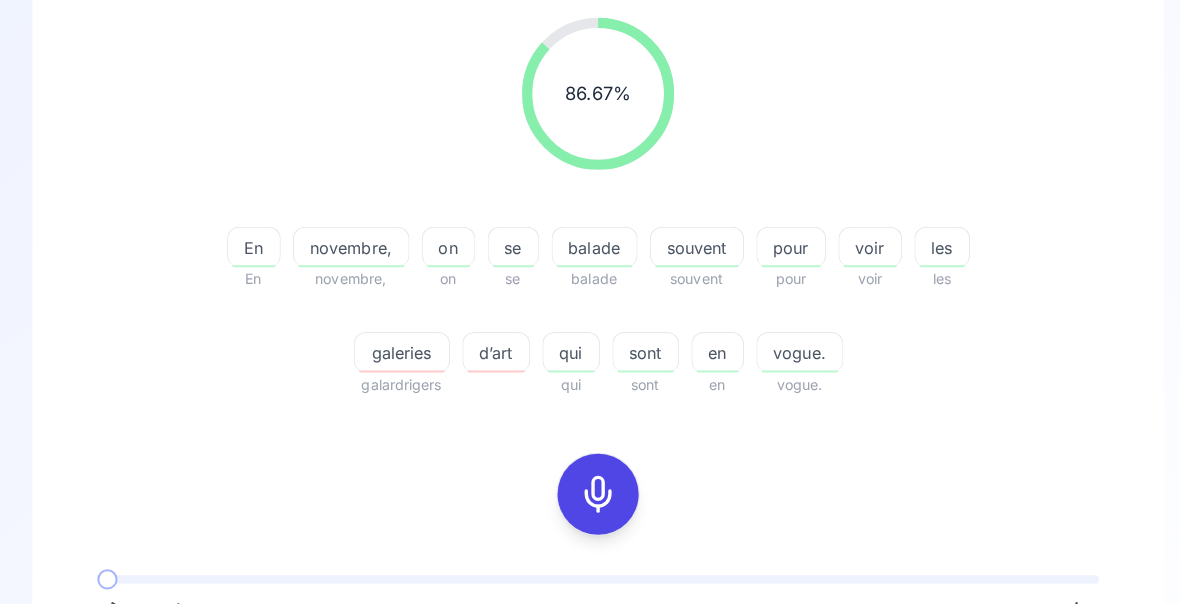 click 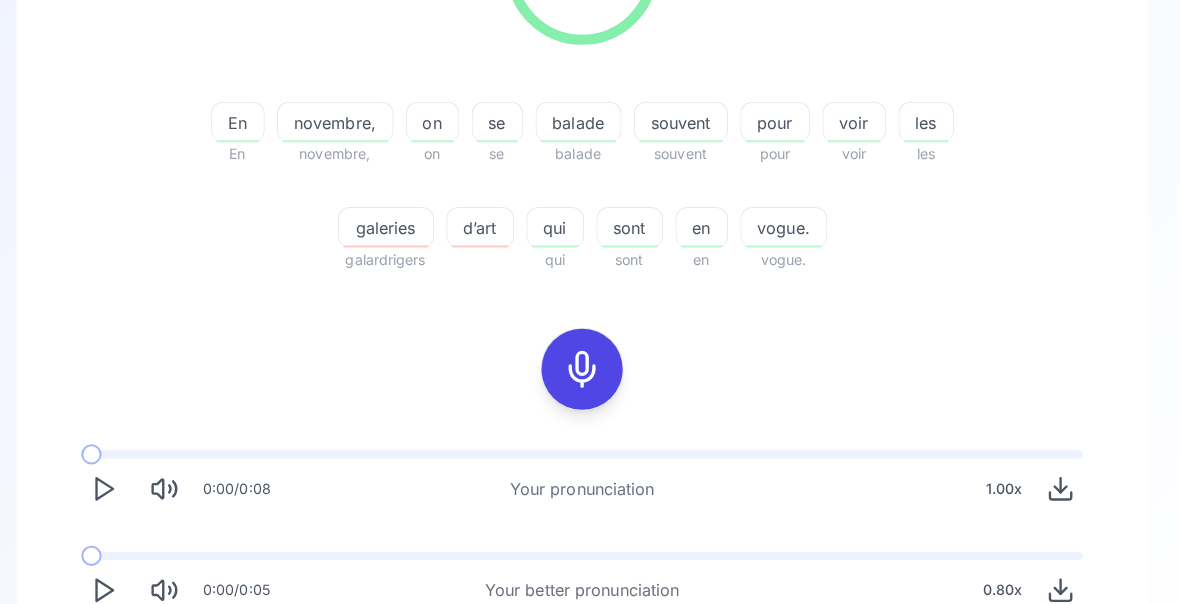scroll, scrollTop: 382, scrollLeft: 0, axis: vertical 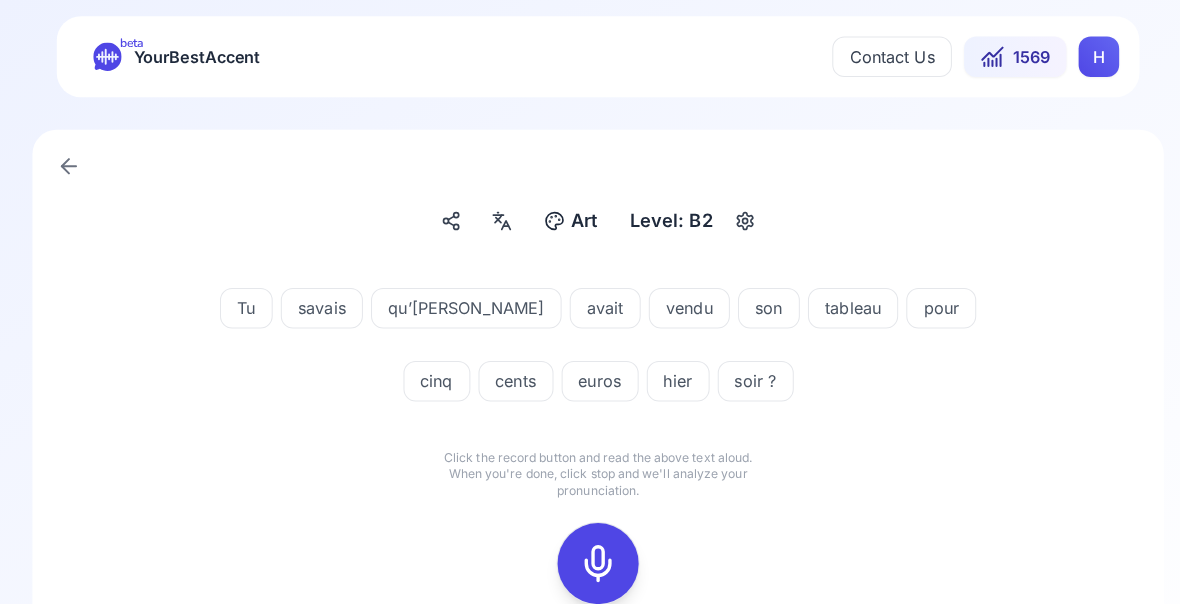 click 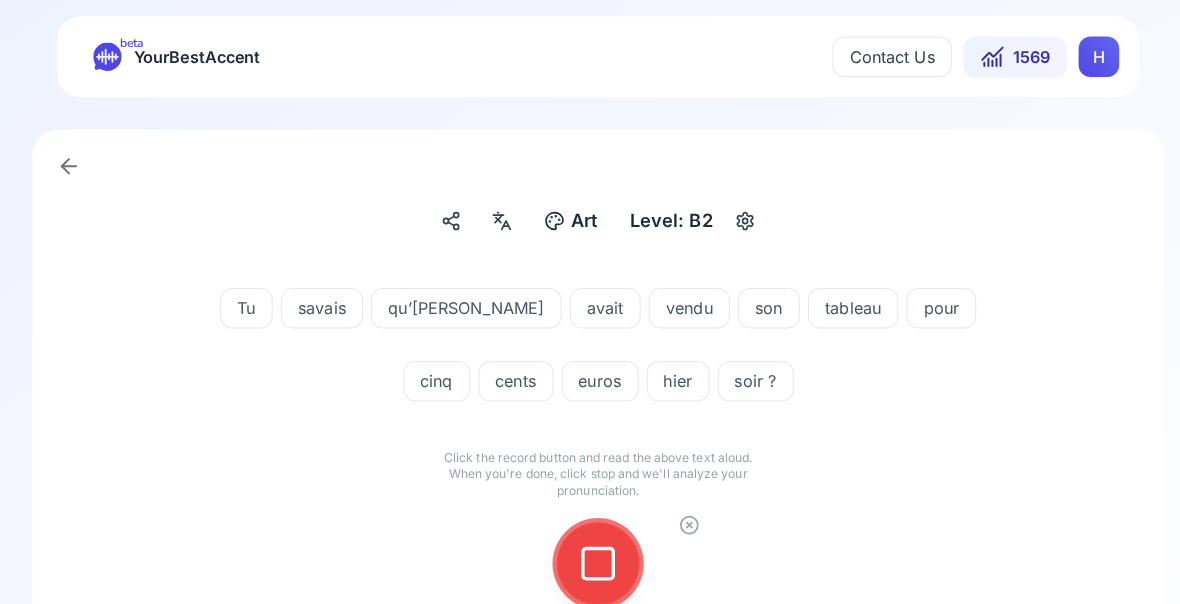 click 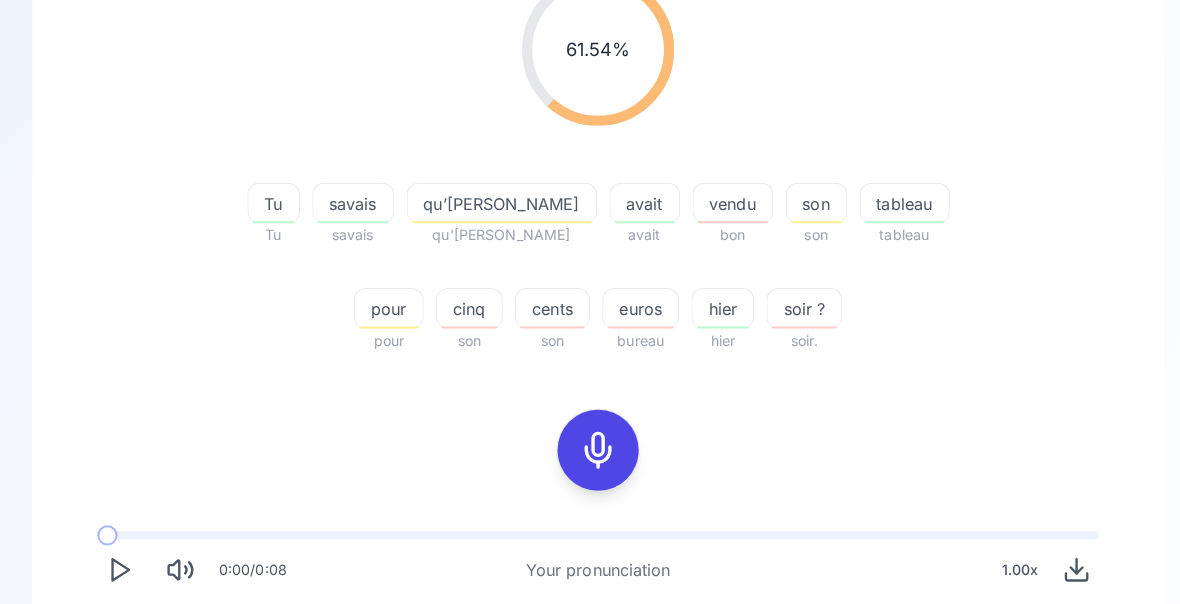 scroll, scrollTop: 299, scrollLeft: 0, axis: vertical 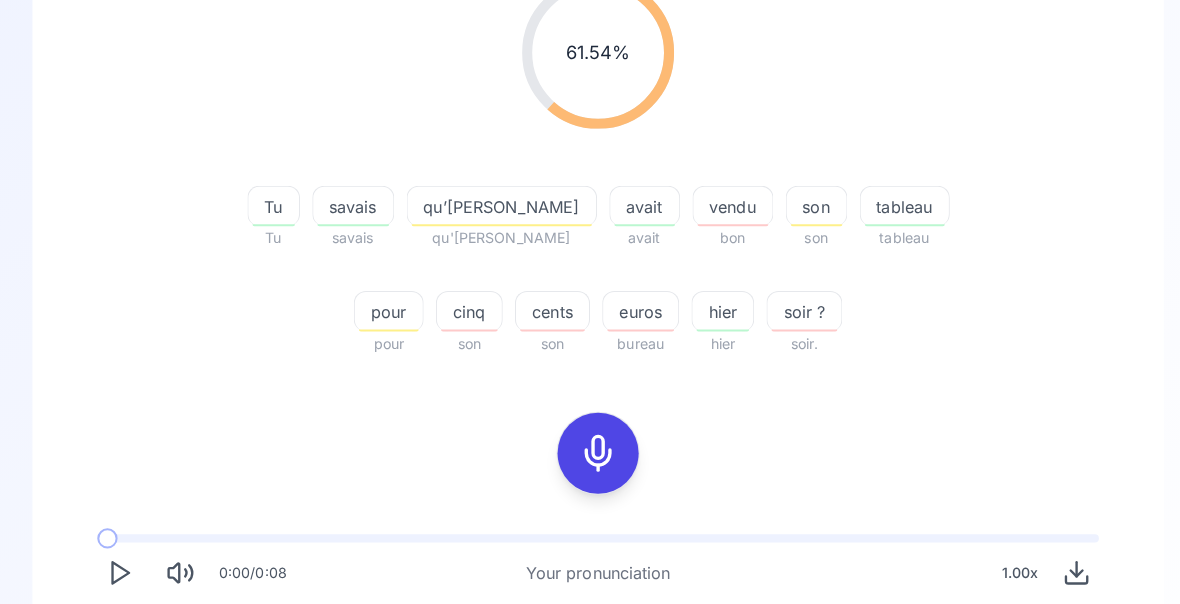 click 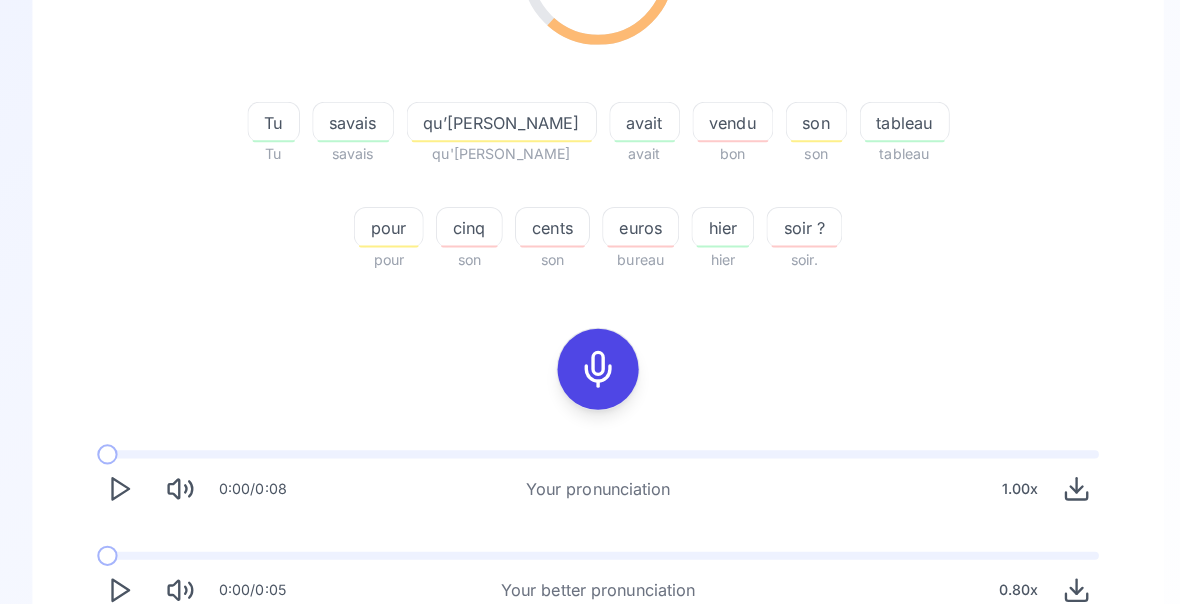 click on "Try another sentence" at bounding box center (590, 660) 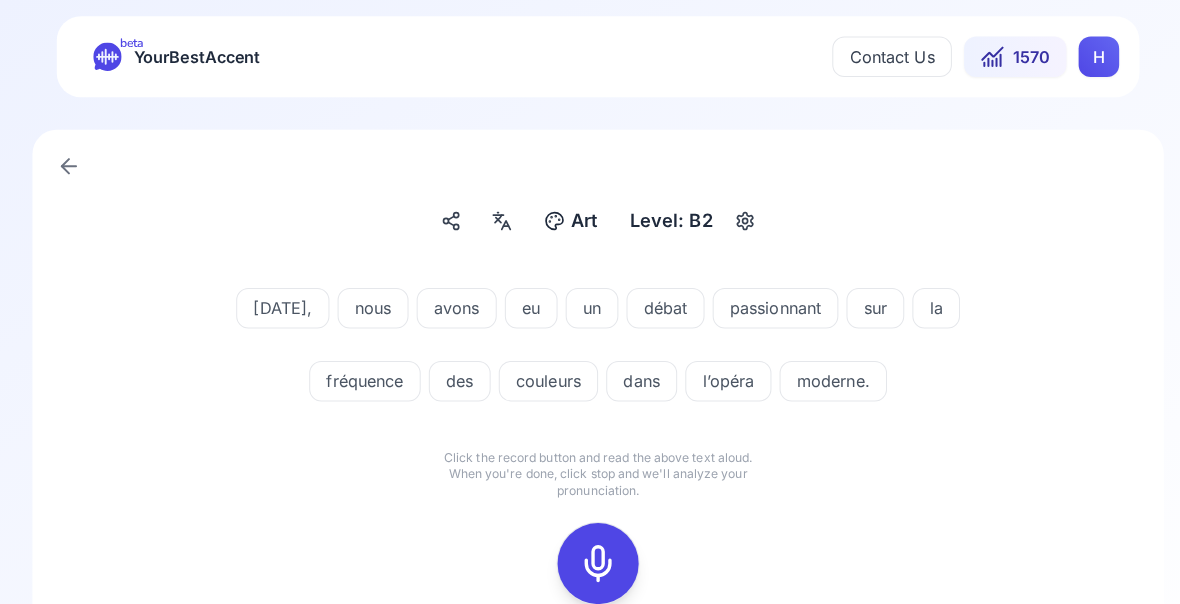 click at bounding box center [590, 556] 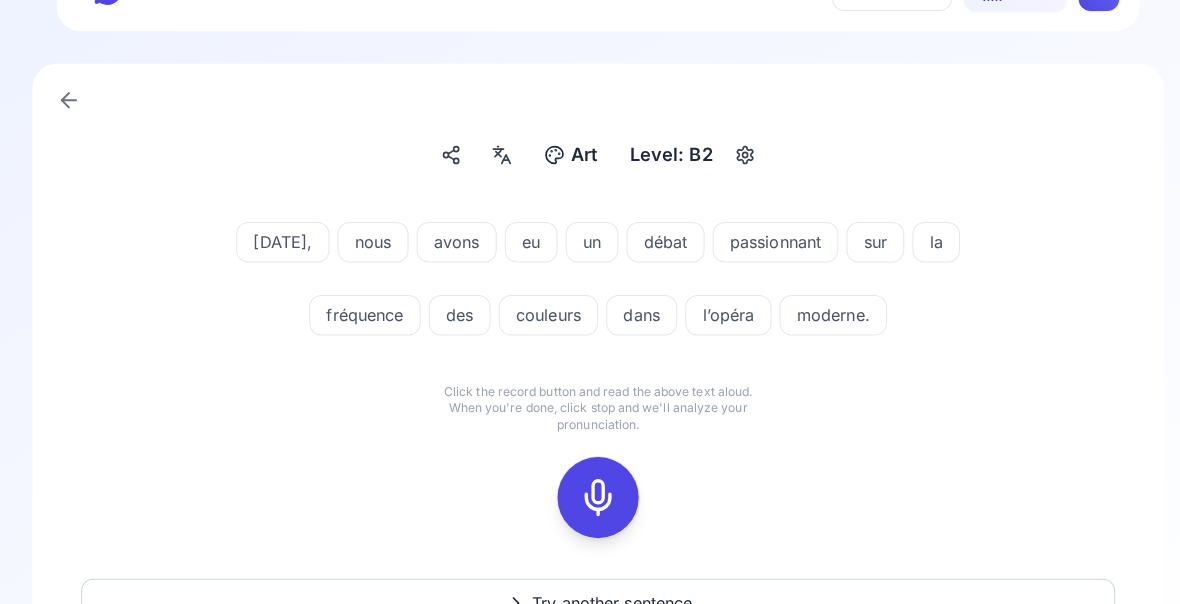 scroll, scrollTop: 65, scrollLeft: 0, axis: vertical 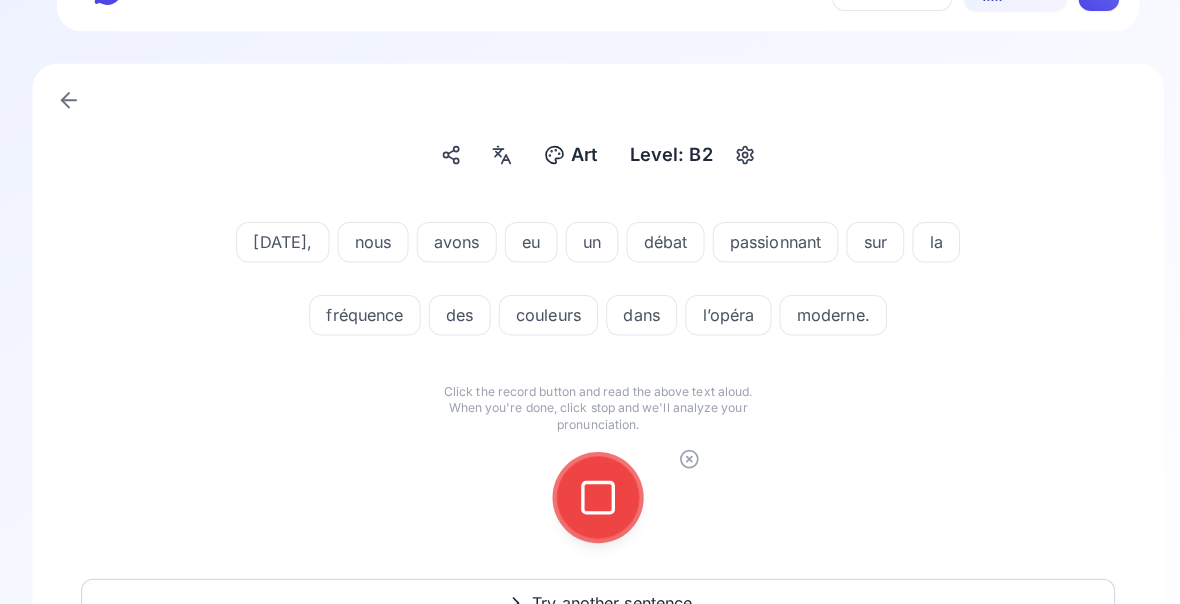 click 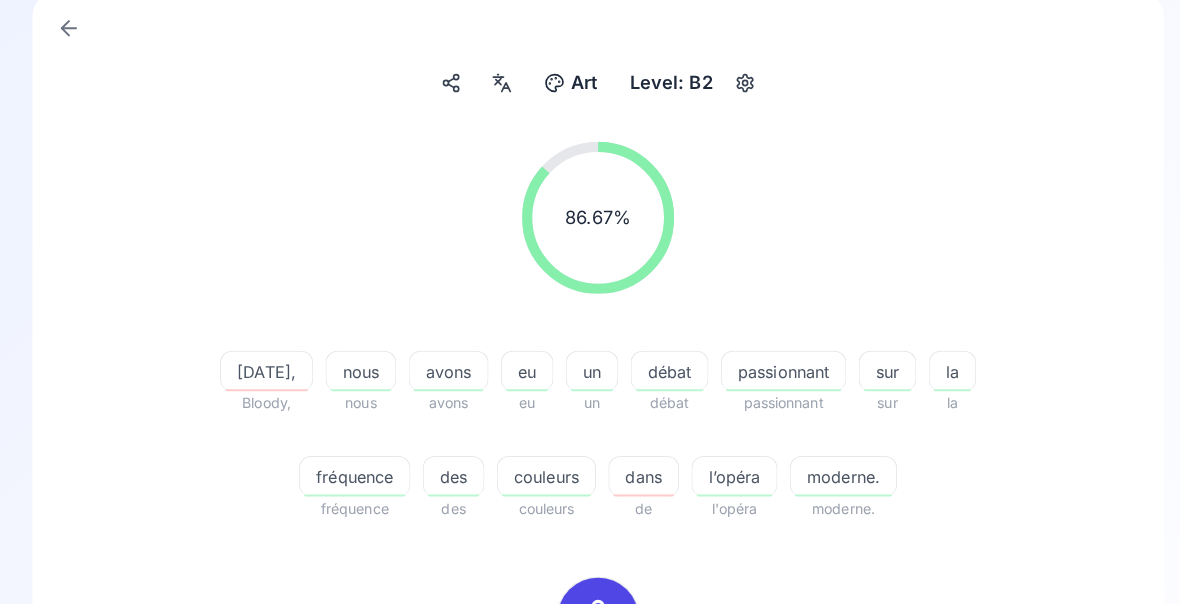 scroll, scrollTop: 136, scrollLeft: 0, axis: vertical 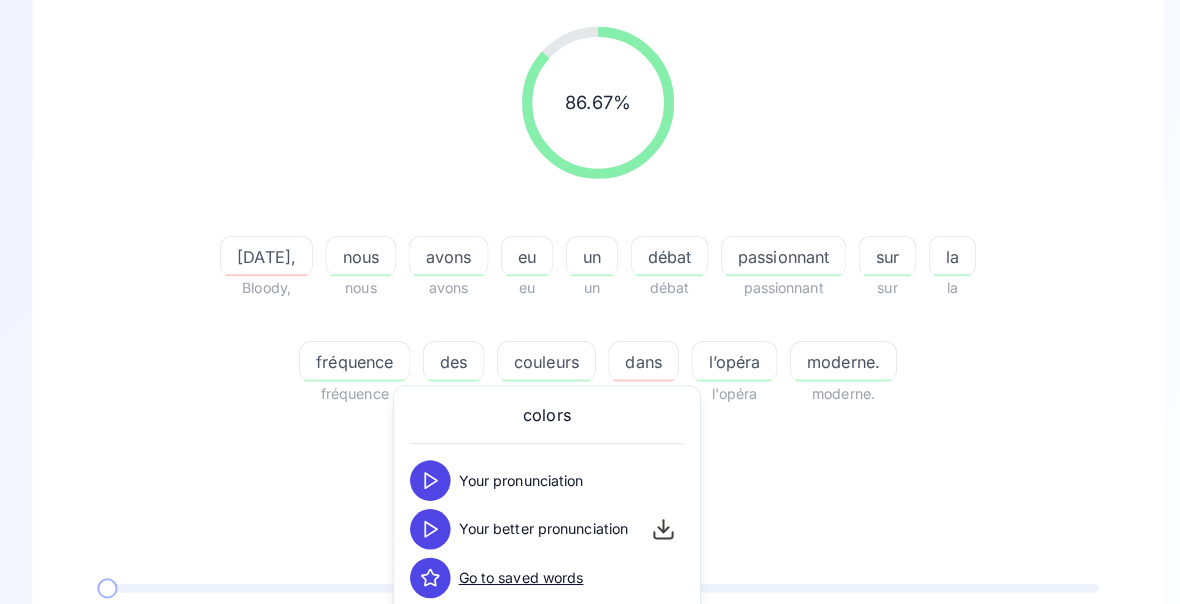 click 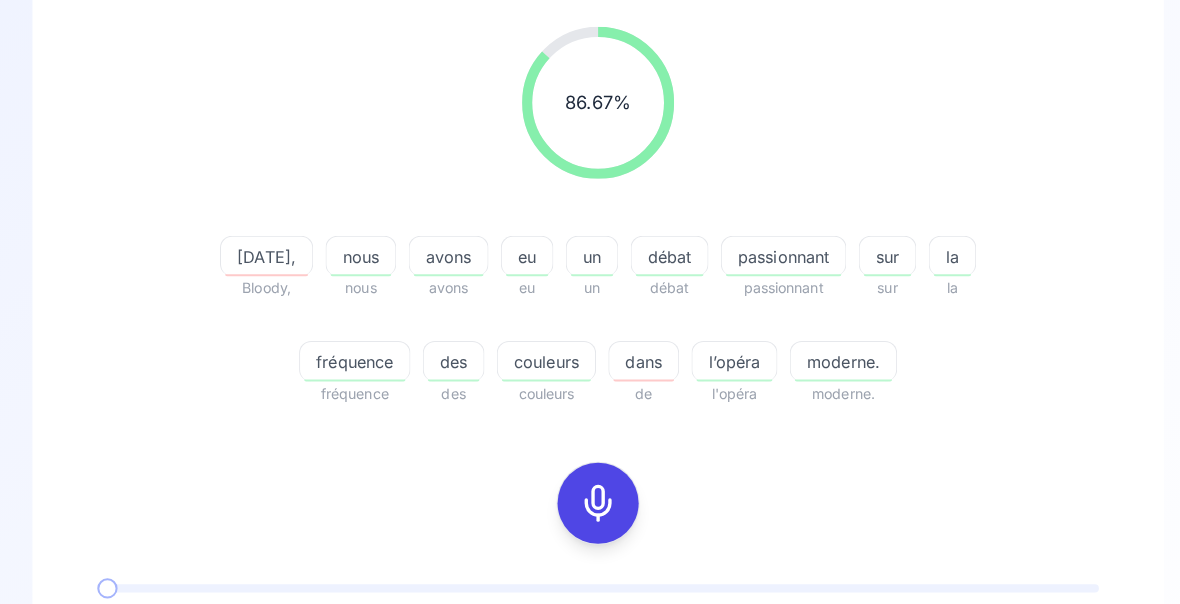 click on "[DATE]," at bounding box center (263, 253) 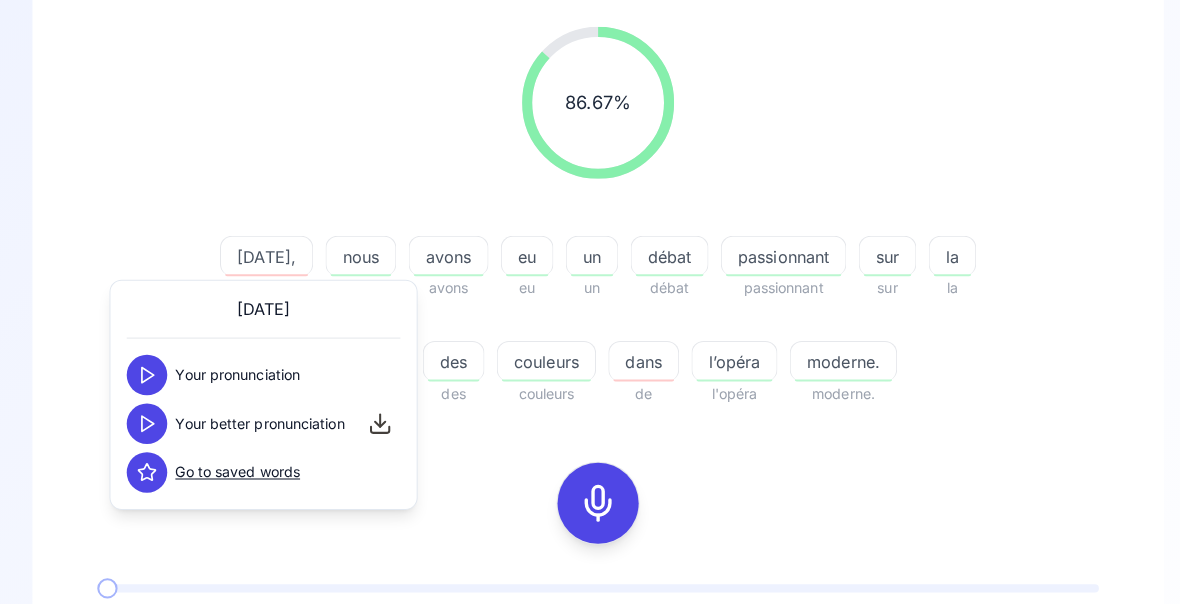 click at bounding box center (145, 418) 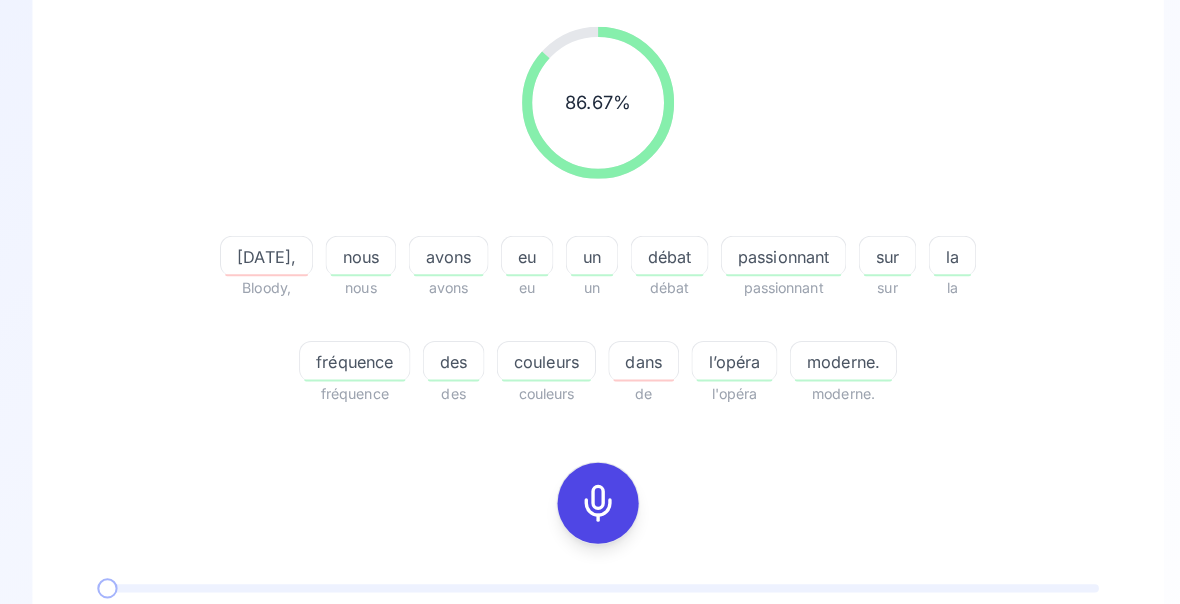 scroll, scrollTop: 249, scrollLeft: 0, axis: vertical 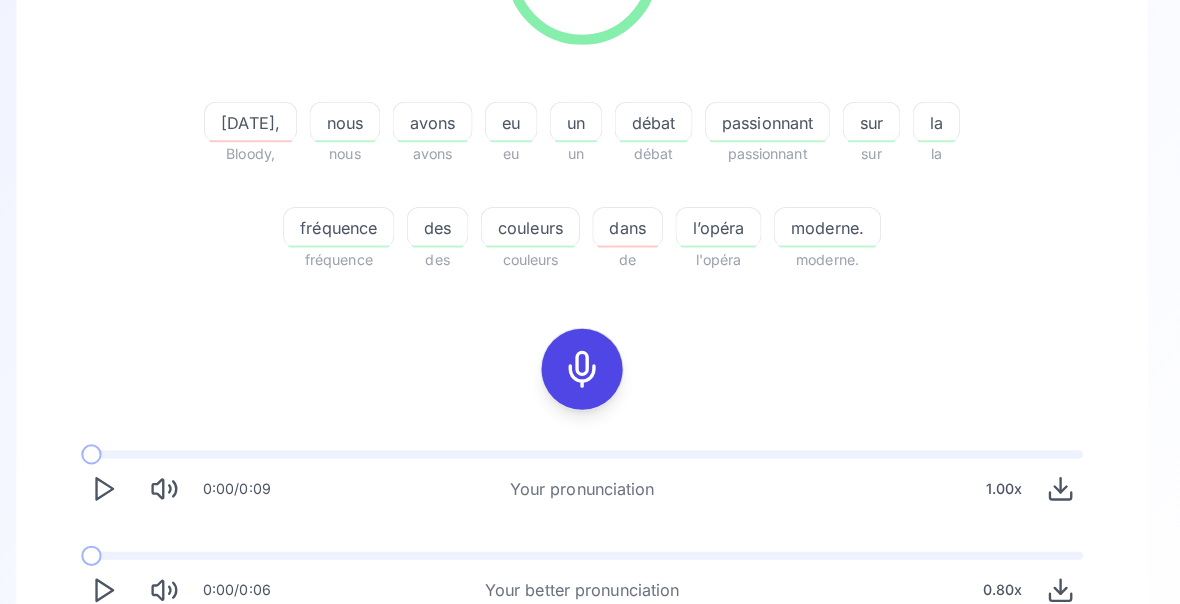 click 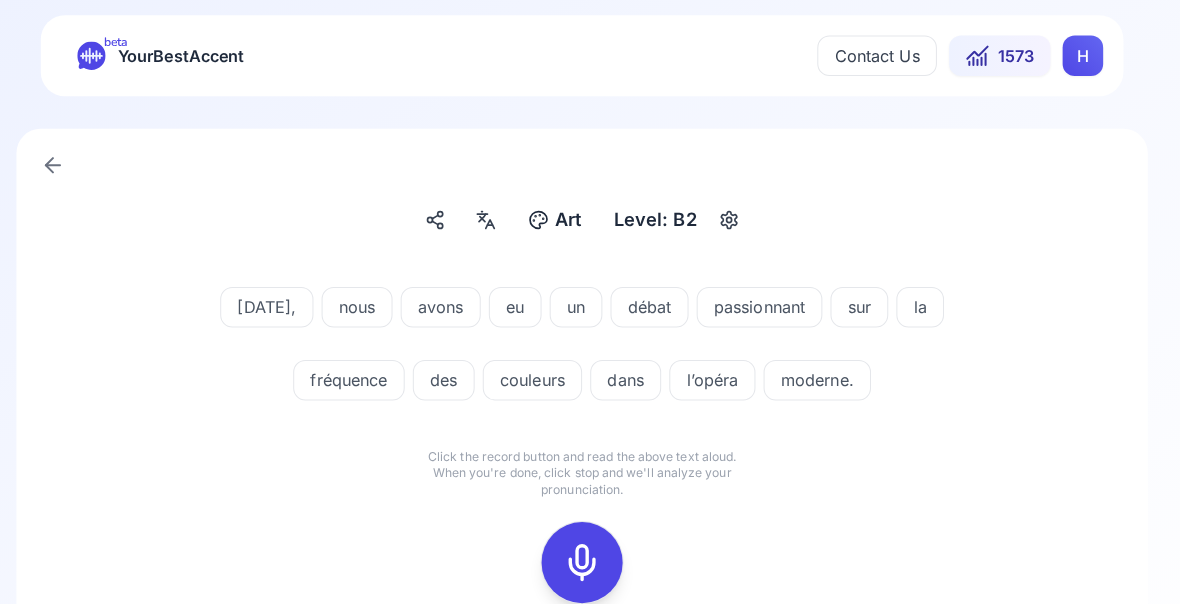 scroll, scrollTop: 0, scrollLeft: 0, axis: both 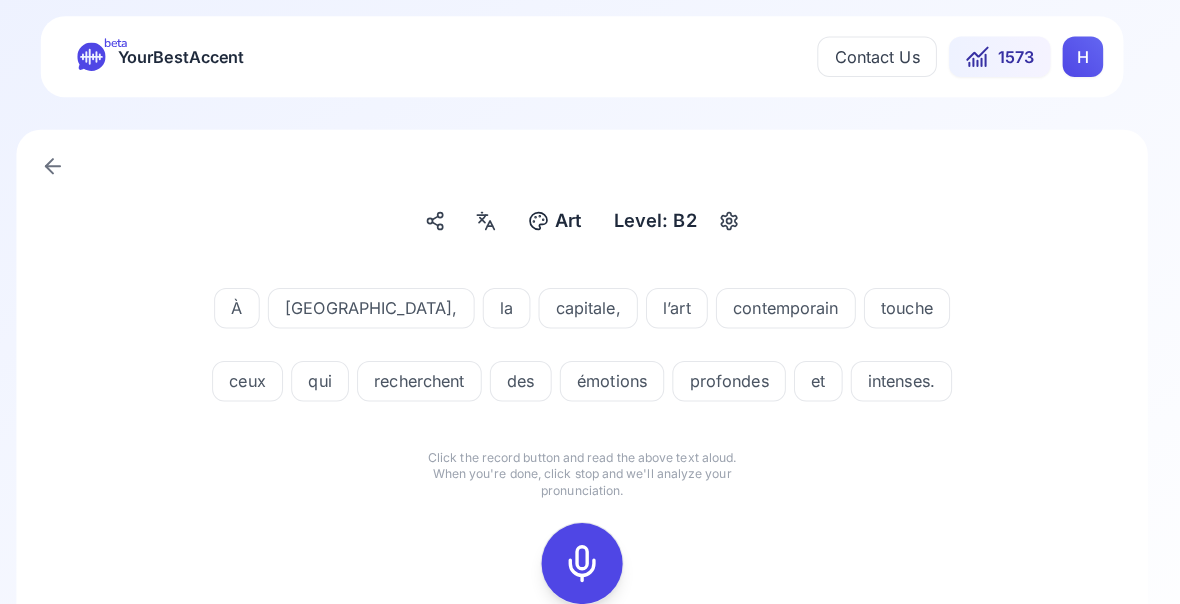 click 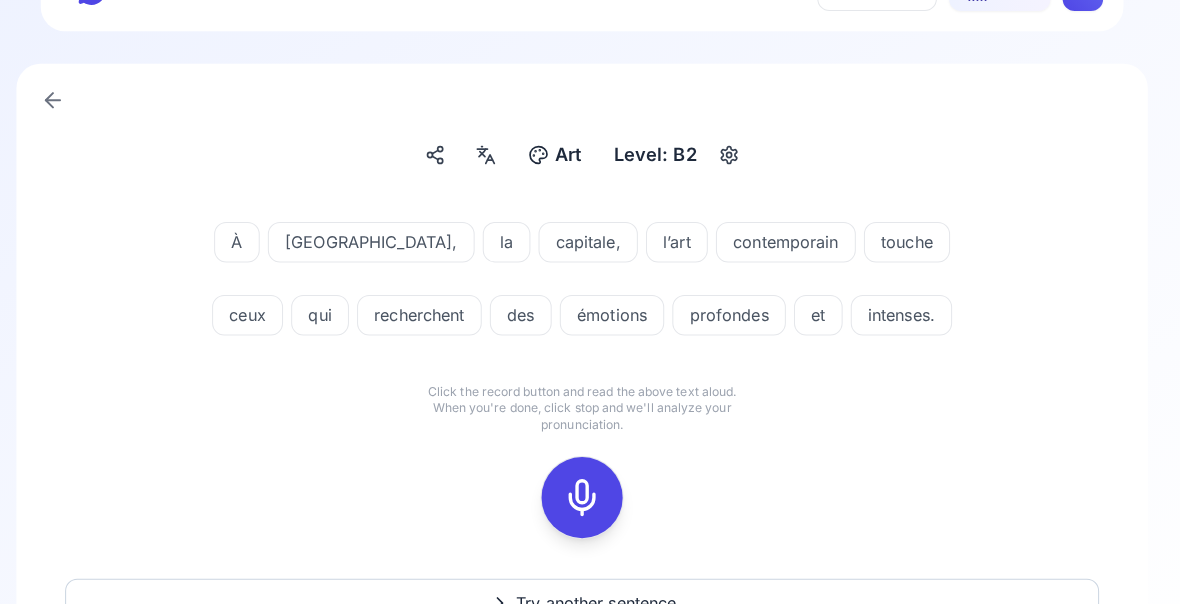 scroll, scrollTop: 65, scrollLeft: 0, axis: vertical 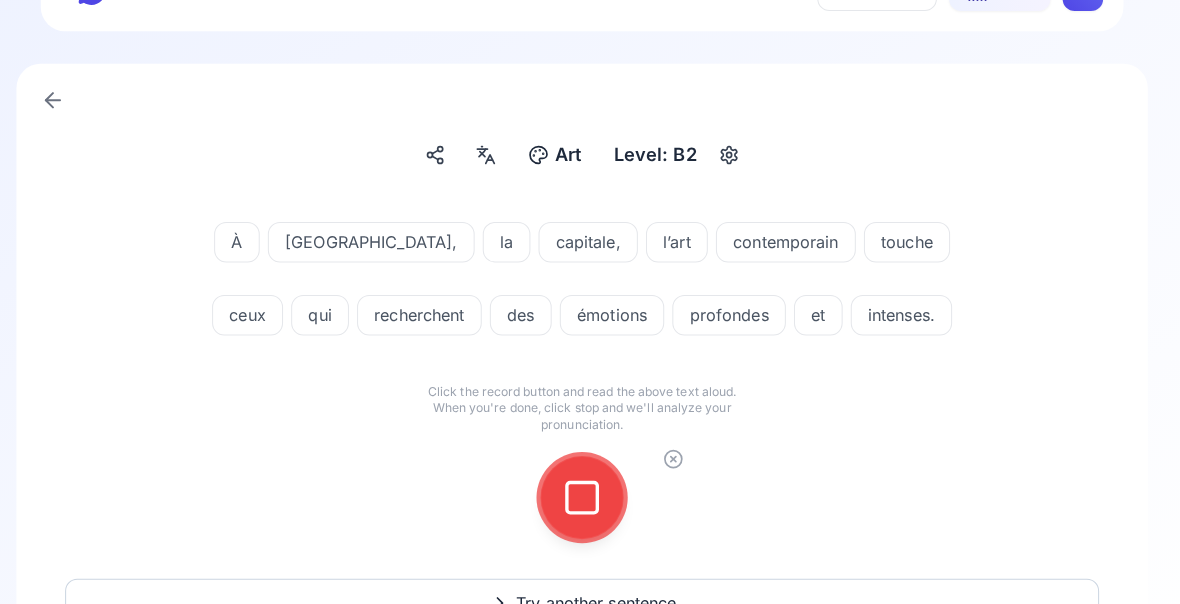 click 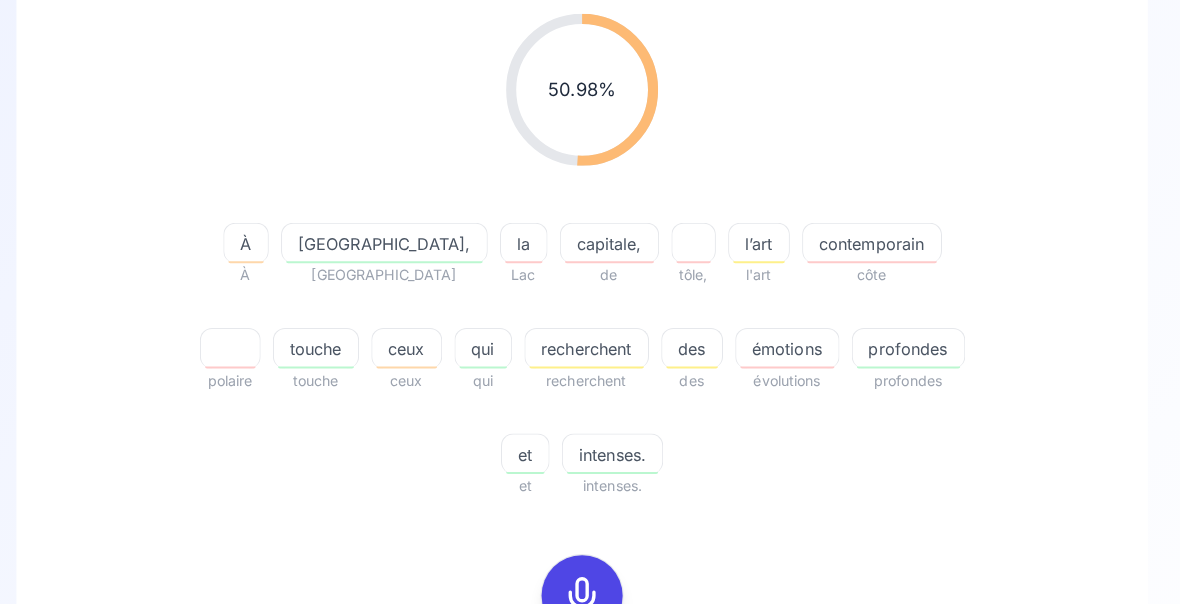 scroll, scrollTop: 321, scrollLeft: 0, axis: vertical 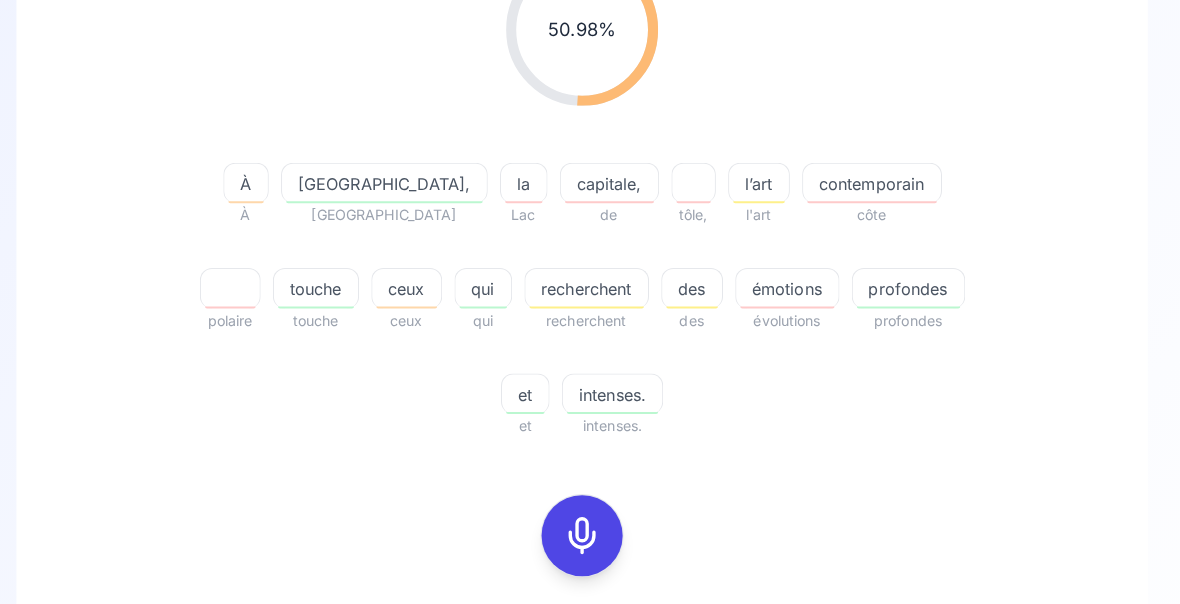 click on "recherchent" at bounding box center (594, 286) 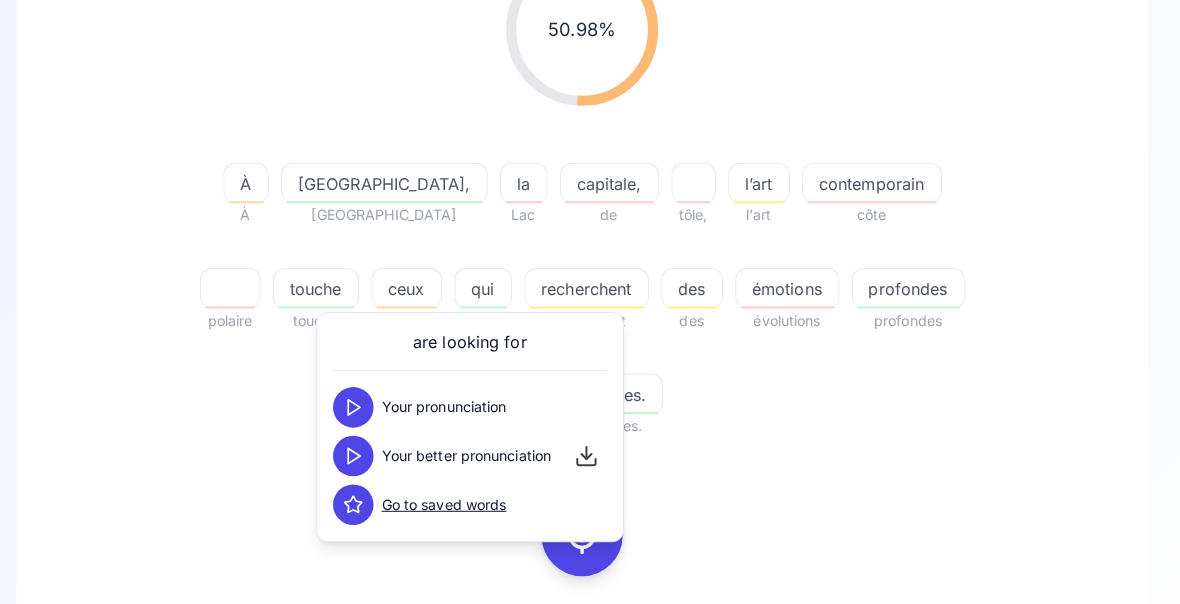 click 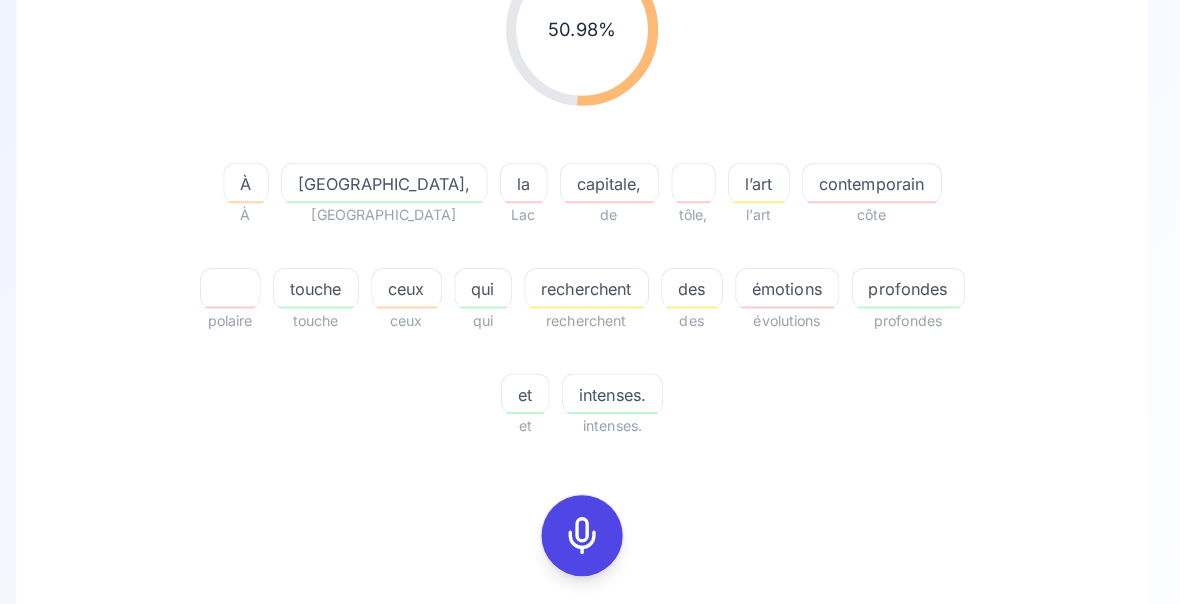 click on "touche" at bounding box center (327, 286) 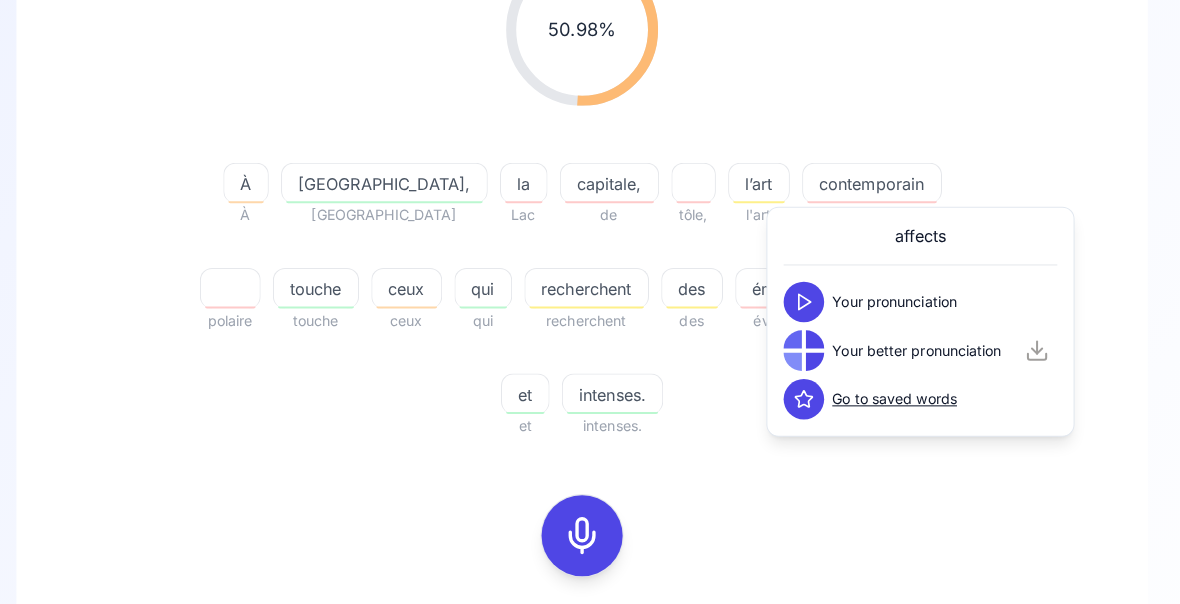 click on "50.98 % 50.98 %" at bounding box center [590, 30] 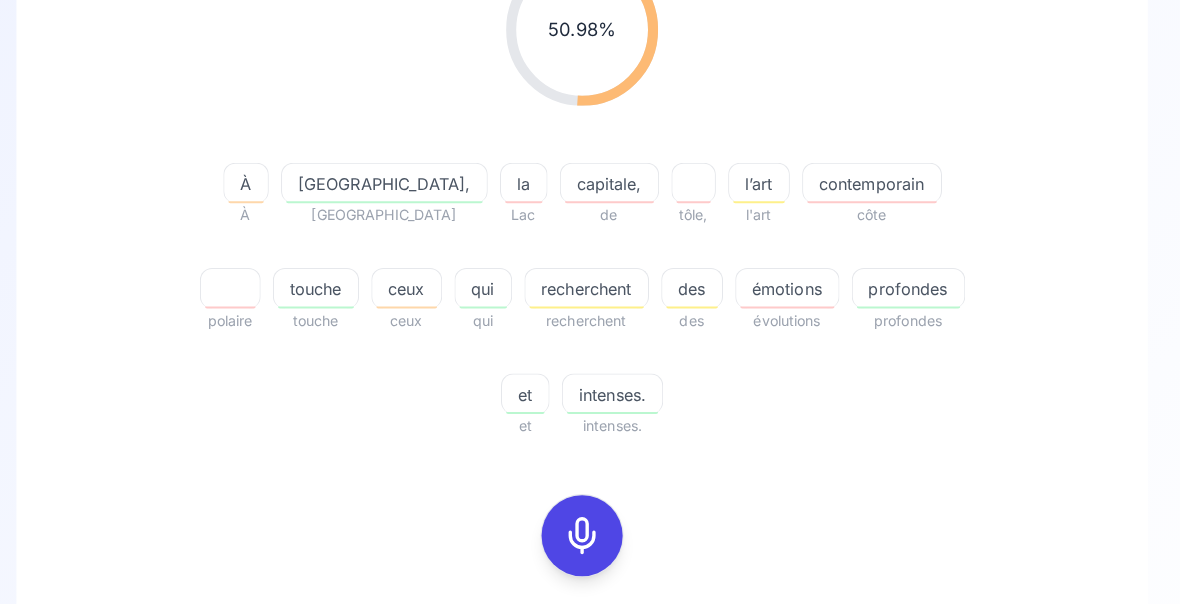 click on "ceux" at bounding box center (417, 286) 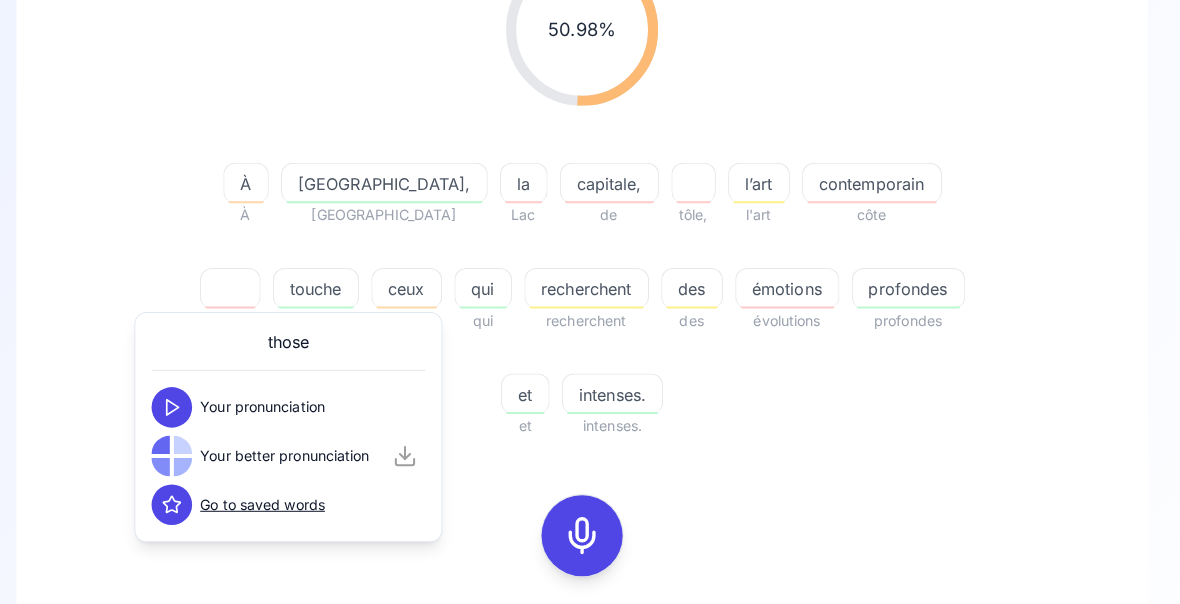 click on "50.98 % 50.98 % À À [GEOGRAPHIC_DATA], [GEOGRAPHIC_DATA] la [GEOGRAPHIC_DATA], de tôle, l’art l'art contemporain côte polaire touche touche ceux ceux qui qui recherchent recherchent des des émotions évolutions profondes profondes et et intenses. intenses. 0:00  /  0:10 Your pronunciation 1.00 x 0:00  /  0:10 Your better pronunciation 0.80 x" at bounding box center (590, 362) 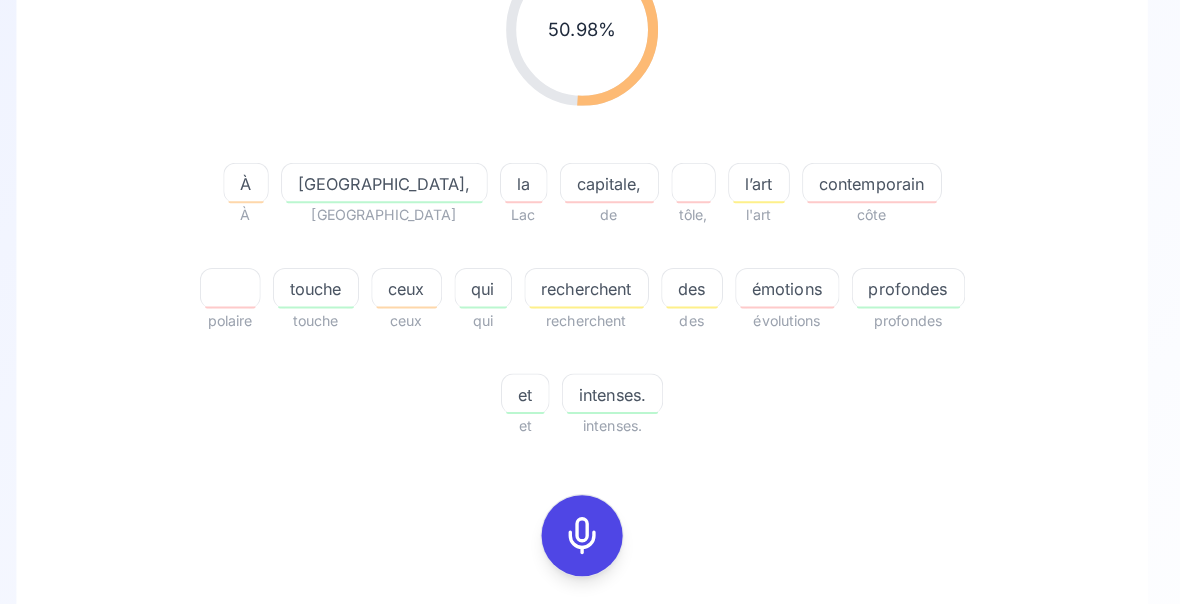 click on "recherchent" at bounding box center (594, 286) 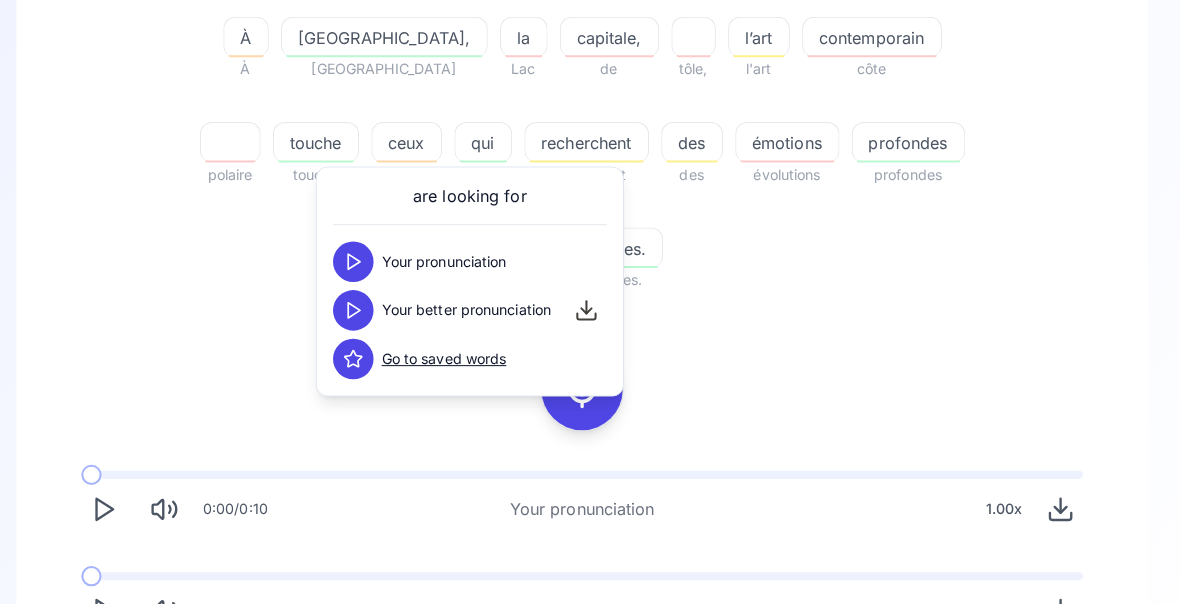scroll, scrollTop: 465, scrollLeft: 0, axis: vertical 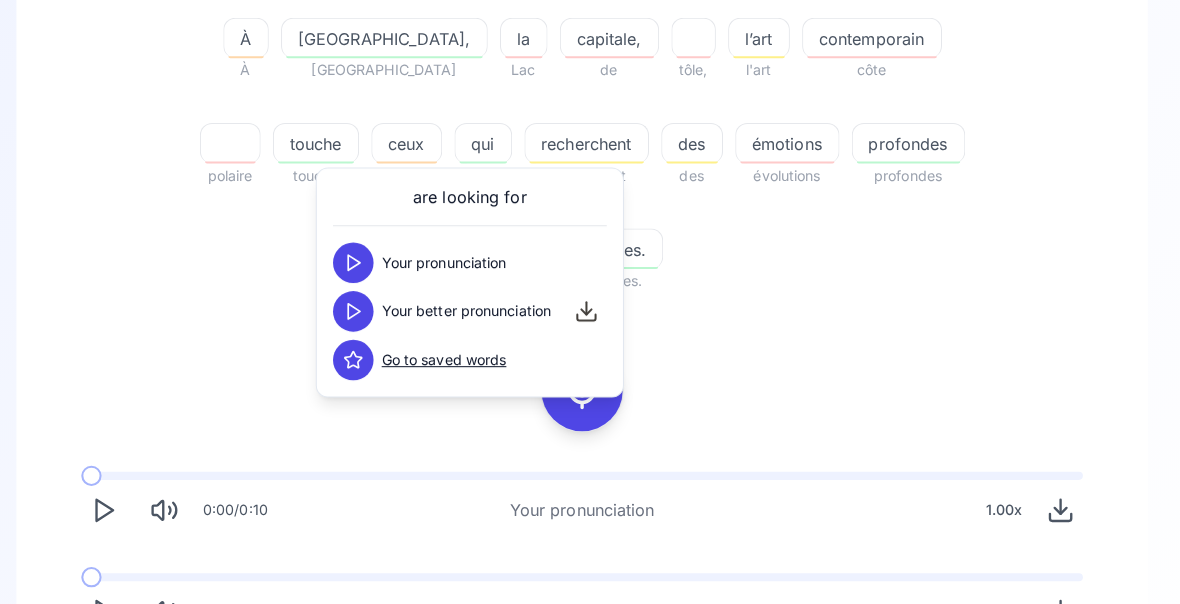 click 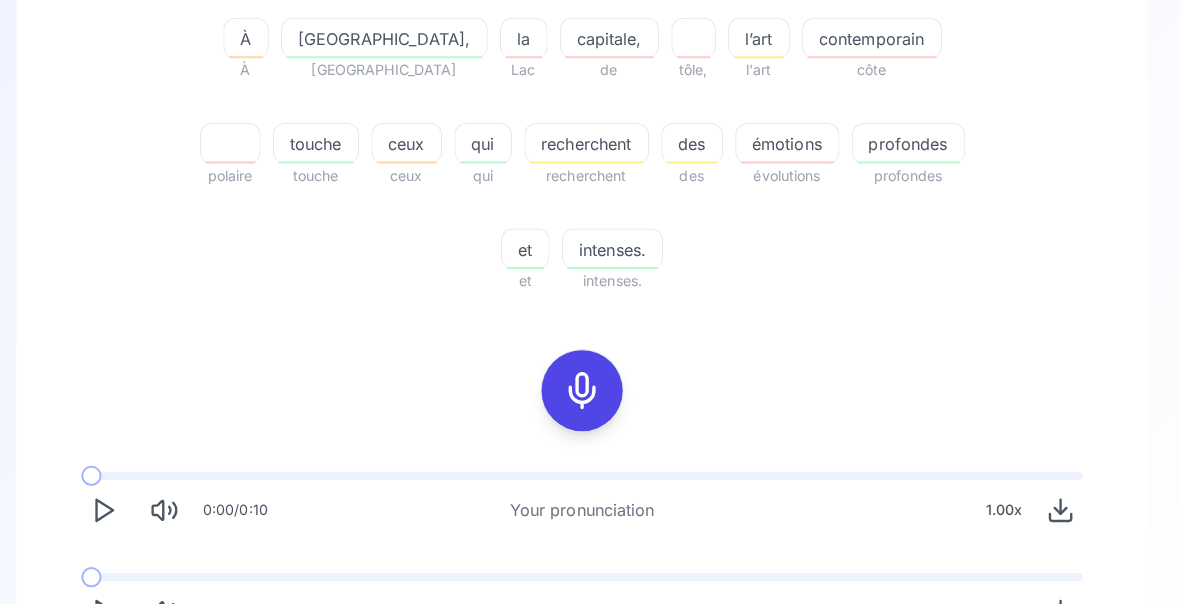 click 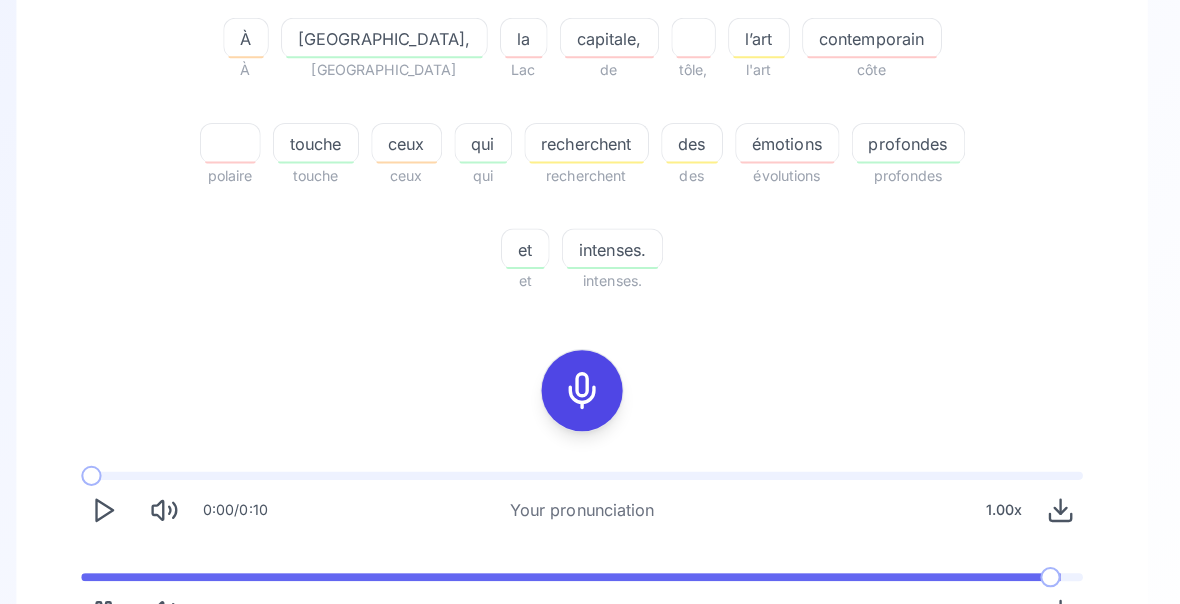 click on "contemporain" at bounding box center [876, 38] 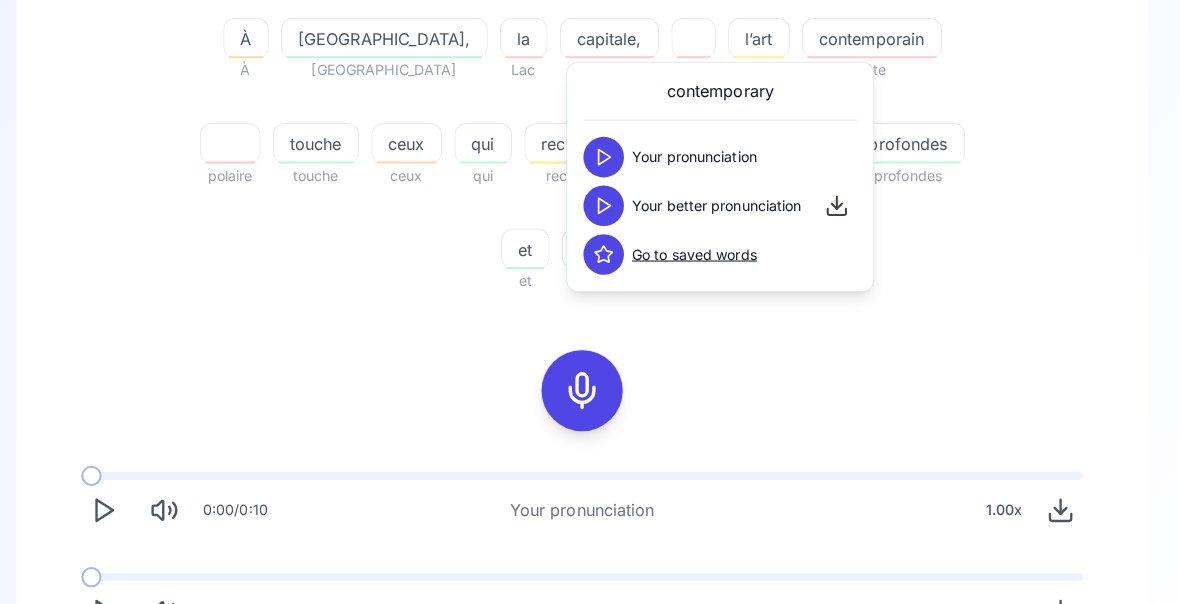 click 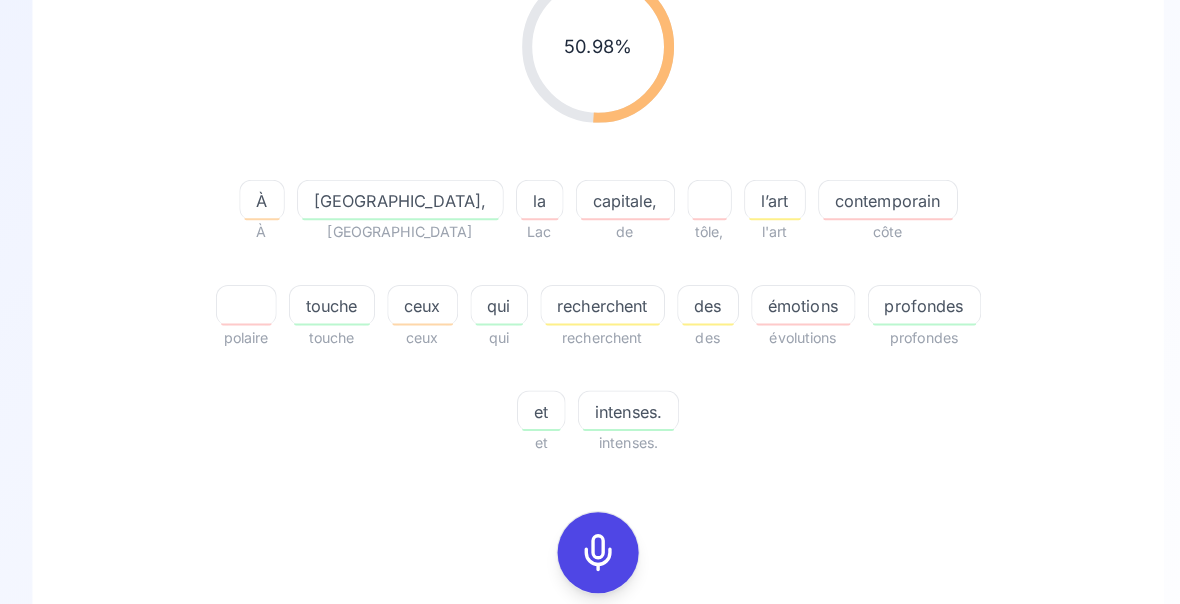 scroll, scrollTop: 305, scrollLeft: 0, axis: vertical 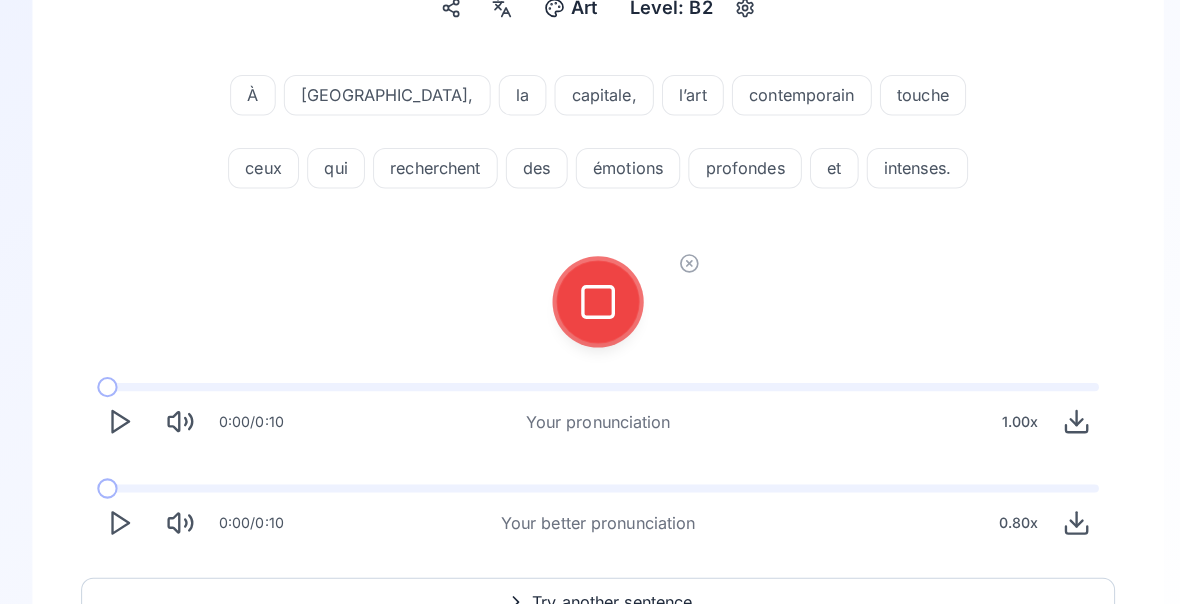 click 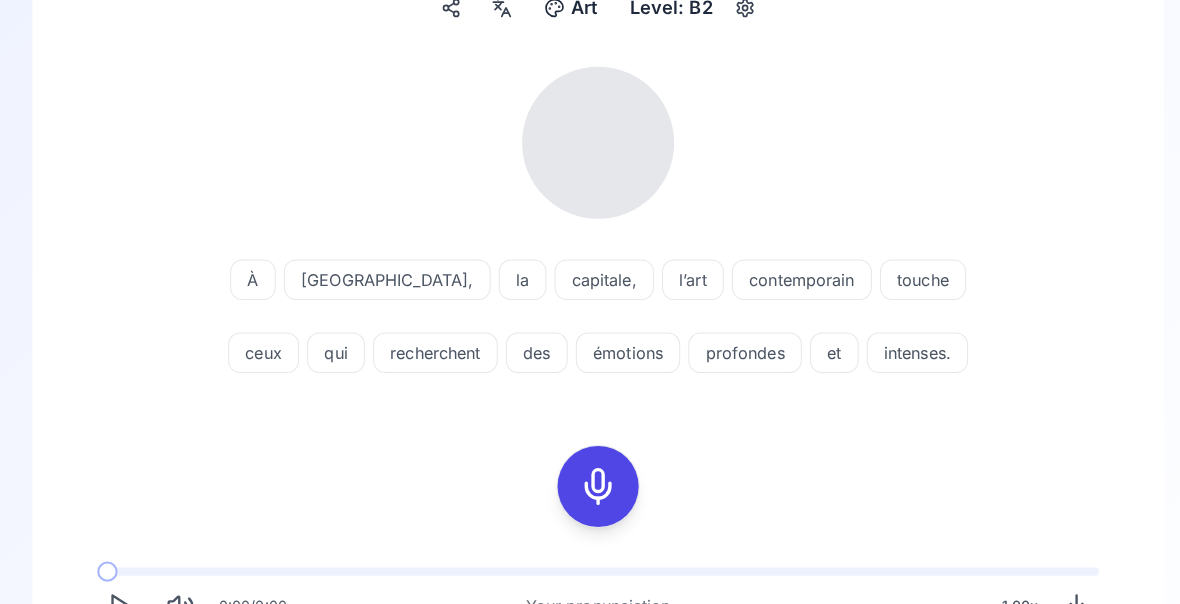 click at bounding box center [619, 316] 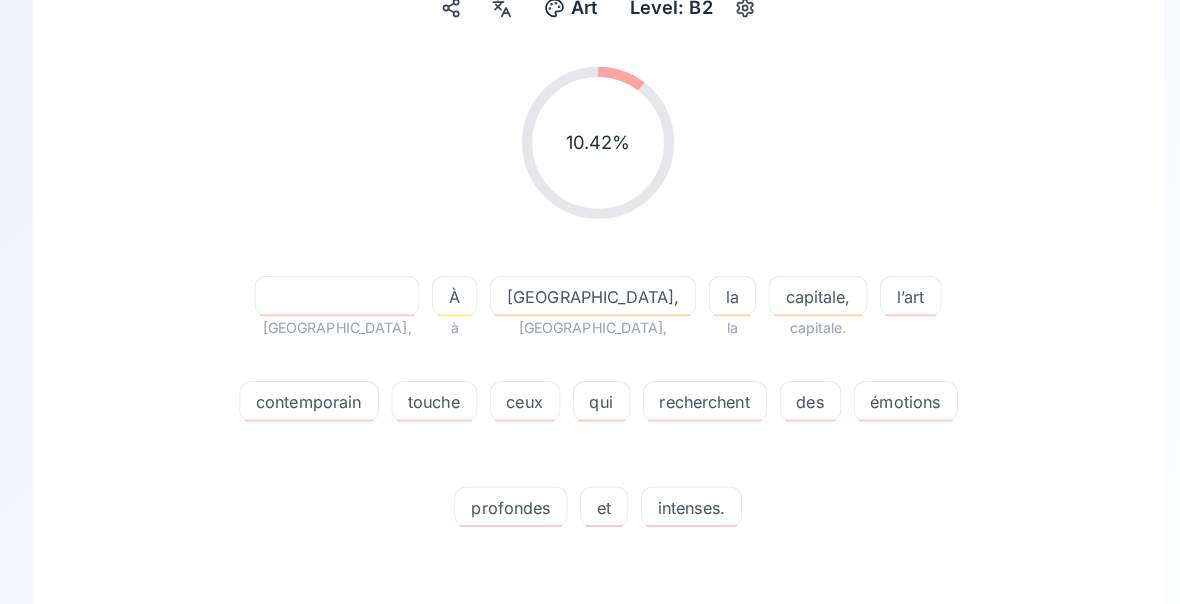 click 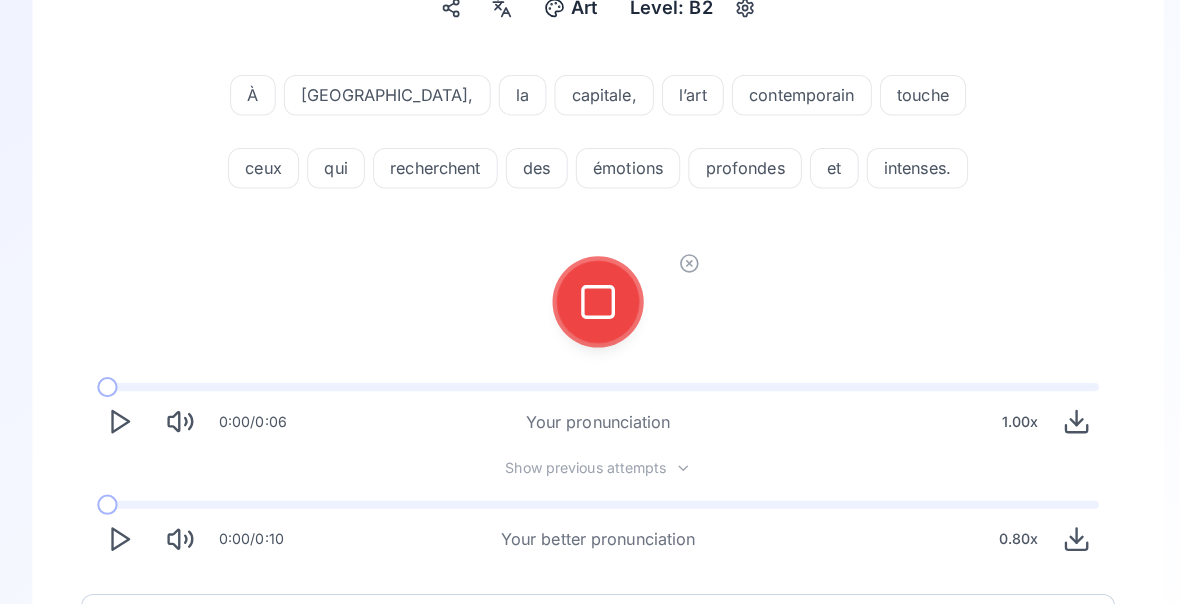 click 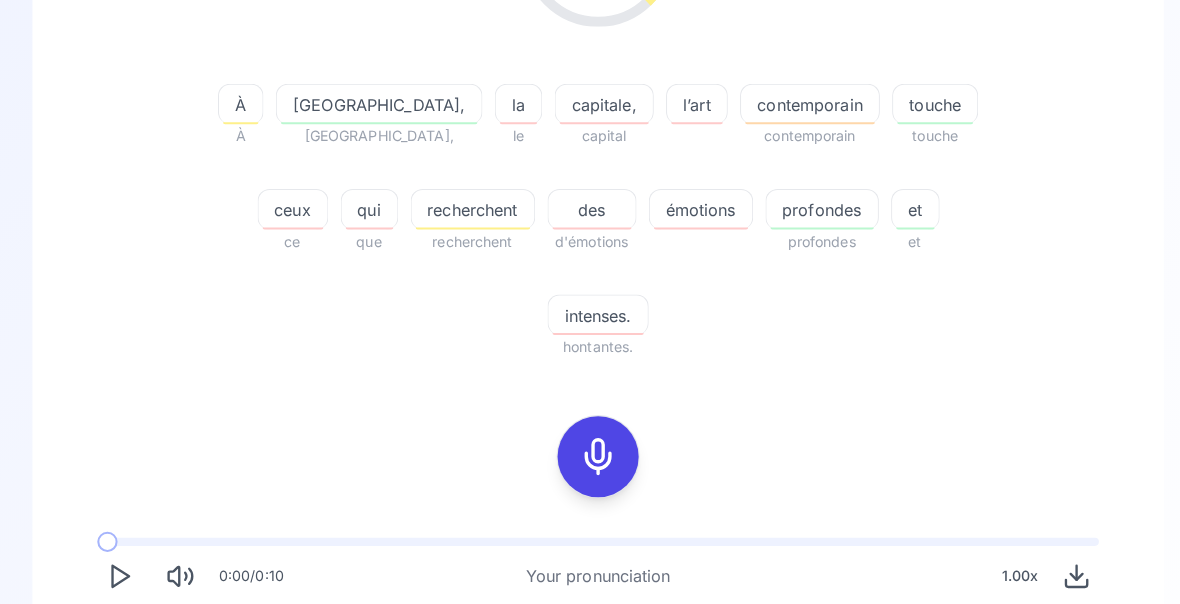 scroll, scrollTop: 398, scrollLeft: 0, axis: vertical 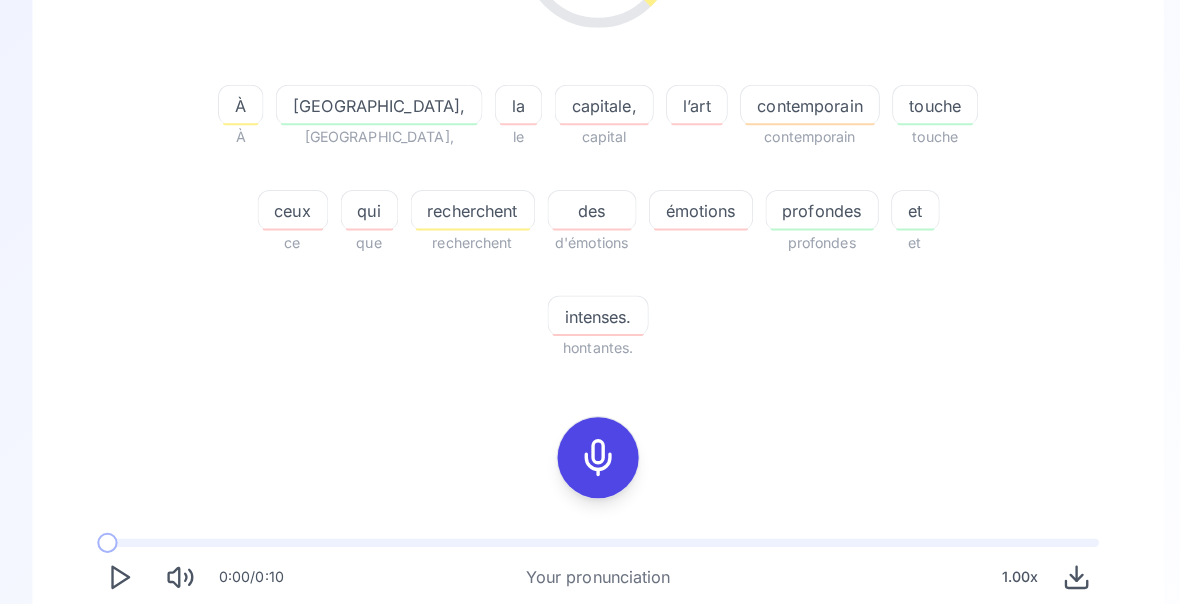 click on "Try another sentence" at bounding box center [590, 764] 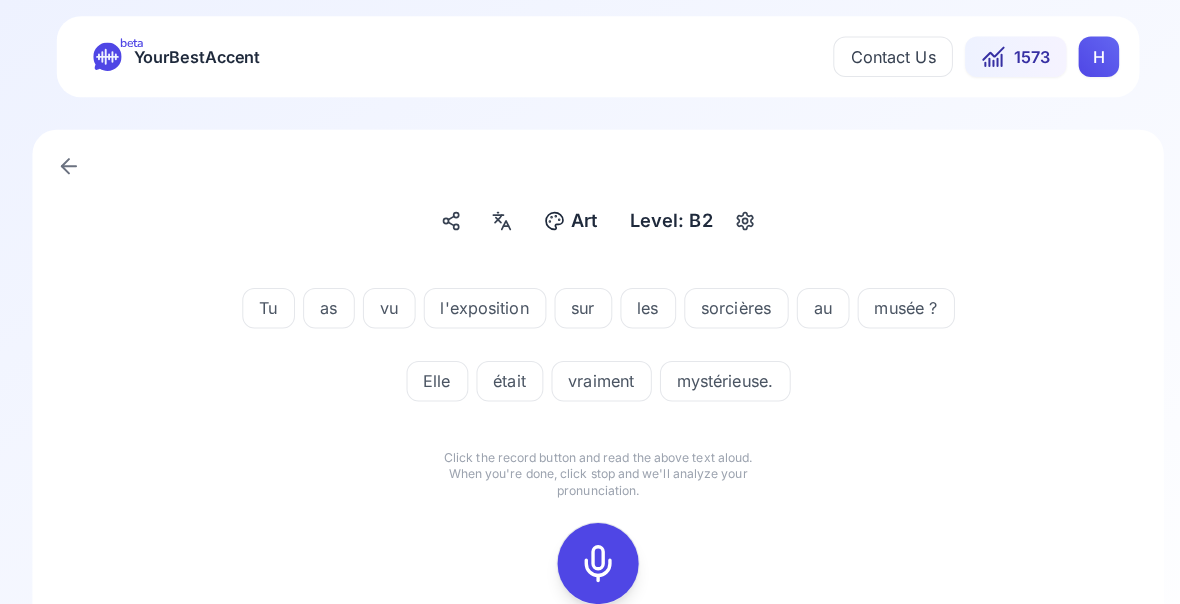 click 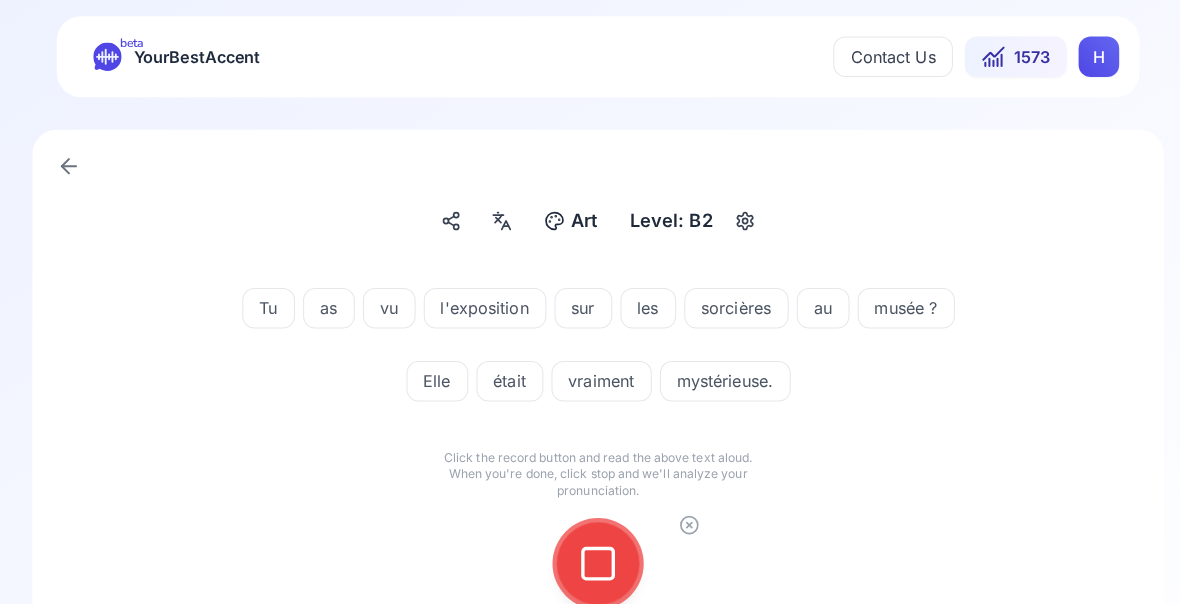 click 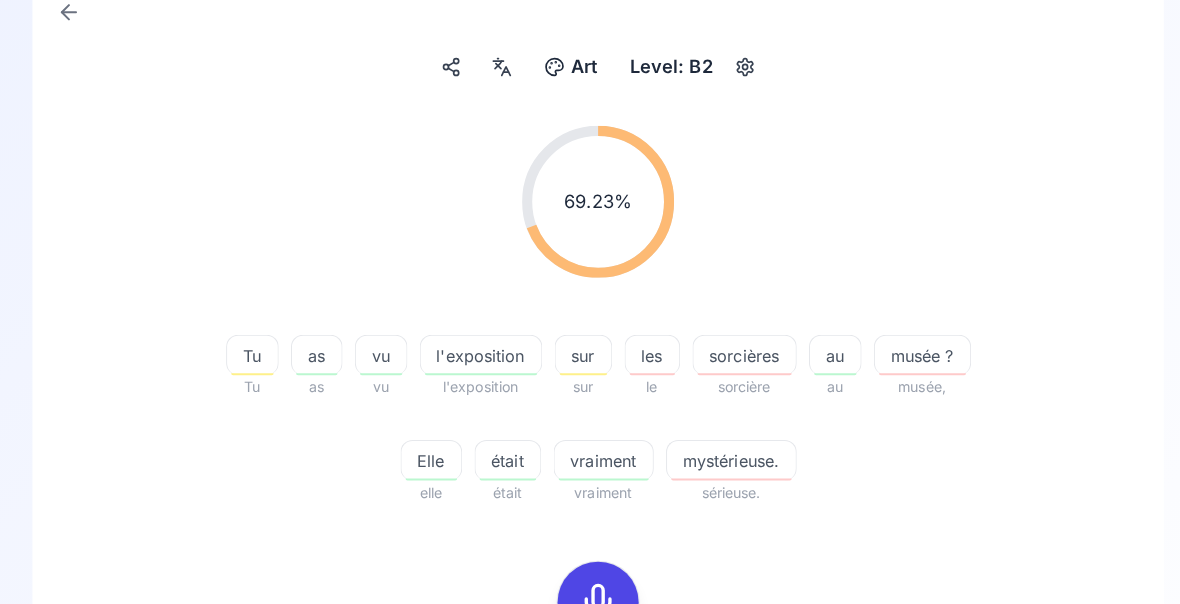 scroll, scrollTop: 159, scrollLeft: 0, axis: vertical 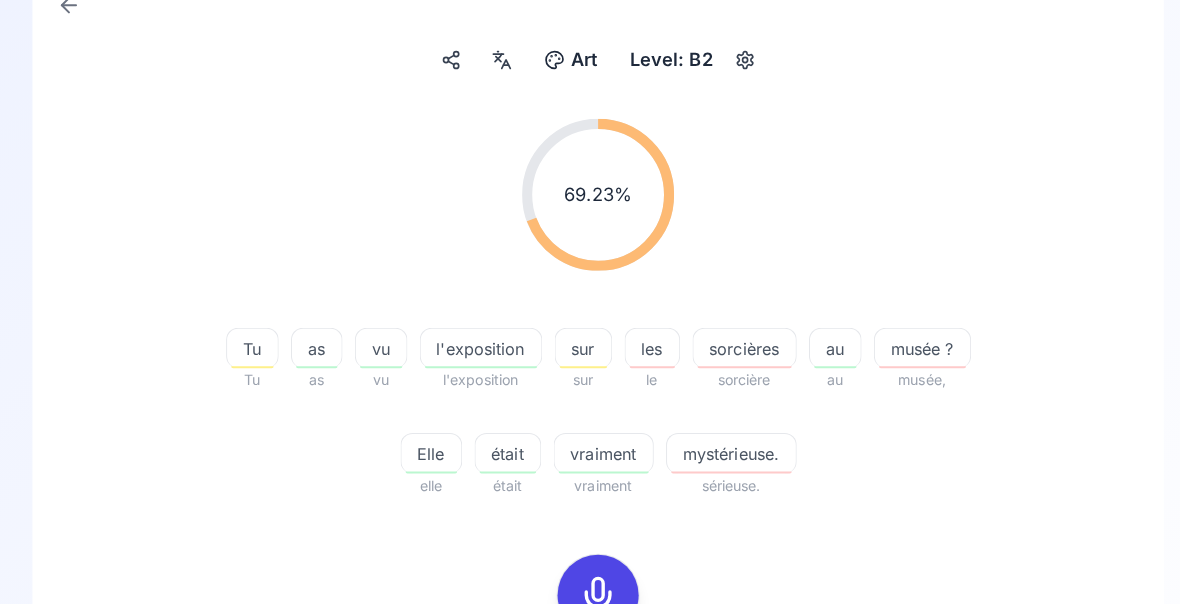 click on "sorcières" at bounding box center (734, 343) 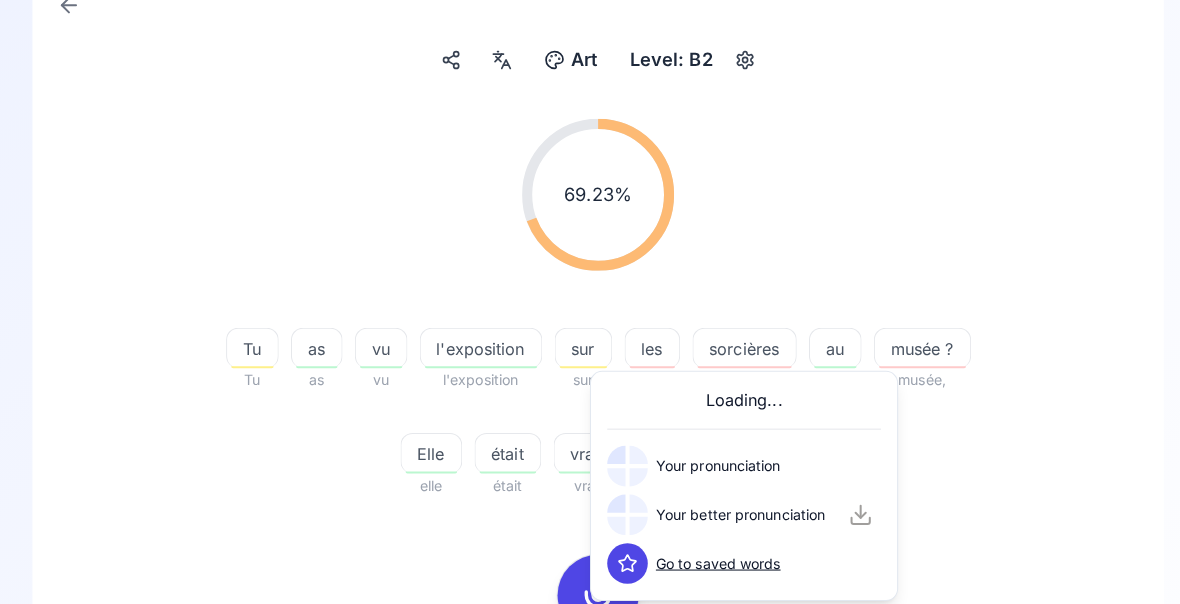 scroll, scrollTop: 159, scrollLeft: 0, axis: vertical 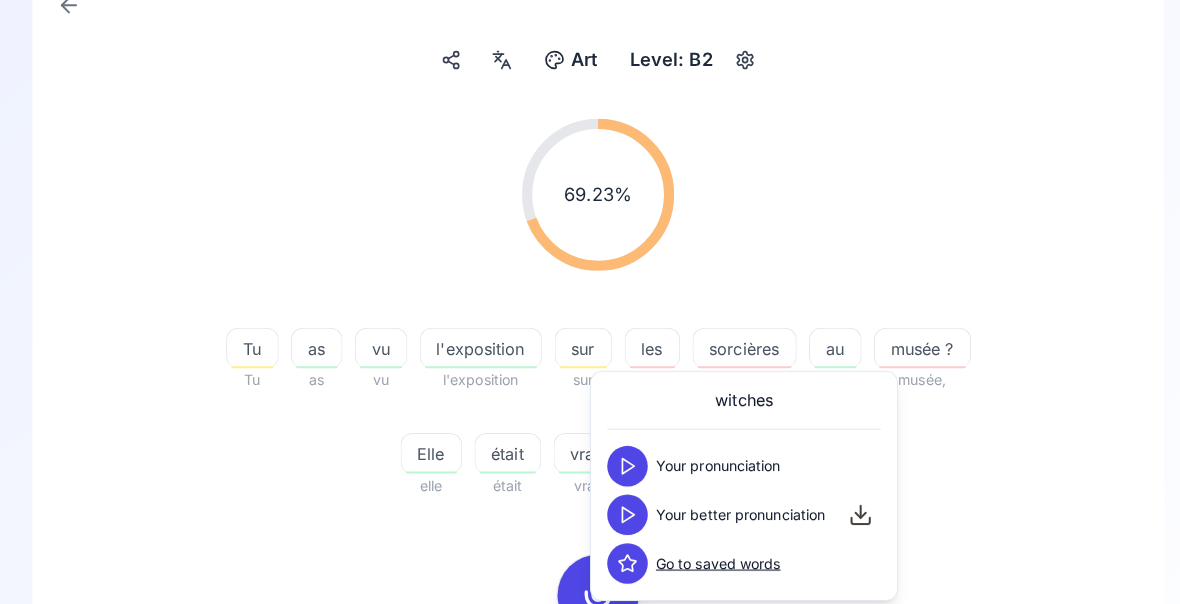 click 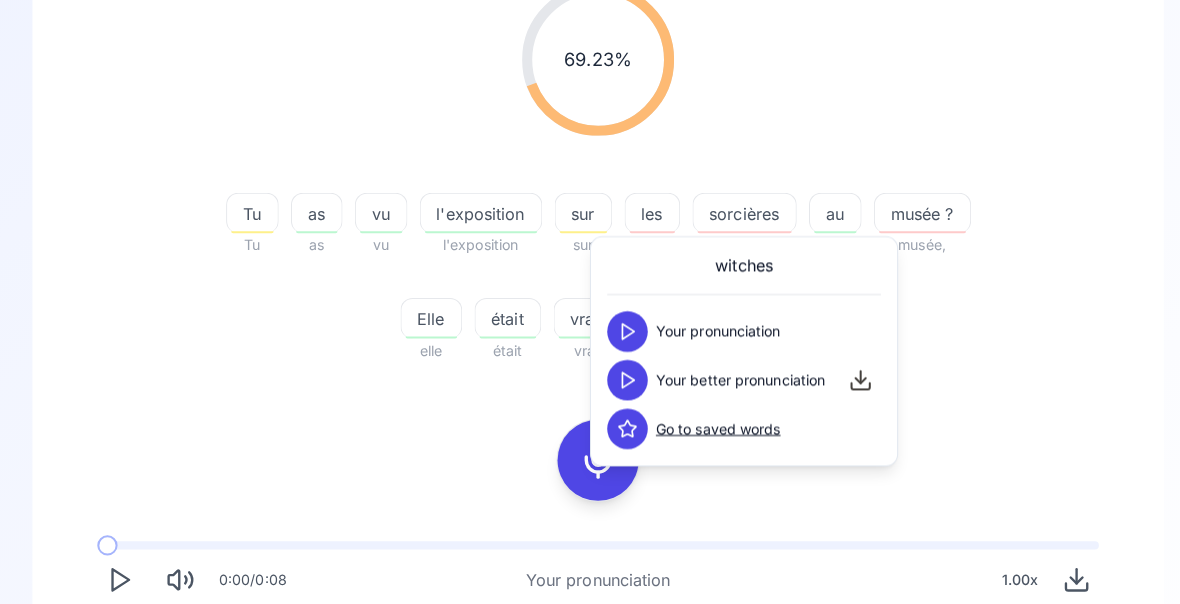 scroll, scrollTop: 293, scrollLeft: 0, axis: vertical 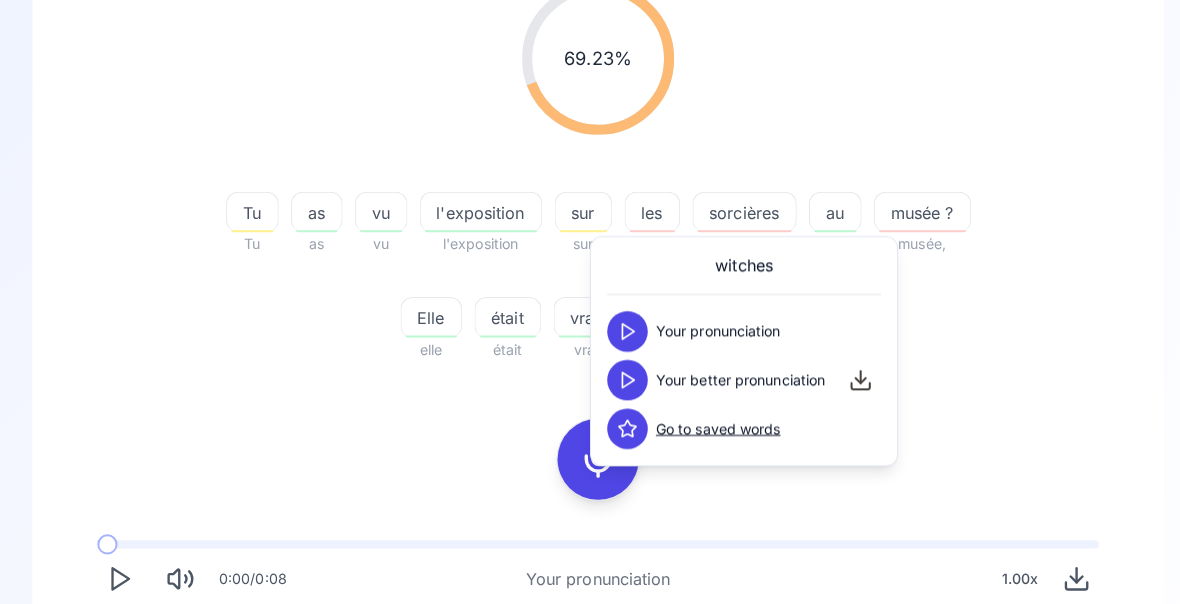 click on "69.23 % 69.23 % Tu Tu as as vu vu l'exposition l'exposition sur sur les le sorcières sorcière au au musée ? musée, Elle elle était était vraiment vraiment mystérieuse. sérieuse. 0:00  /  0:08 Your pronunciation 1.00 x 0:00  /  0:05 Your better pronunciation 0.80 x Try another sentence" at bounding box center (590, 370) 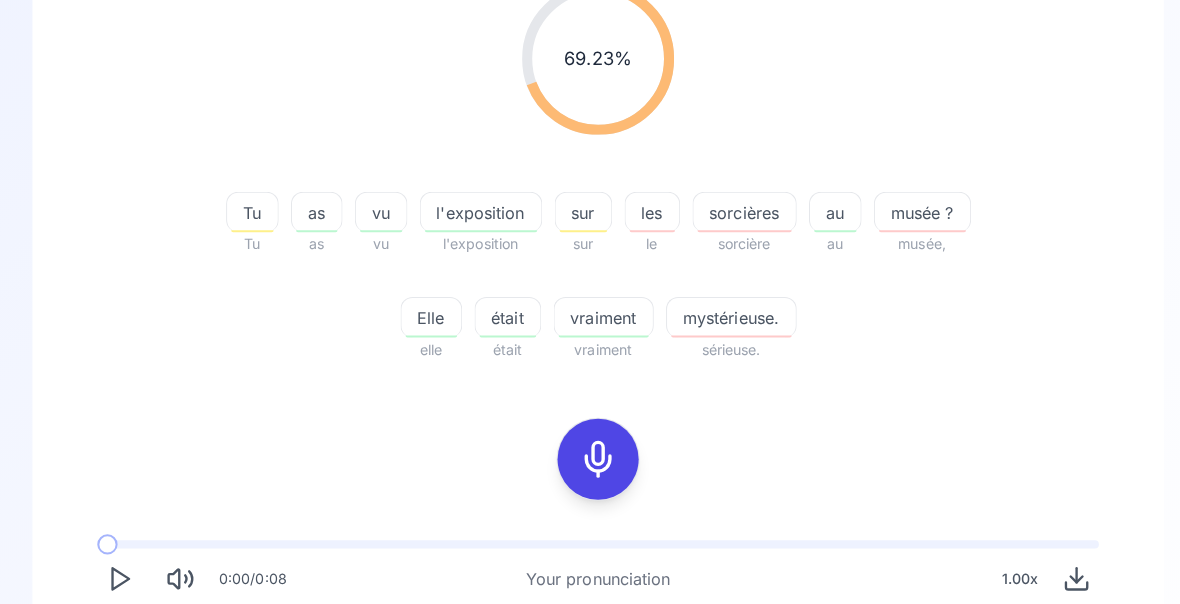click 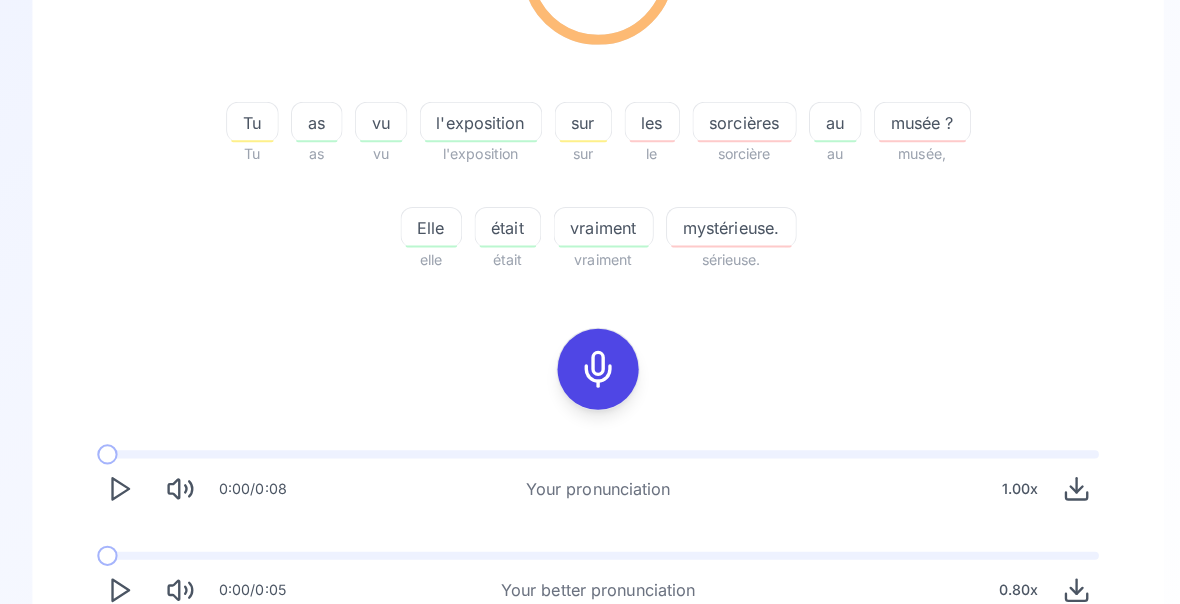 scroll, scrollTop: 382, scrollLeft: 0, axis: vertical 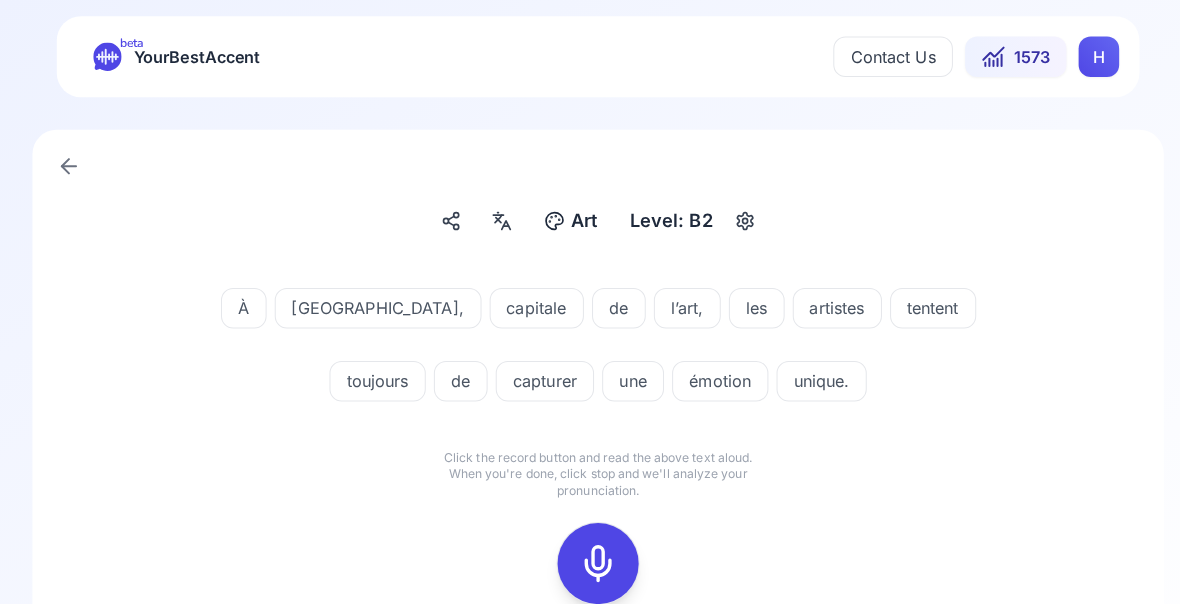 click 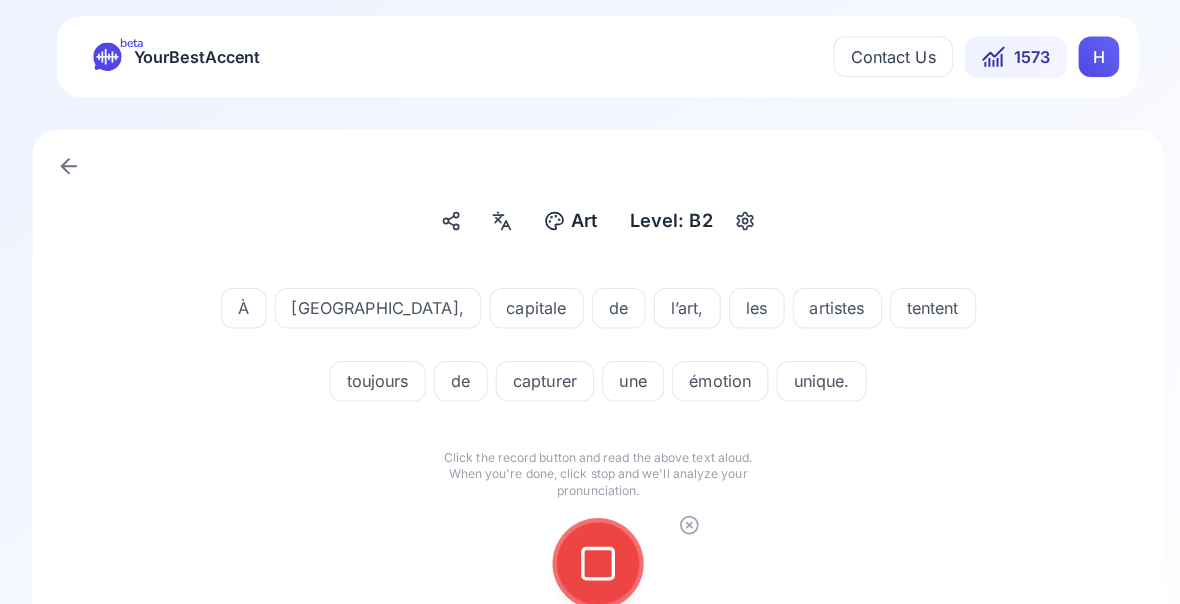 click 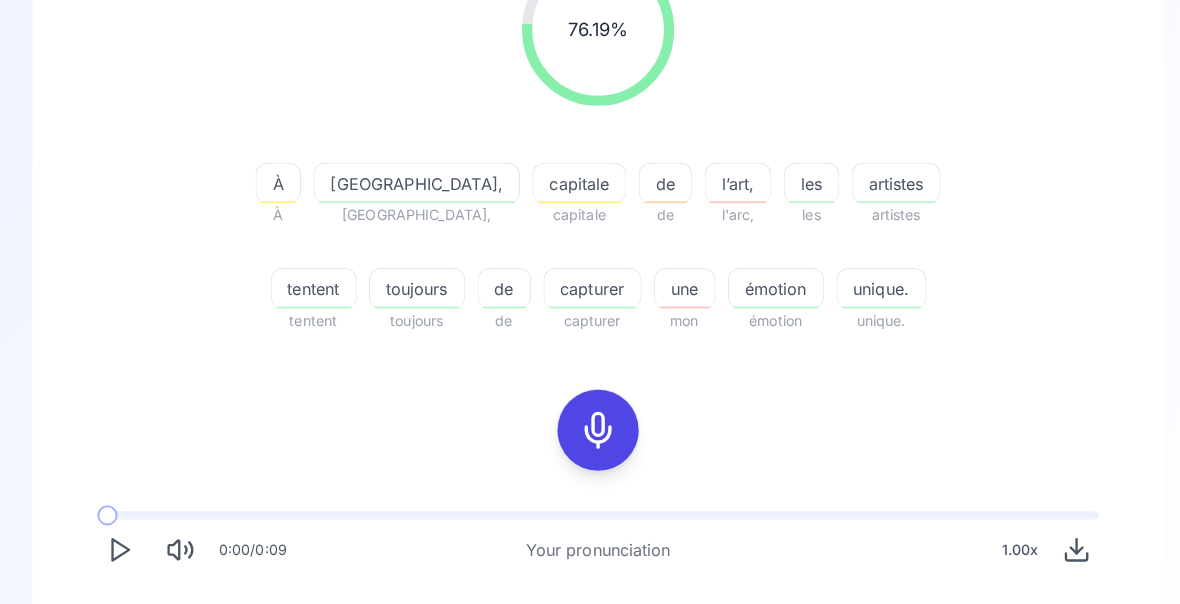 scroll, scrollTop: 321, scrollLeft: 0, axis: vertical 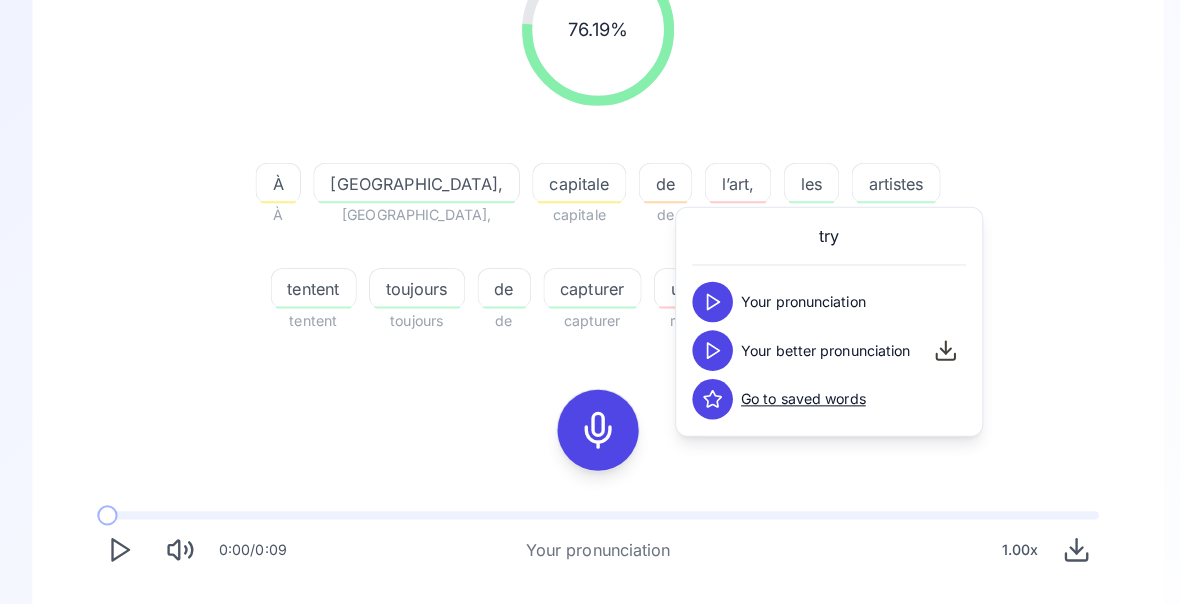 click on "76.19 % 76.19 %" at bounding box center (590, 30) 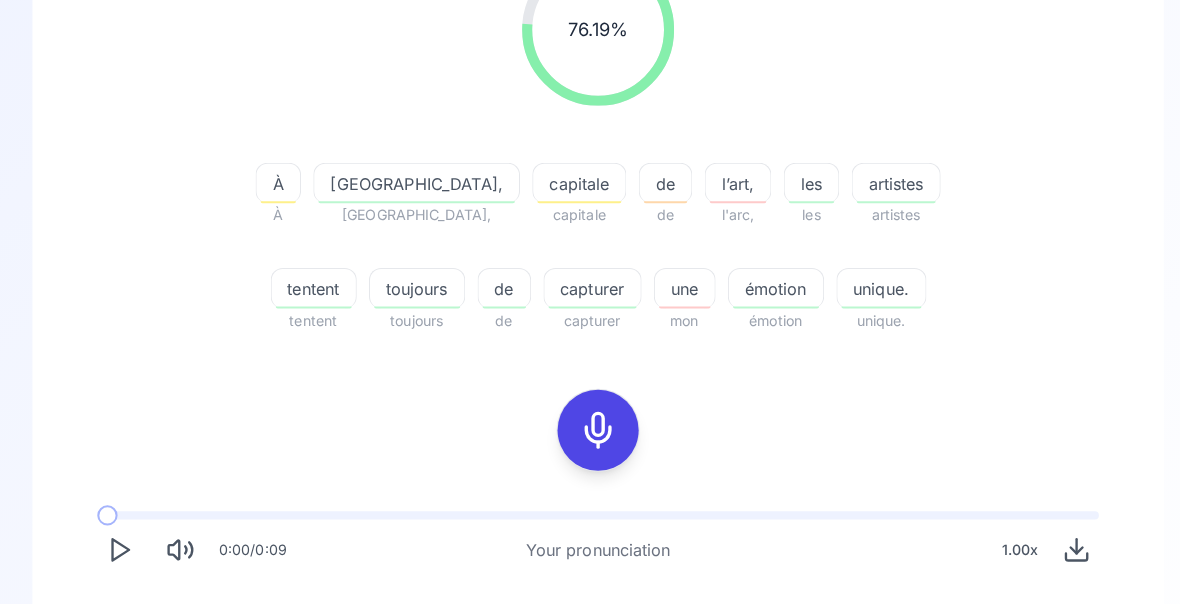 click on "Try another sentence" at bounding box center (590, 721) 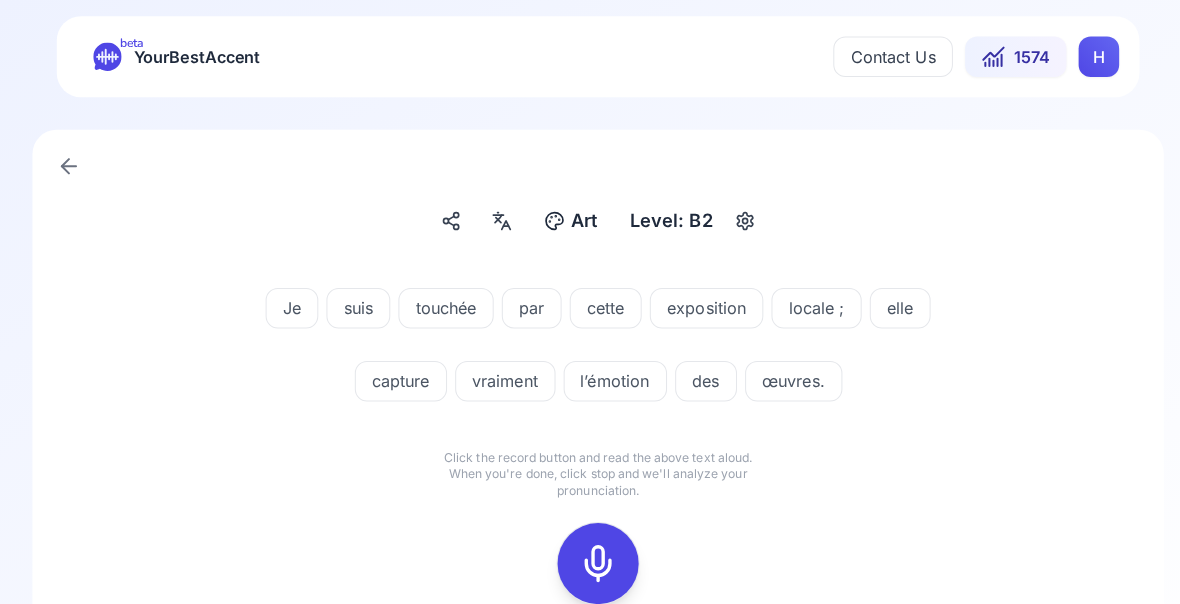 click 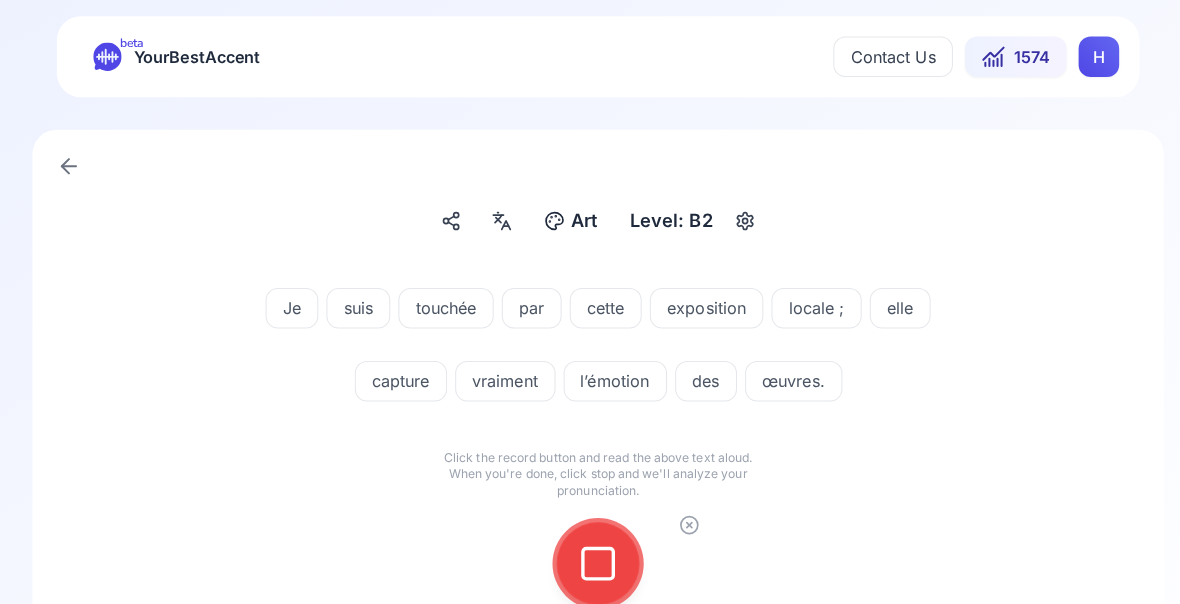 click 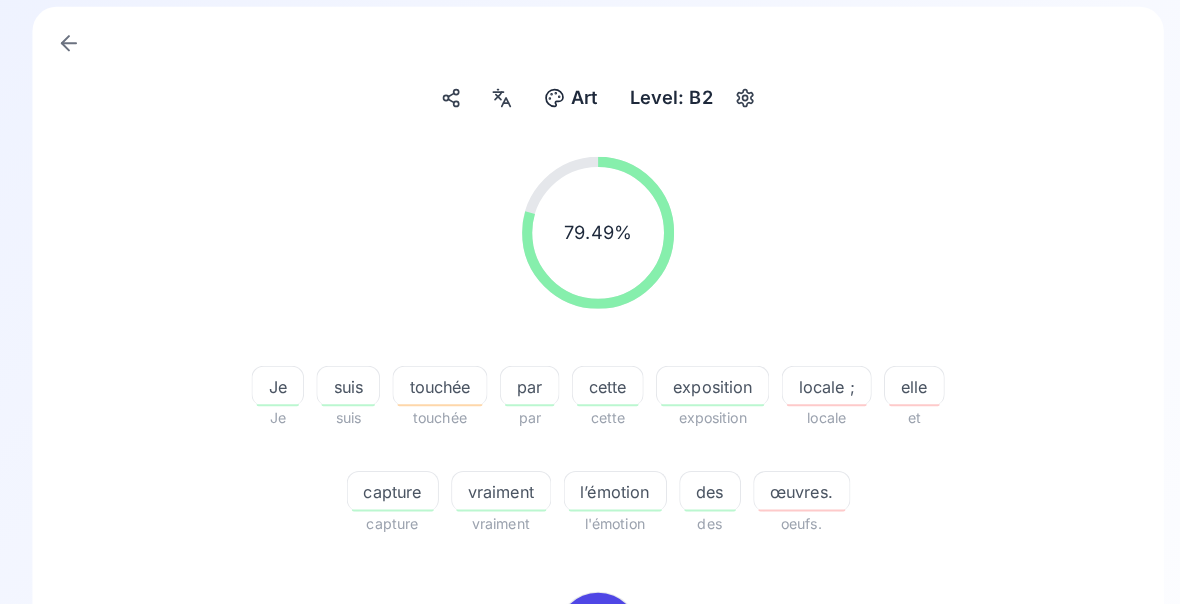 scroll, scrollTop: 122, scrollLeft: 0, axis: vertical 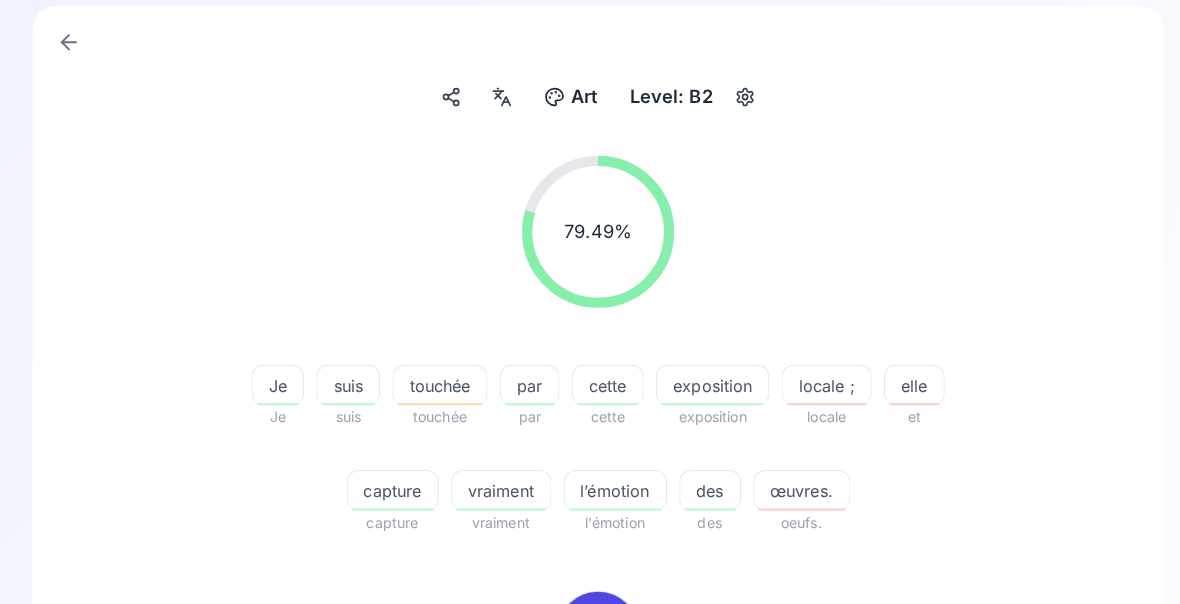 click on "œuvres." at bounding box center [791, 484] 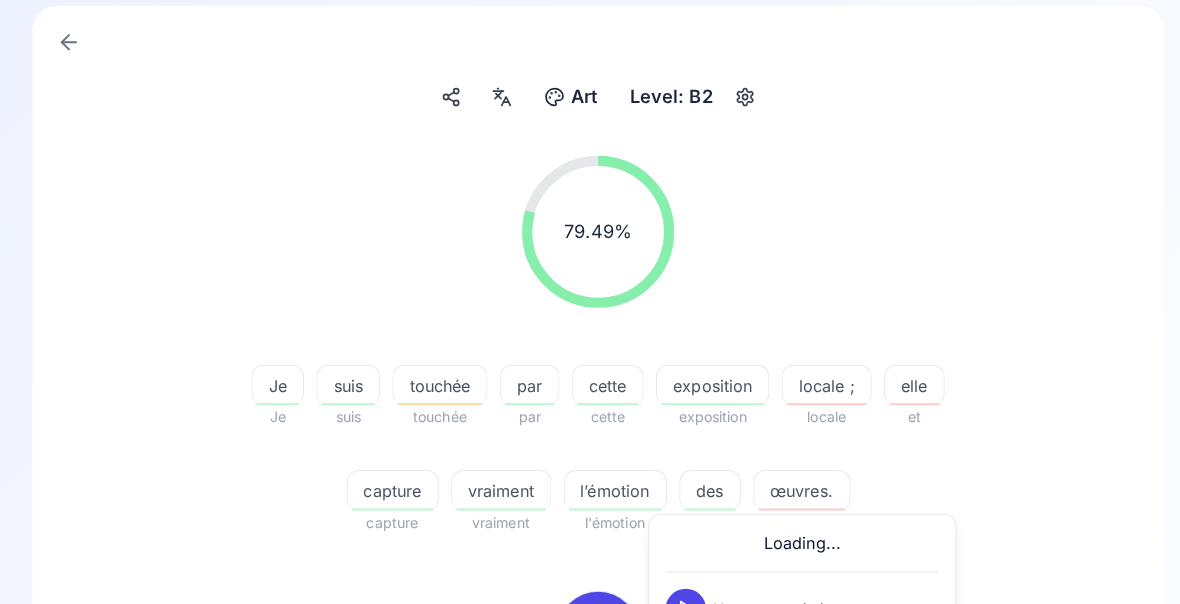 scroll, scrollTop: 122, scrollLeft: 0, axis: vertical 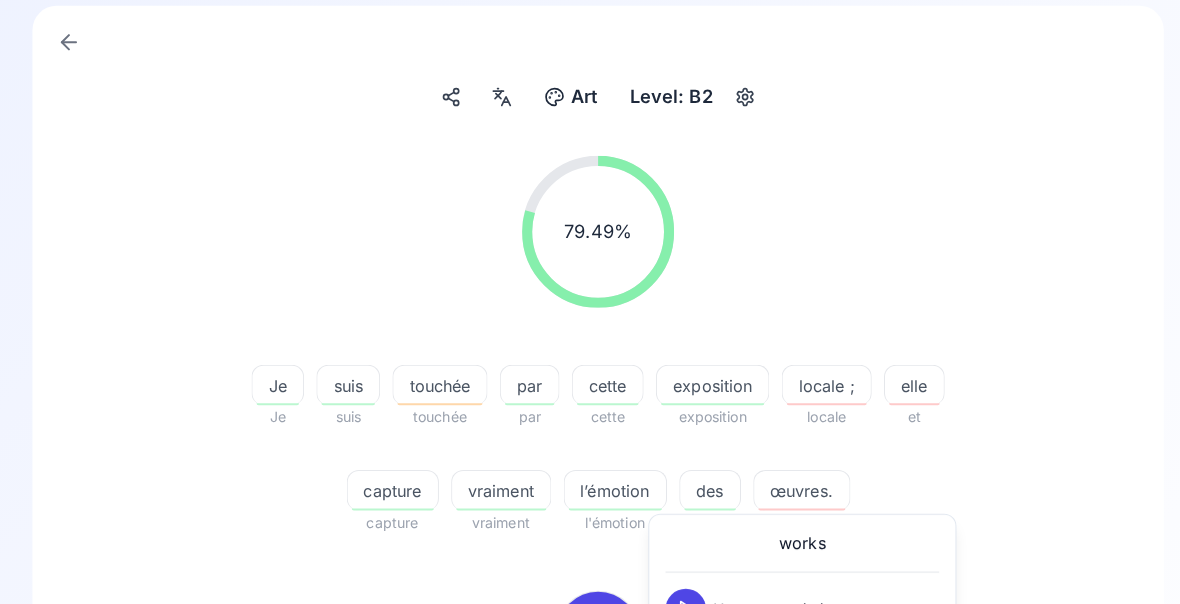 click at bounding box center (677, 649) 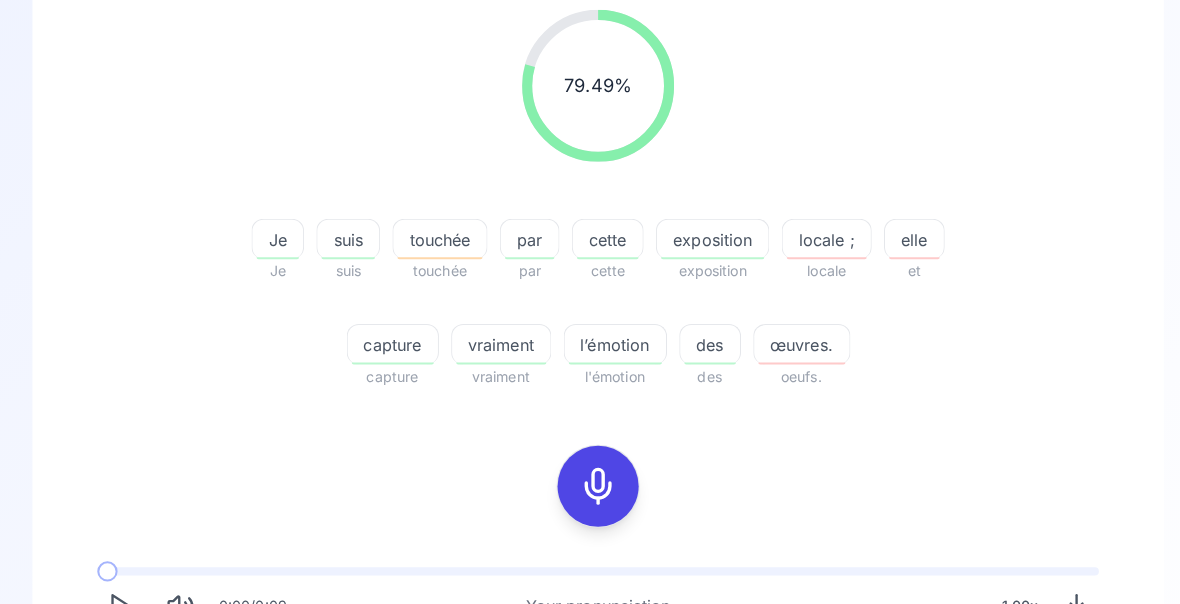 click at bounding box center [118, 697] 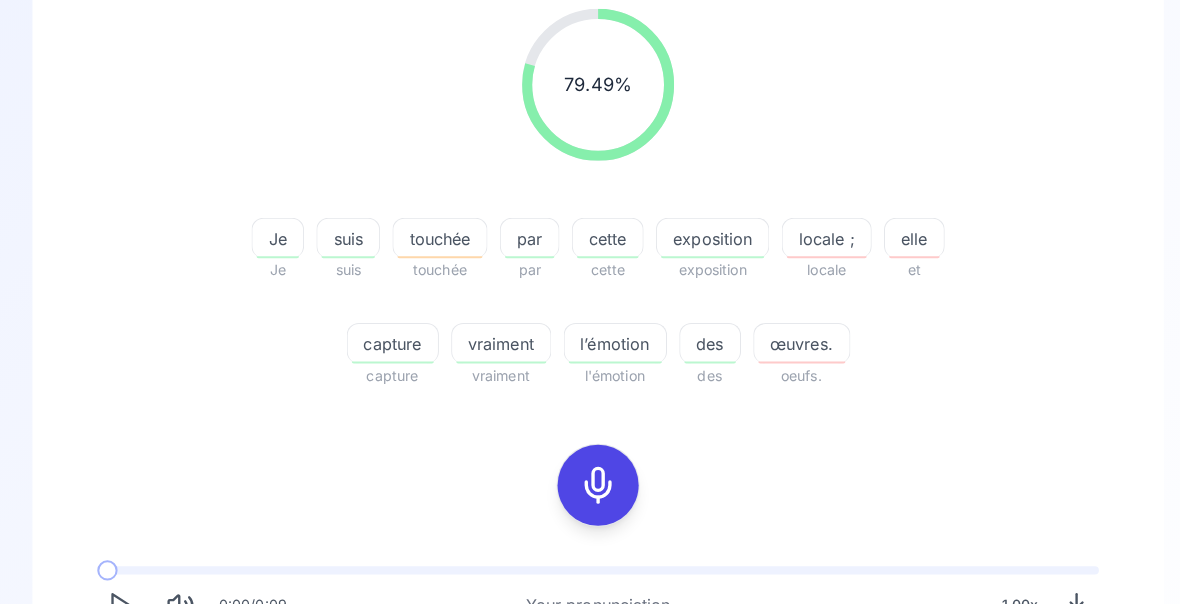 click 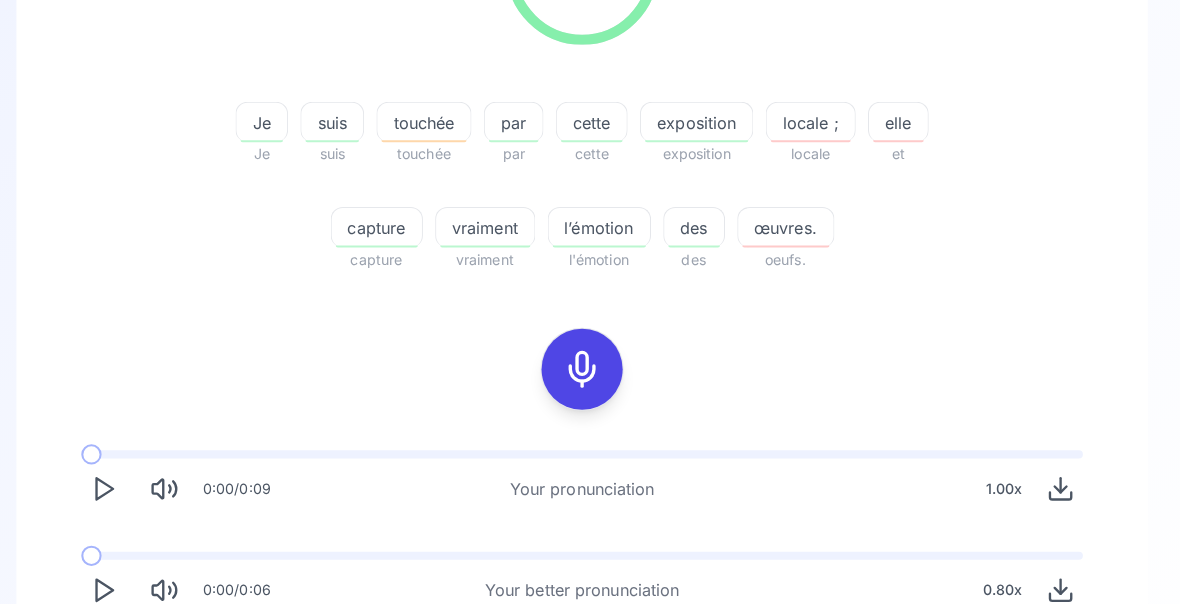 click on "Try another sentence" at bounding box center (590, 660) 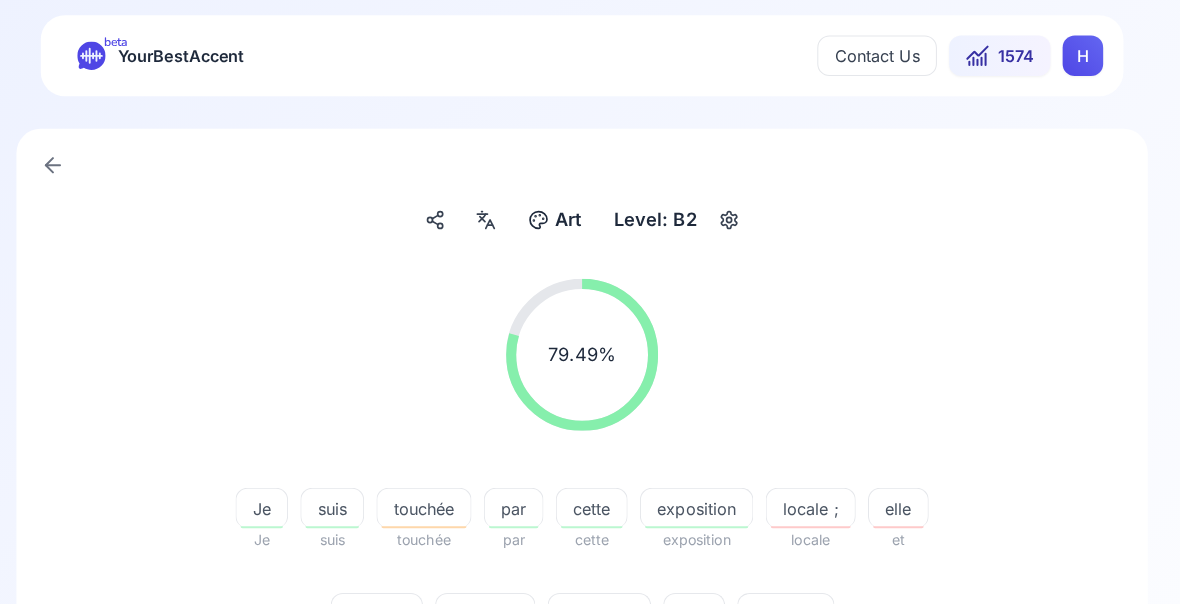 scroll, scrollTop: 0, scrollLeft: 0, axis: both 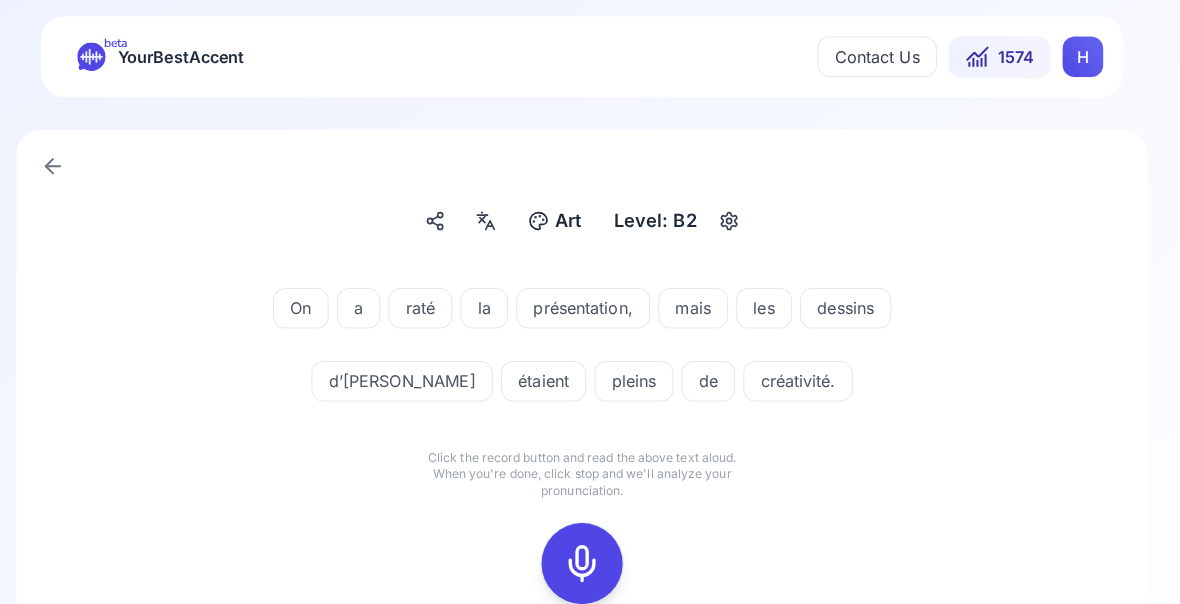click 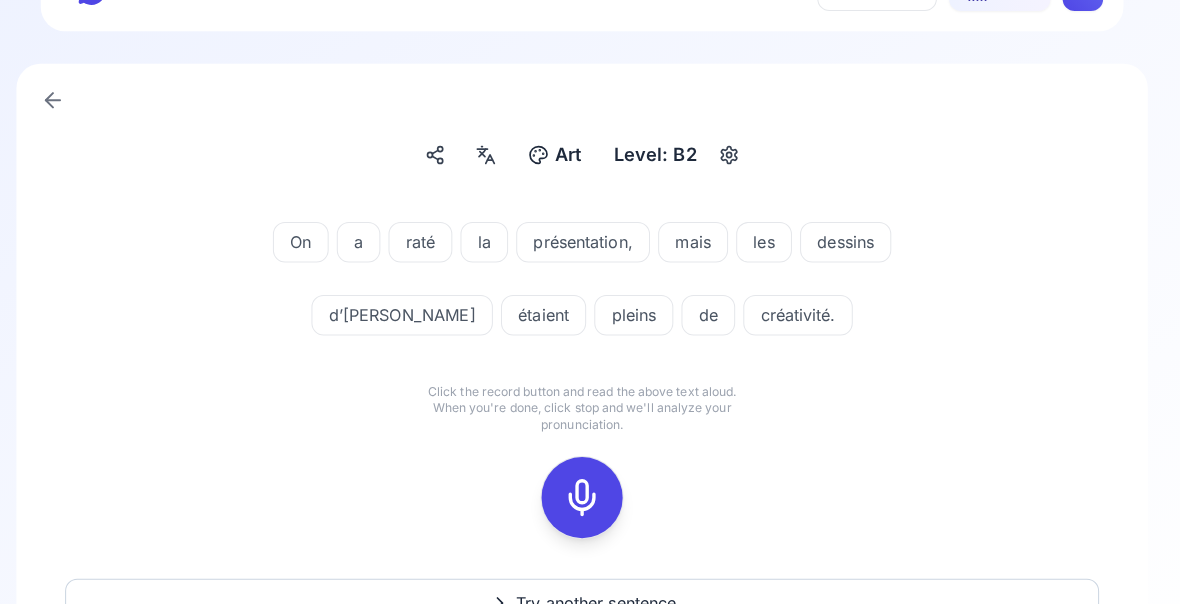 scroll, scrollTop: 65, scrollLeft: 0, axis: vertical 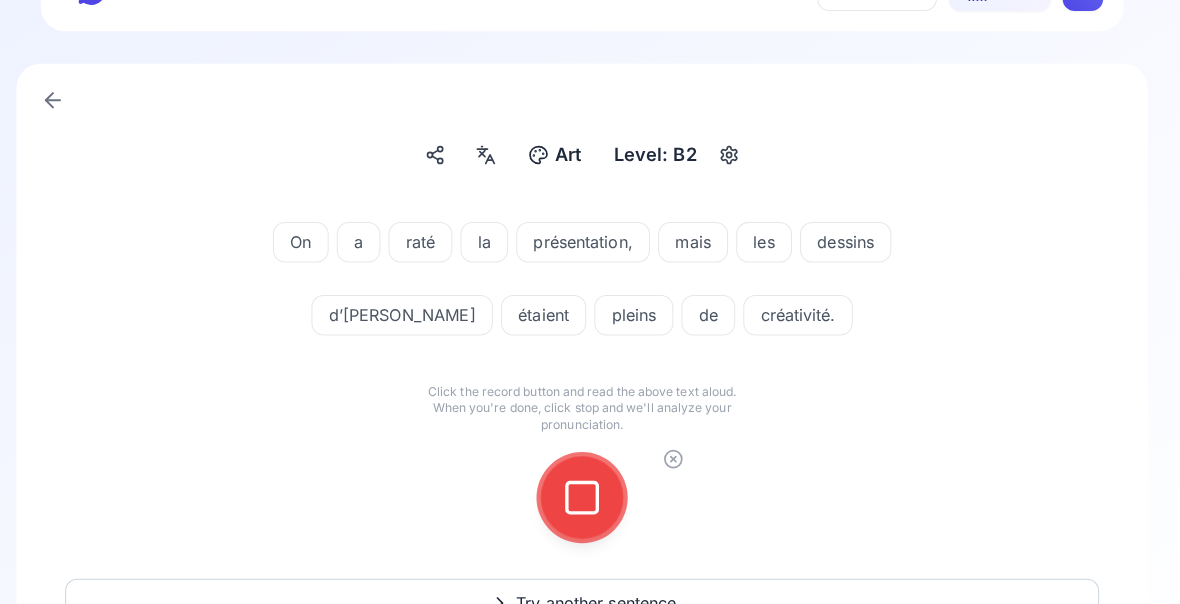 click on "Art Art Level: B2 On a raté la présentation, mais les dessins d’[PERSON_NAME] étaient pleins de créativité. Click the record button and read the above text aloud. When you're done, click stop and we'll analyze your pronunciation. Try another sentence" at bounding box center (590, 365) 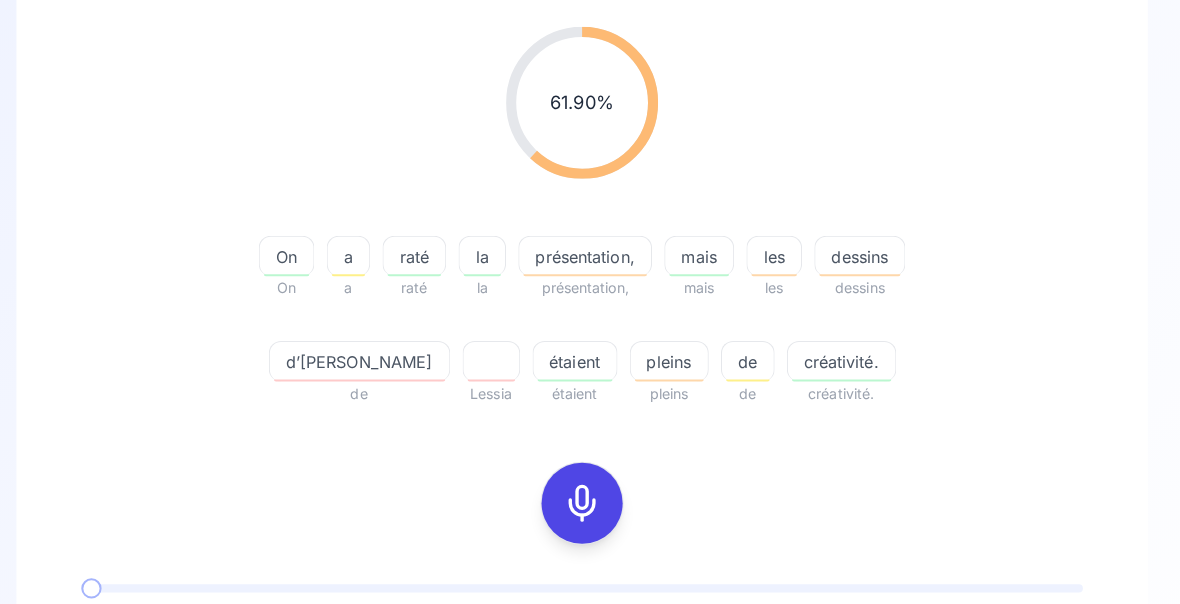click 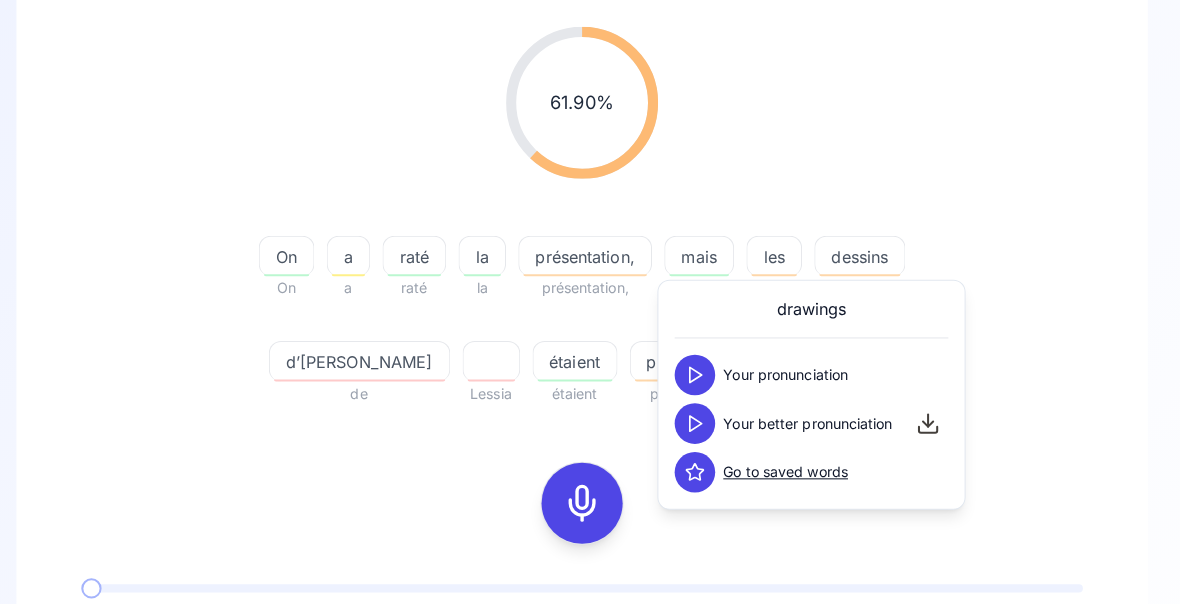 click at bounding box center [702, 418] 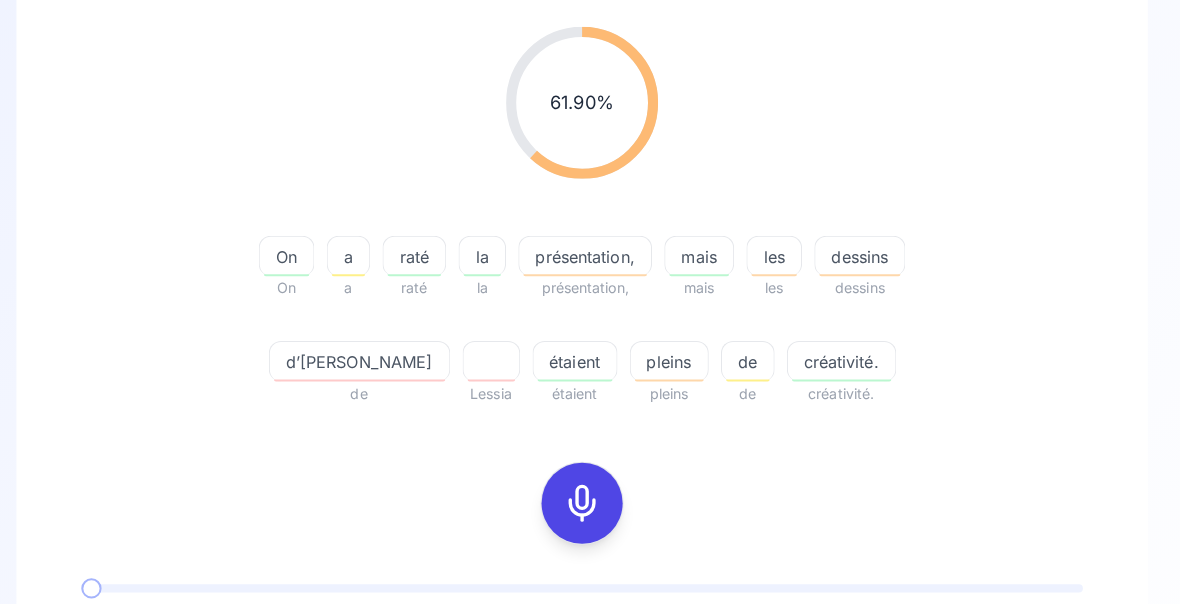 click 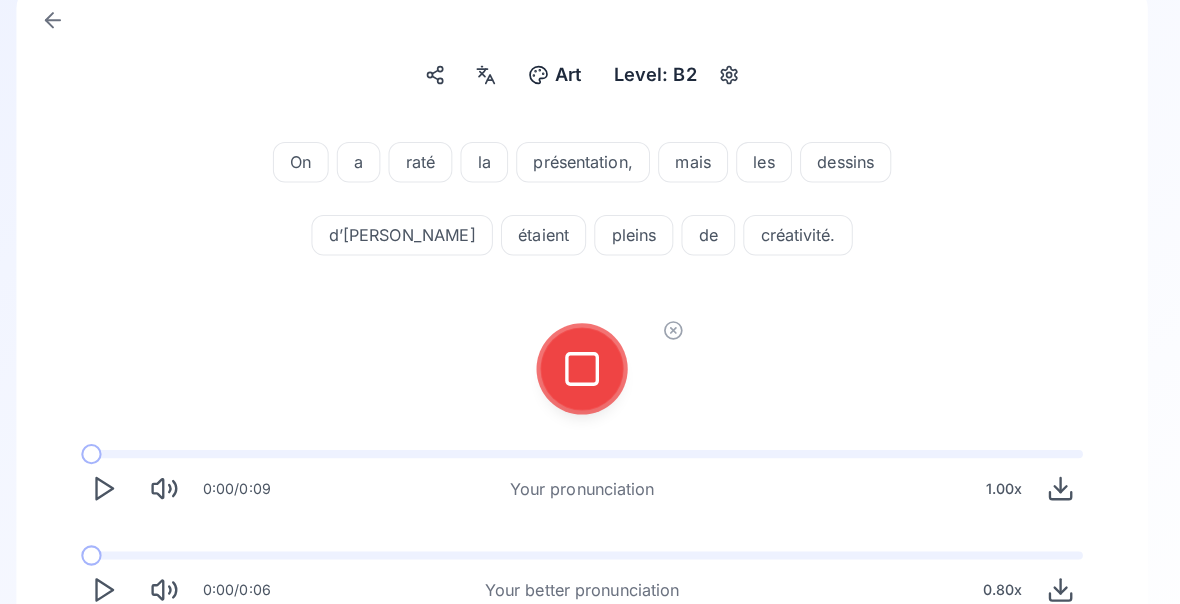 click 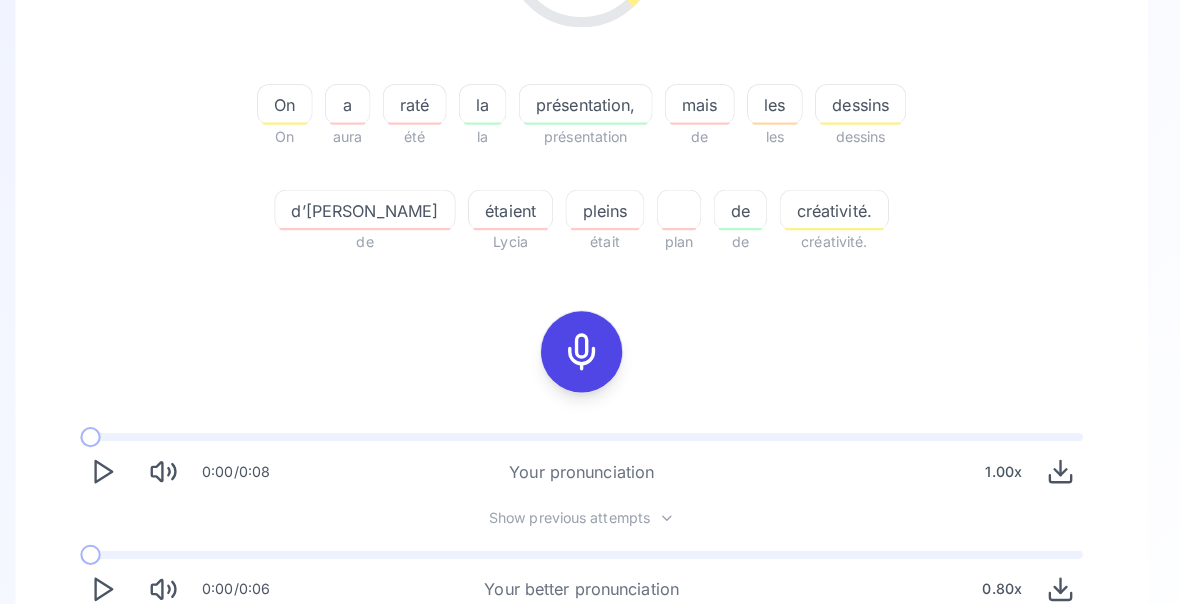 click on "Try another sentence" at bounding box center (590, 659) 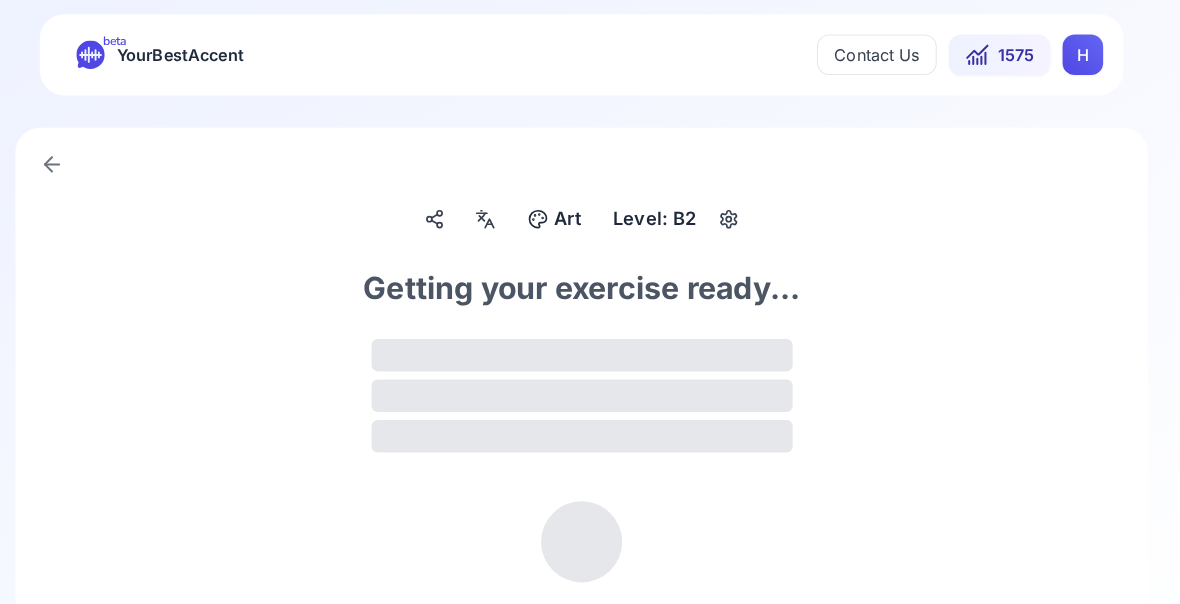 scroll, scrollTop: 0, scrollLeft: 0, axis: both 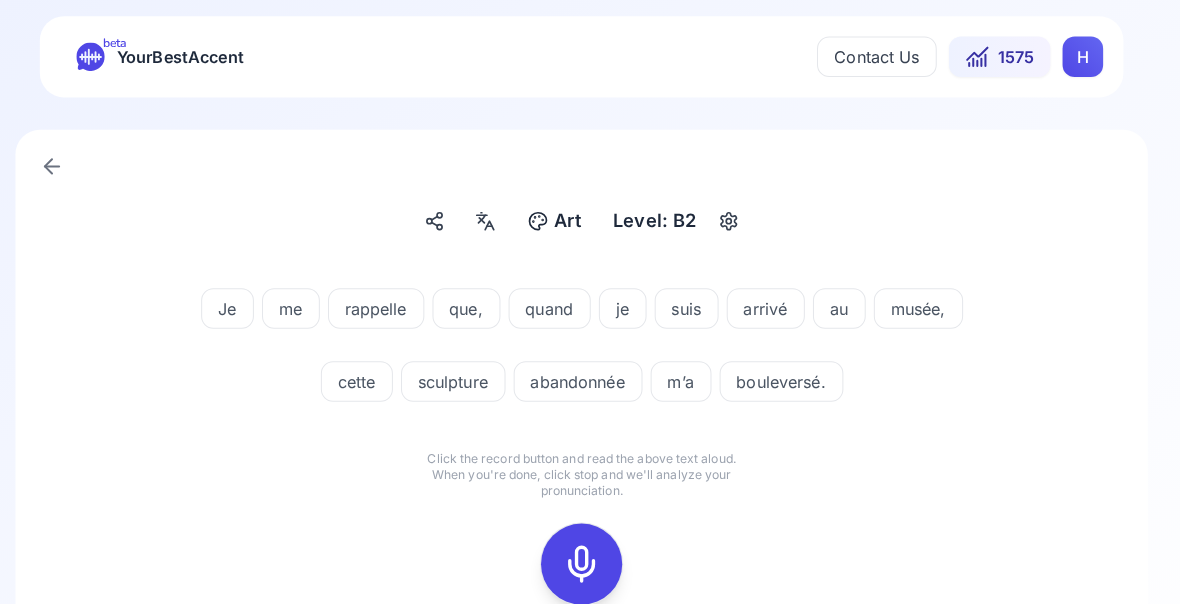 click 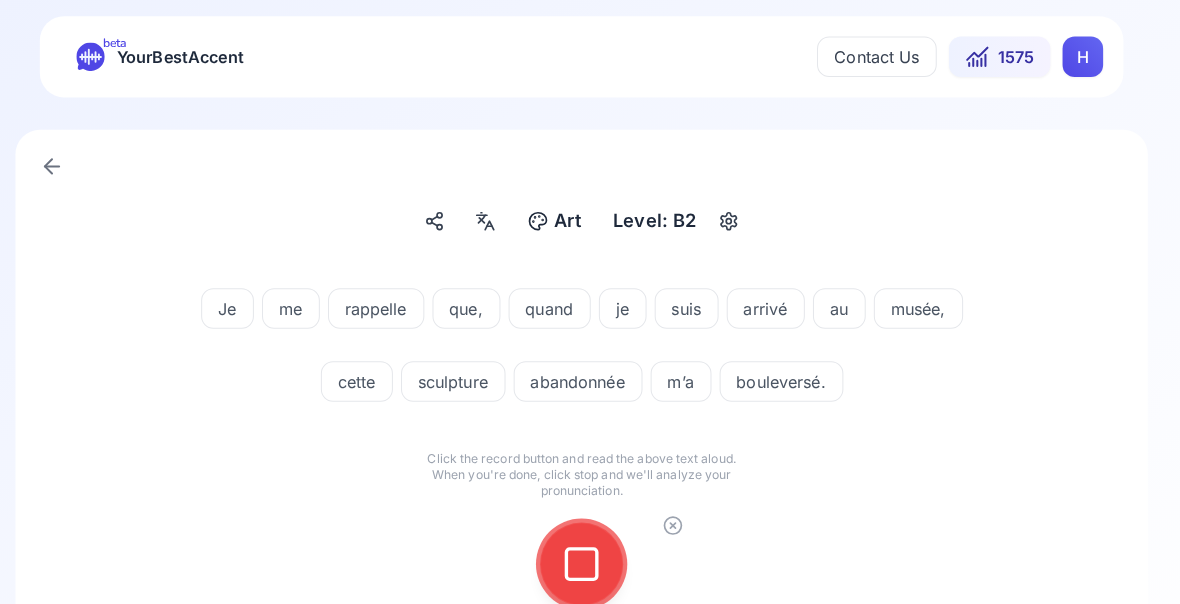 click 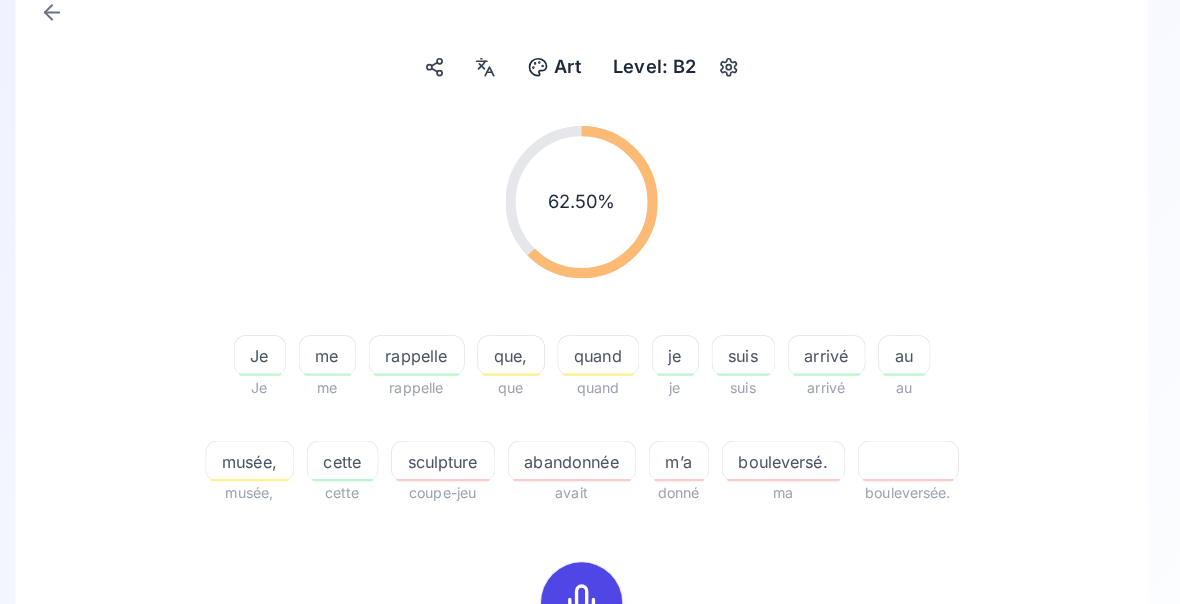 click on "bouleversé." at bounding box center (789, 455) 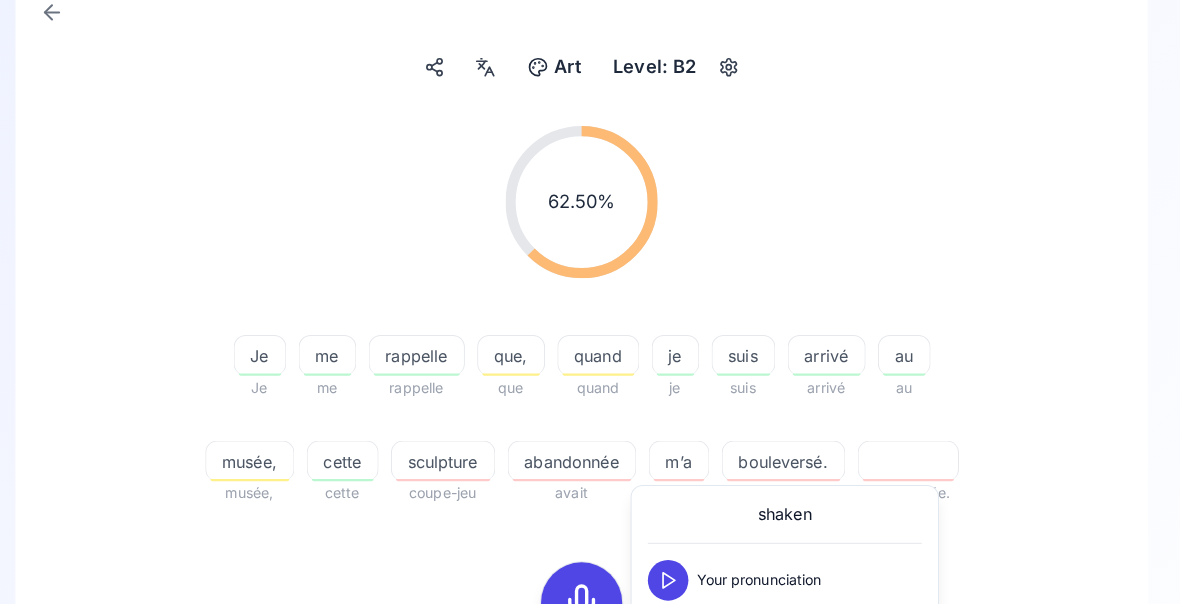 click 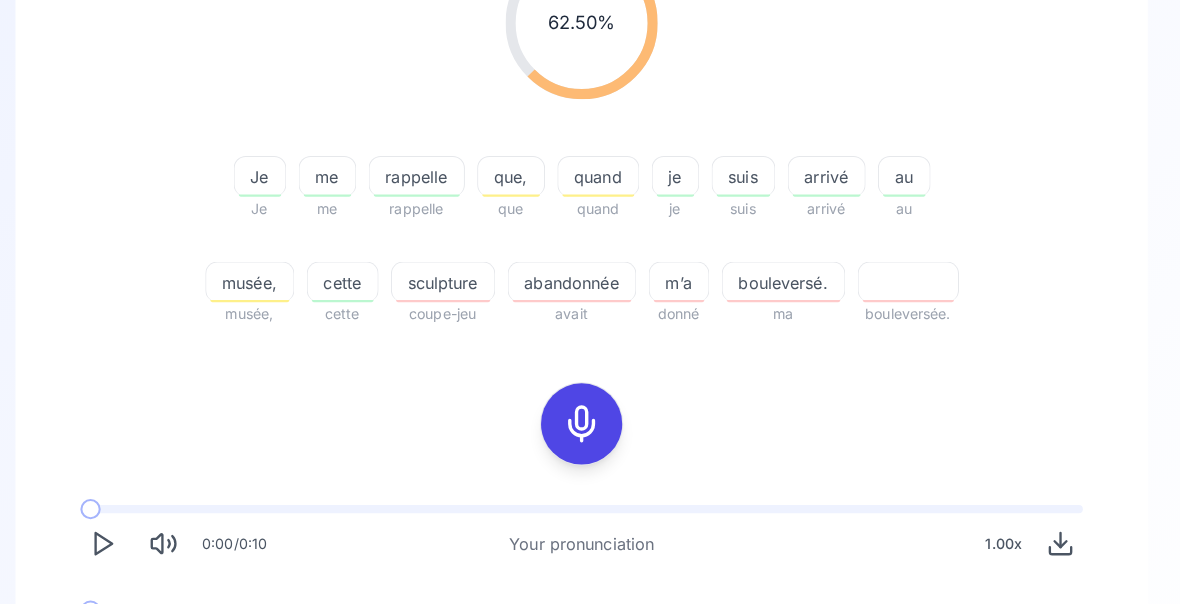 click 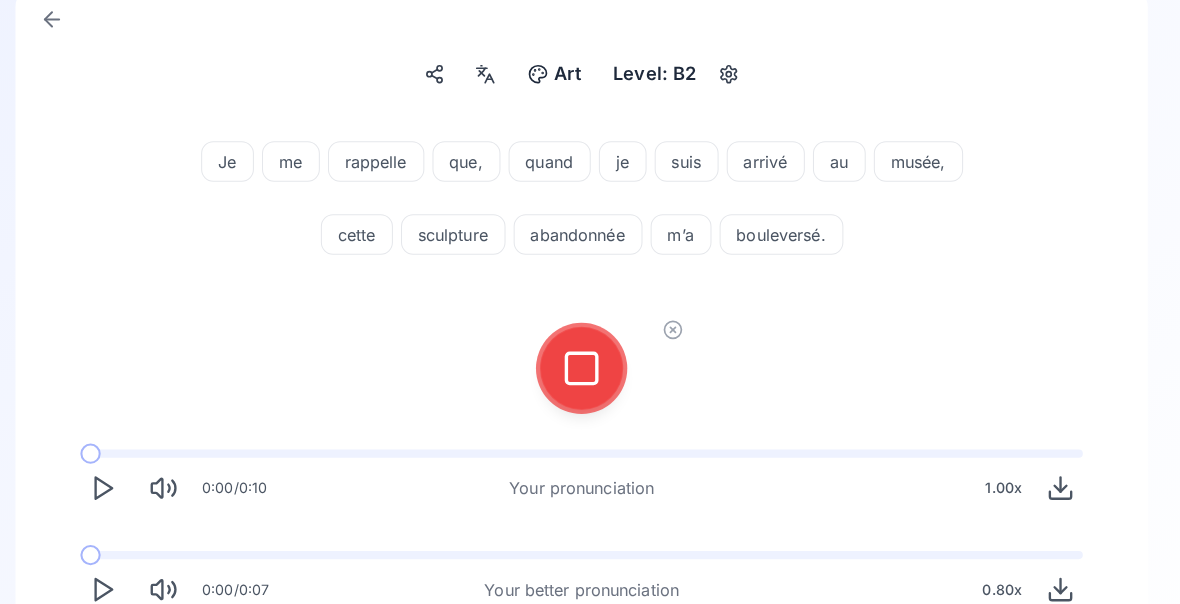 click 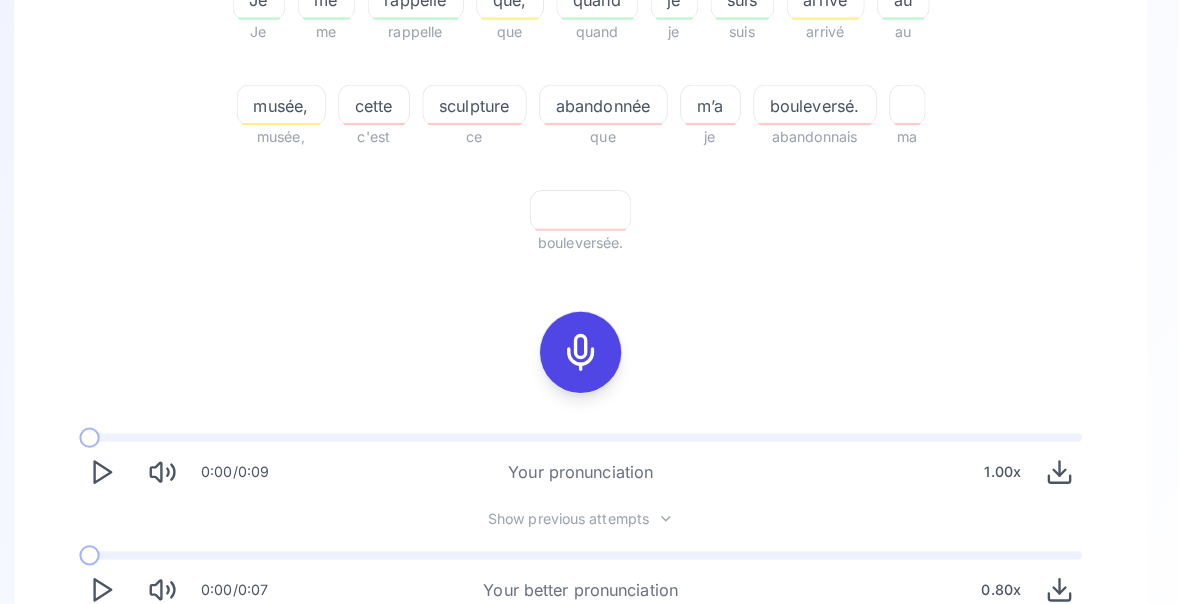 scroll, scrollTop: 503, scrollLeft: 0, axis: vertical 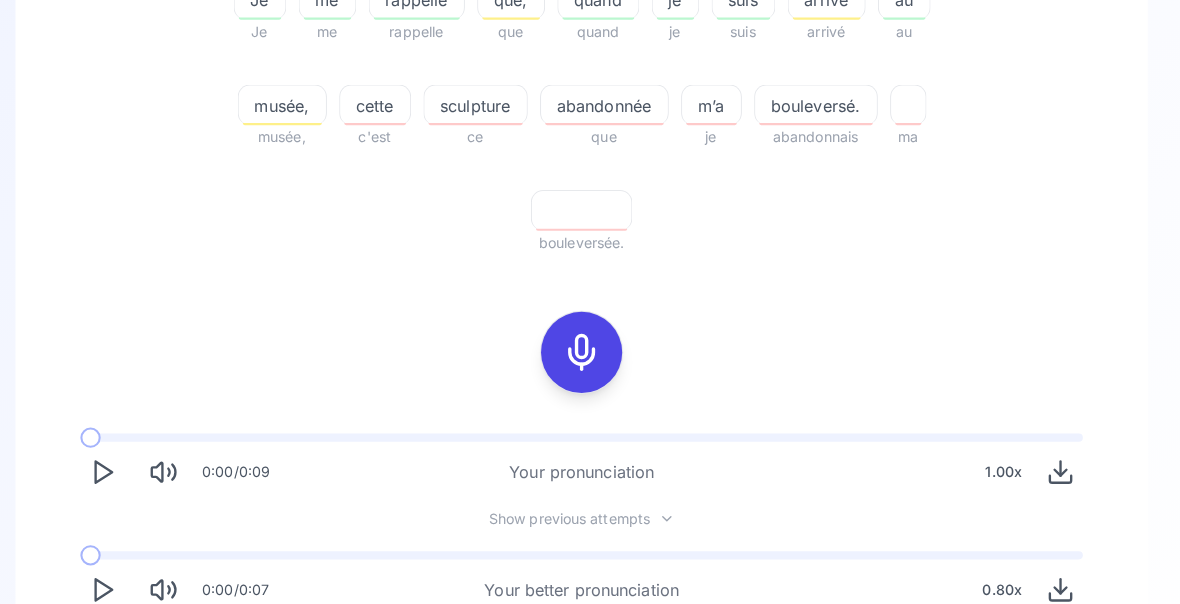 click on "Try another sentence" at bounding box center [604, 659] 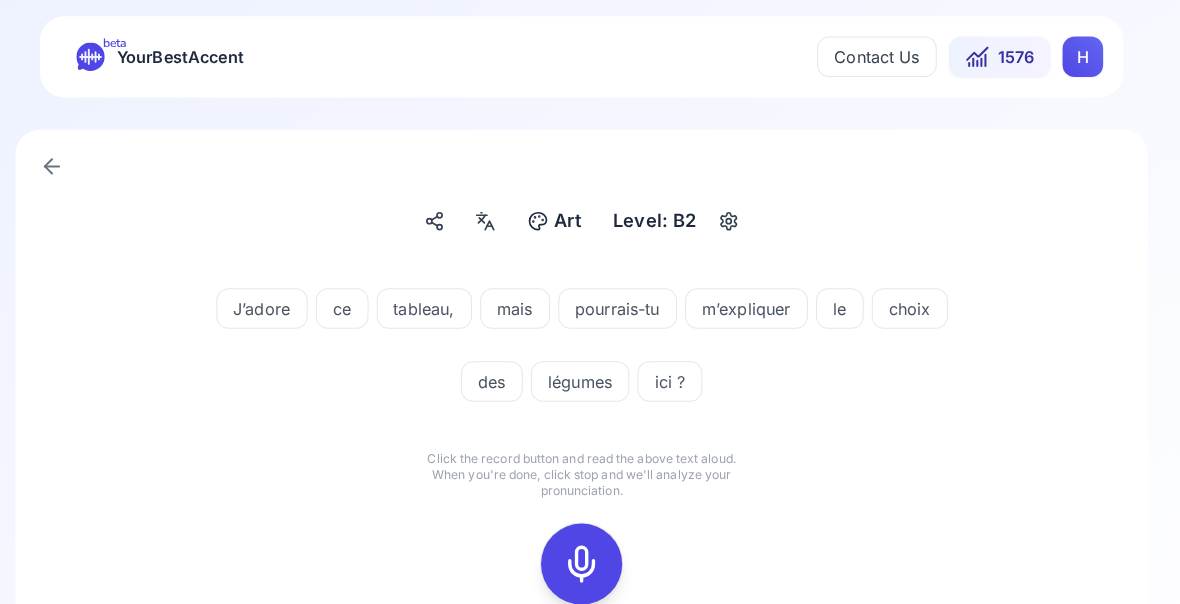 click 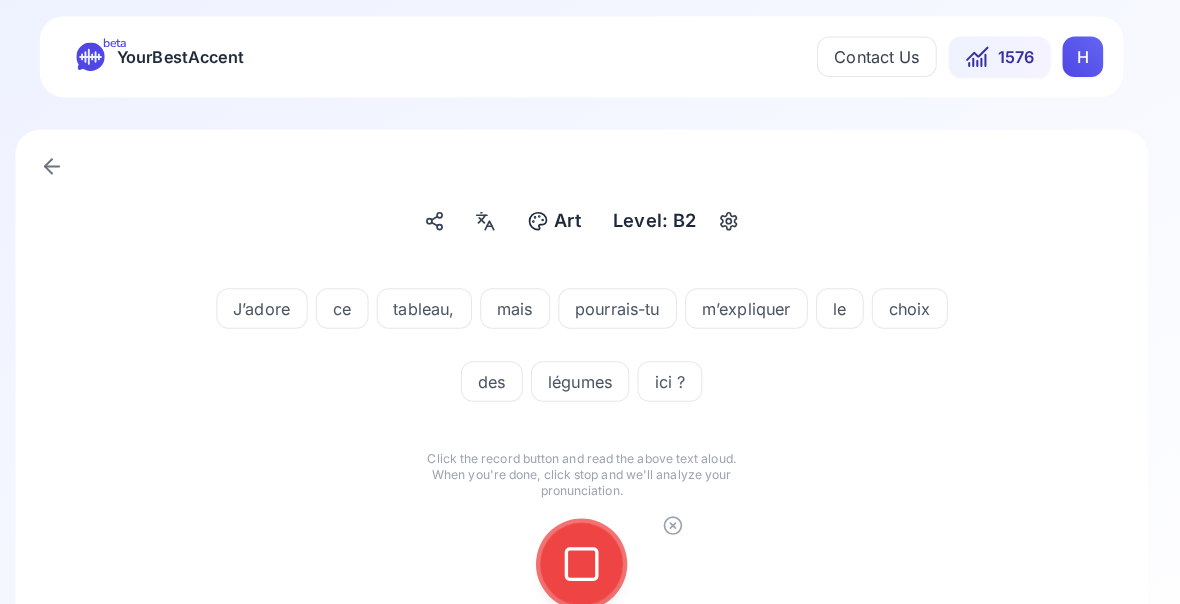 click 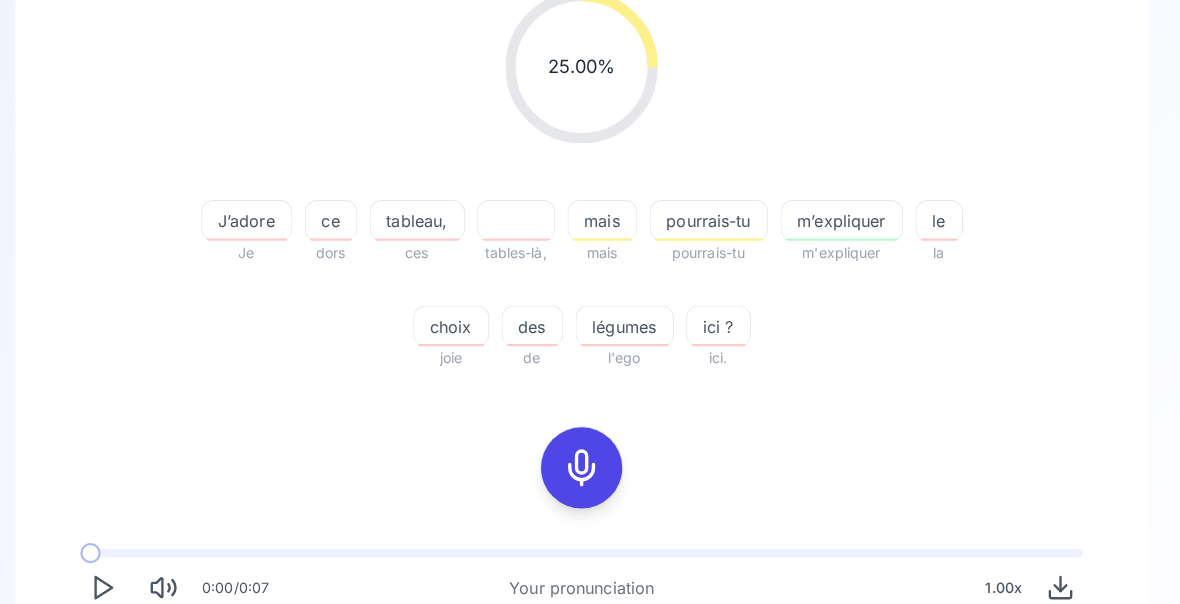 scroll, scrollTop: 286, scrollLeft: 0, axis: vertical 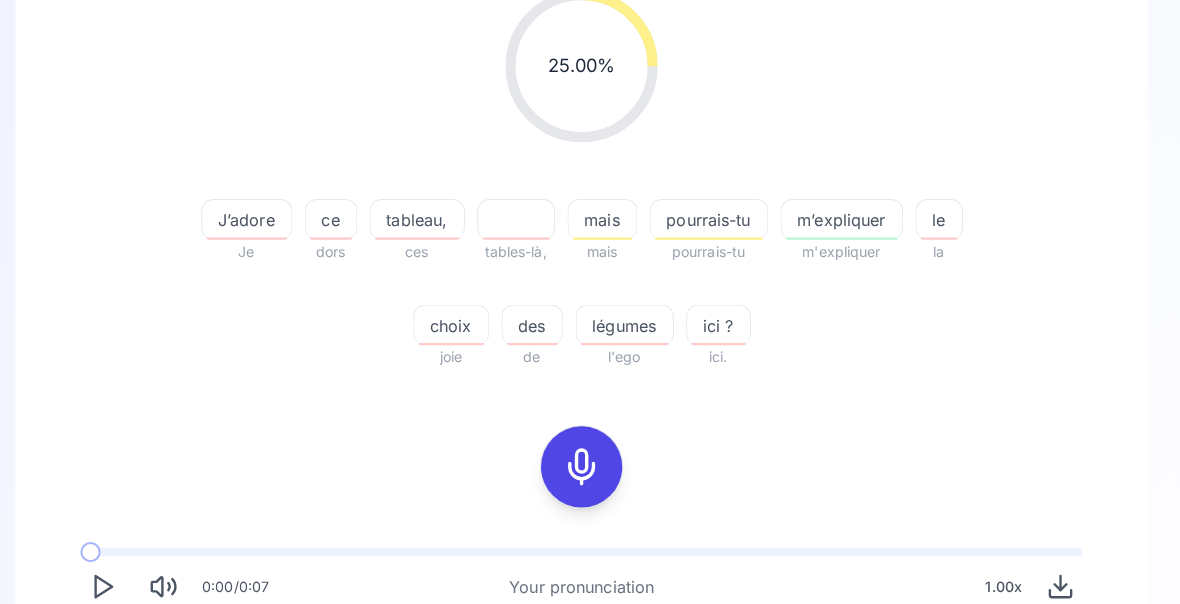 click 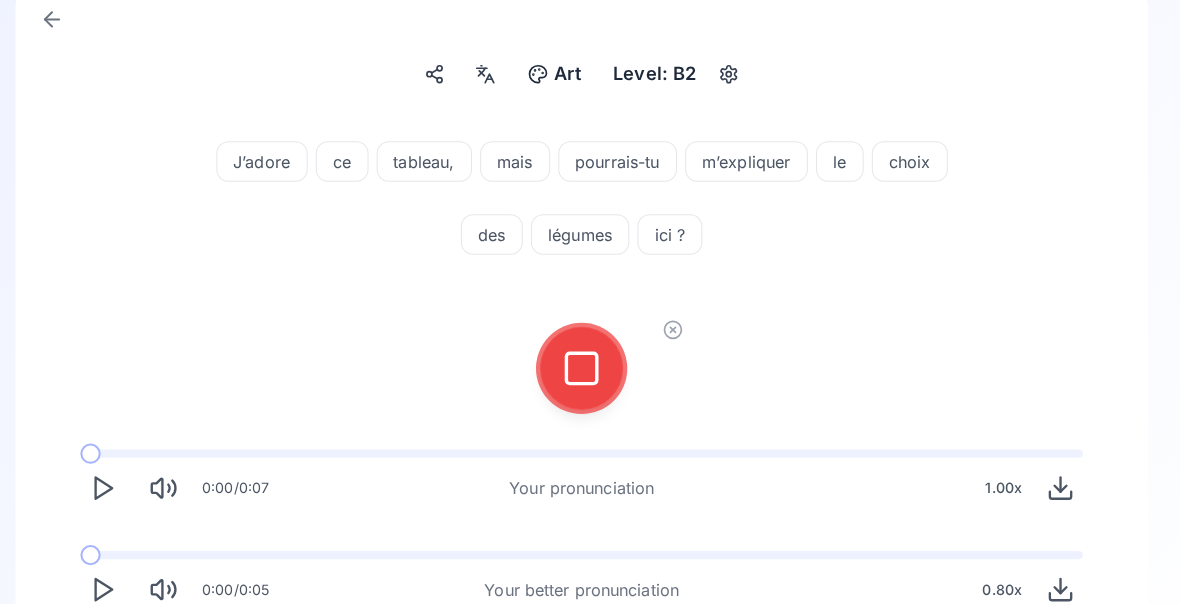 scroll, scrollTop: 145, scrollLeft: 0, axis: vertical 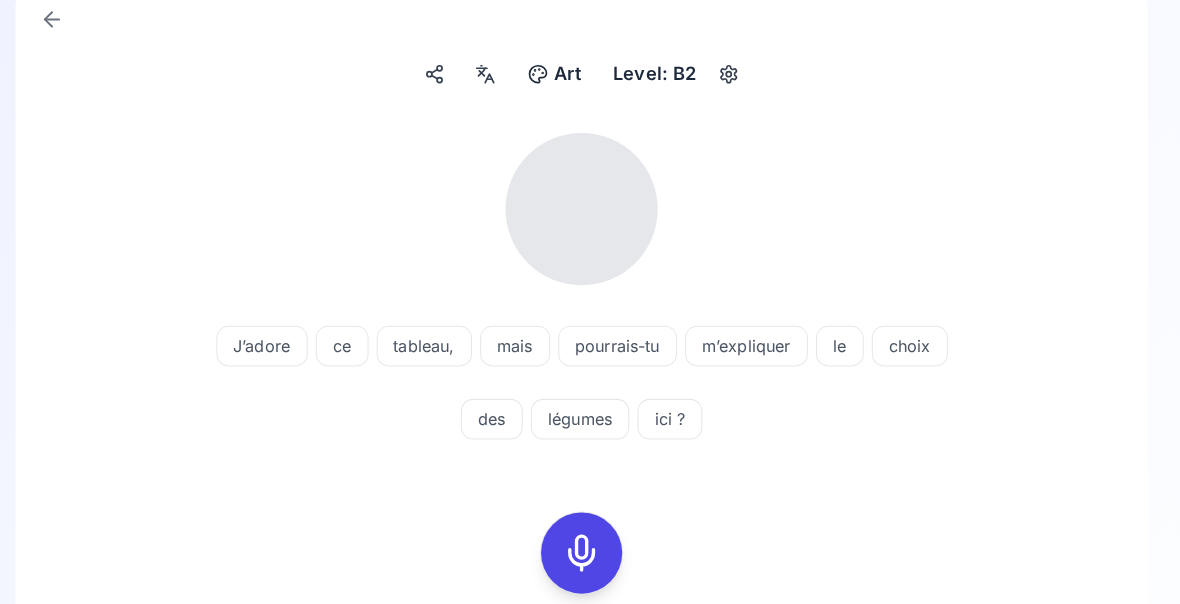 click at bounding box center (588, 381) 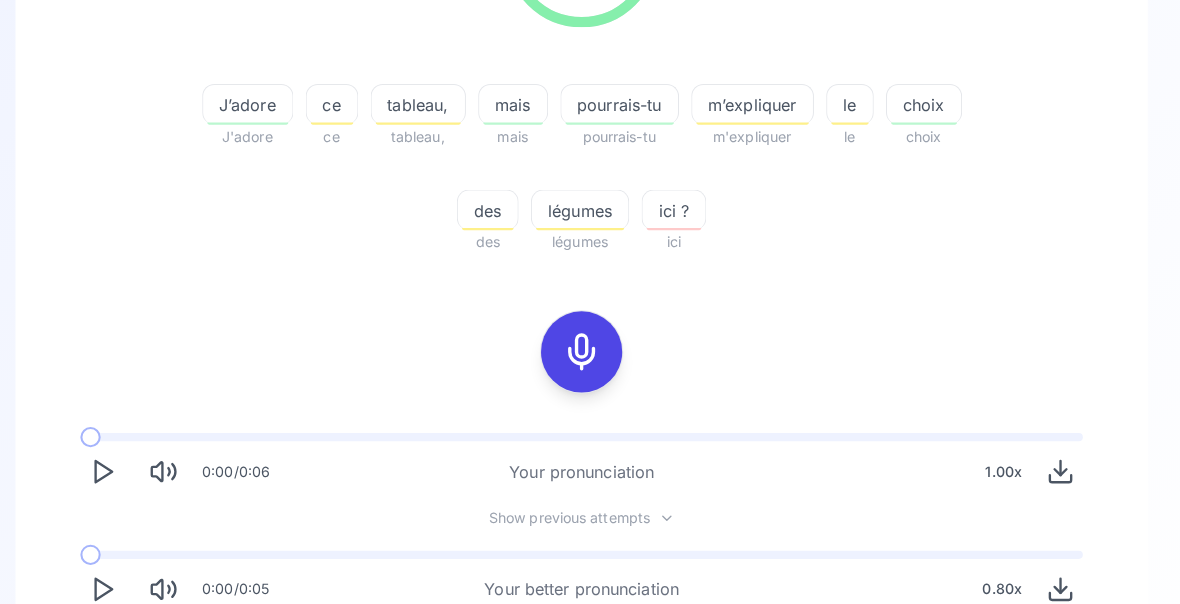 scroll, scrollTop: 0, scrollLeft: 0, axis: both 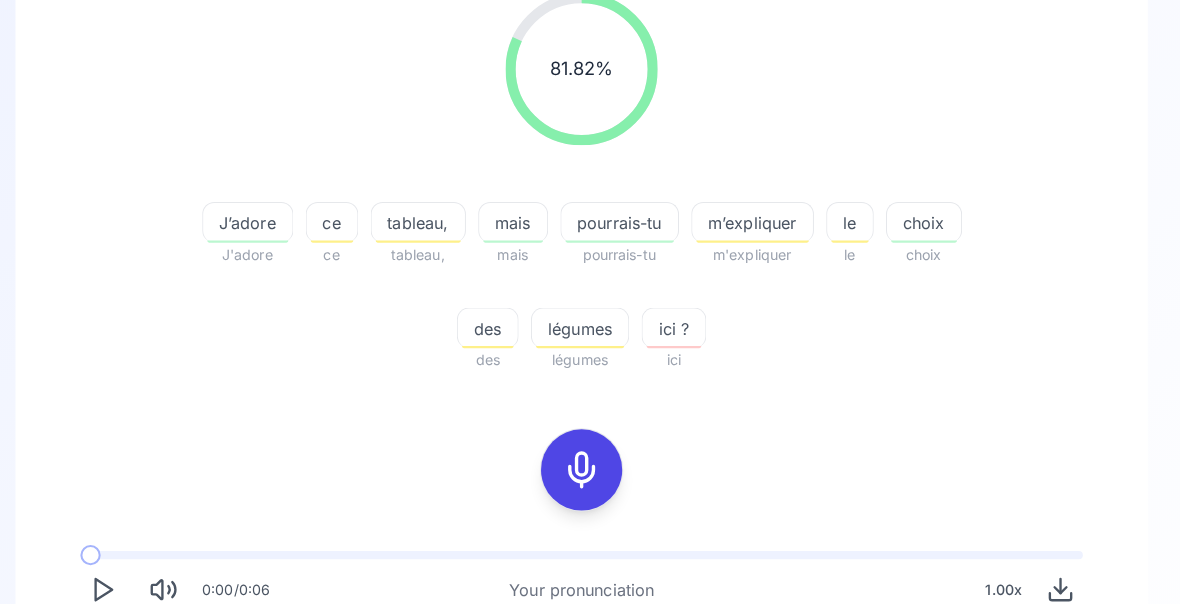 click on "Try another sentence" at bounding box center [604, 775] 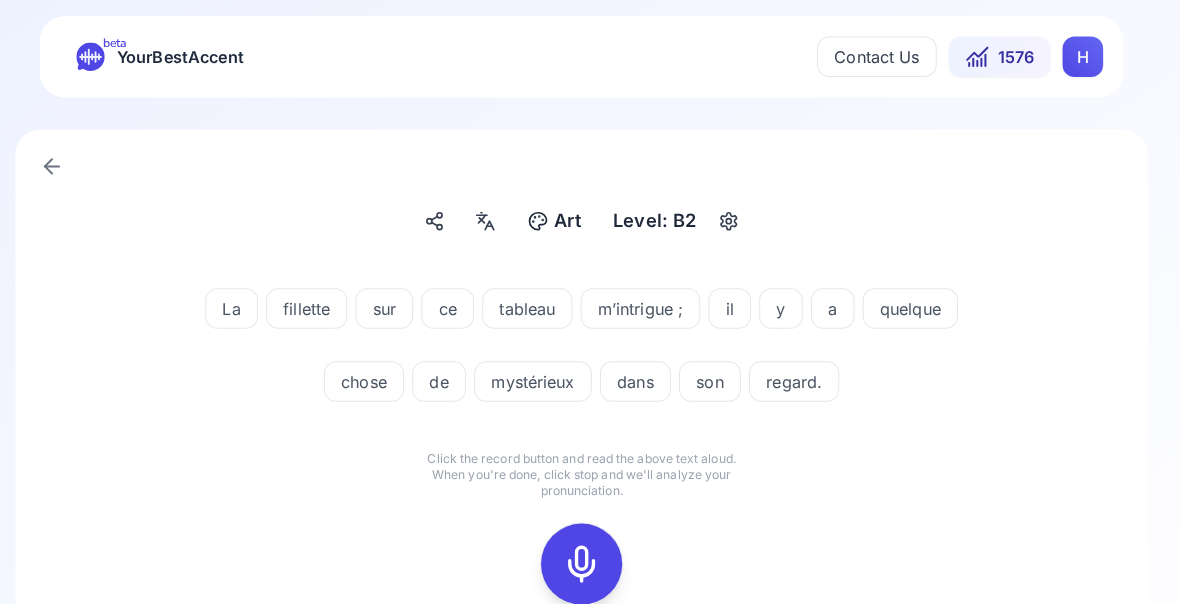 click 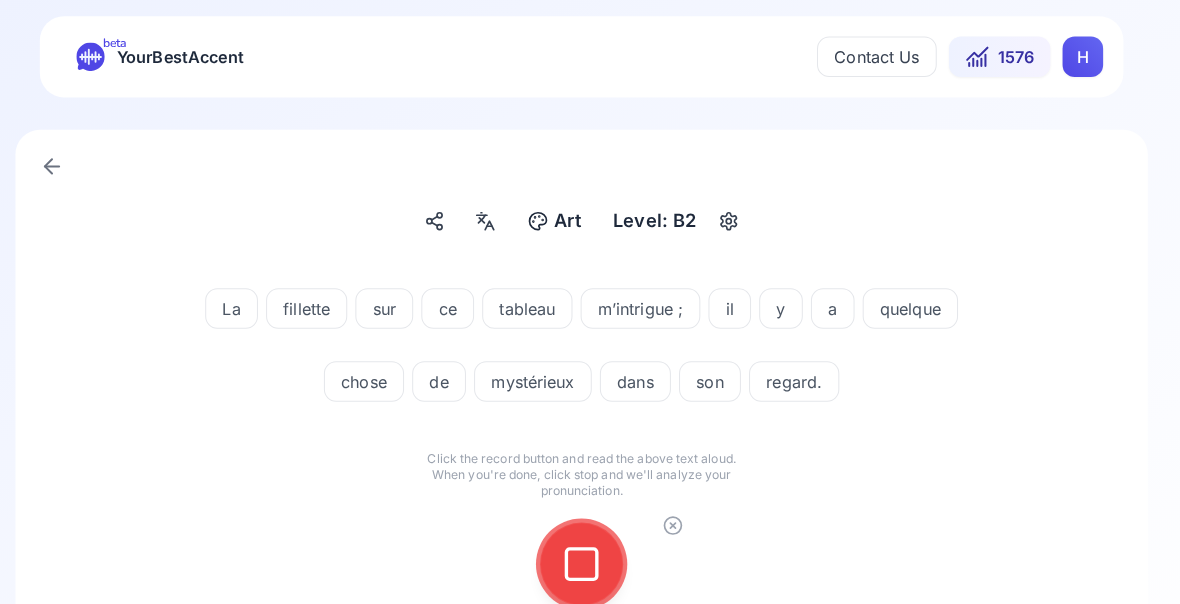 click 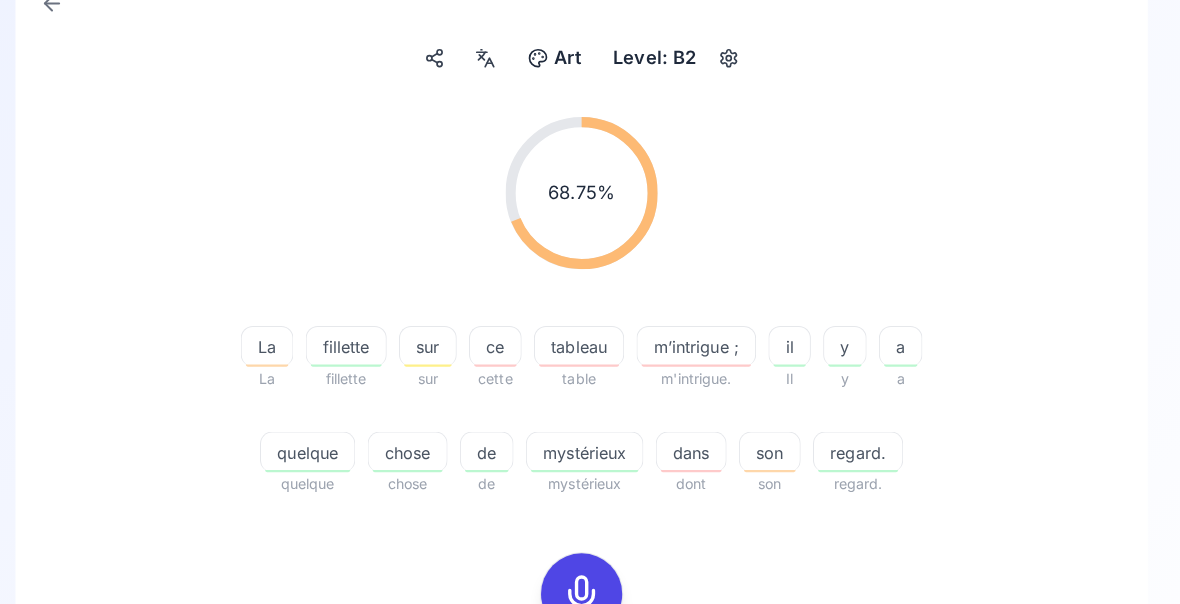 scroll, scrollTop: 160, scrollLeft: 0, axis: vertical 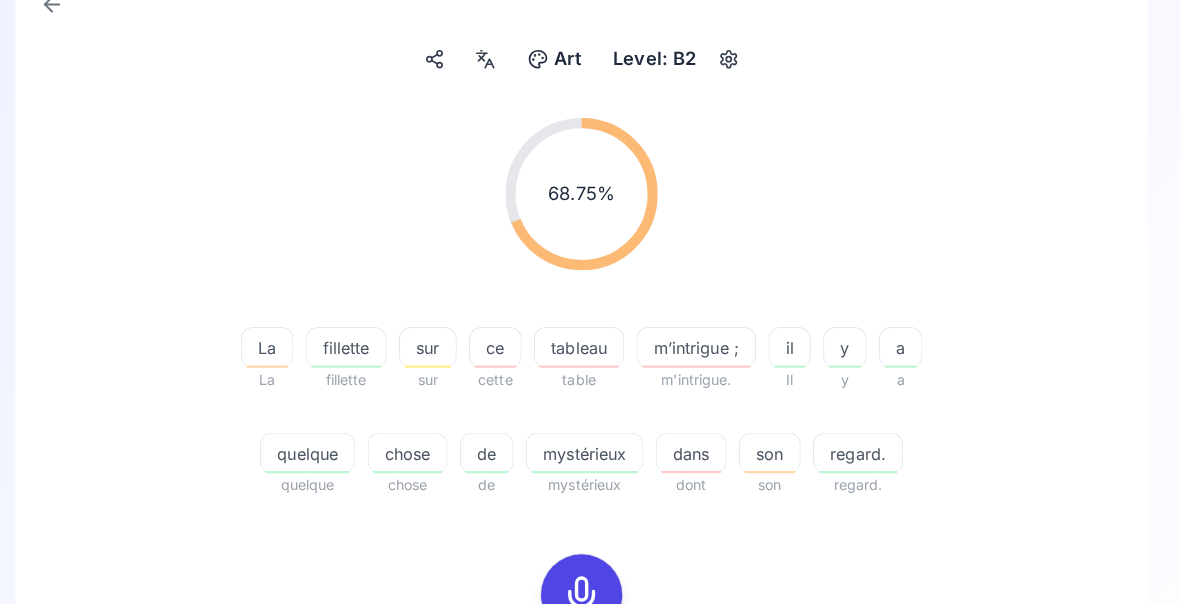 click on "fillette" at bounding box center (358, 374) 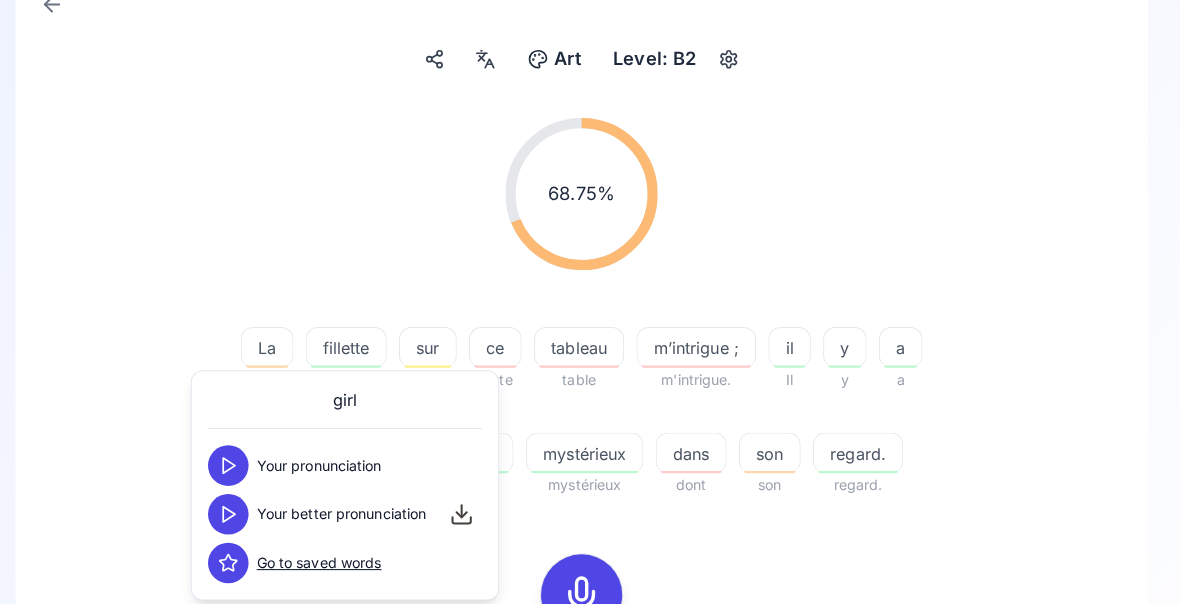 click on "68.75 % 68.75 %" at bounding box center [590, 191] 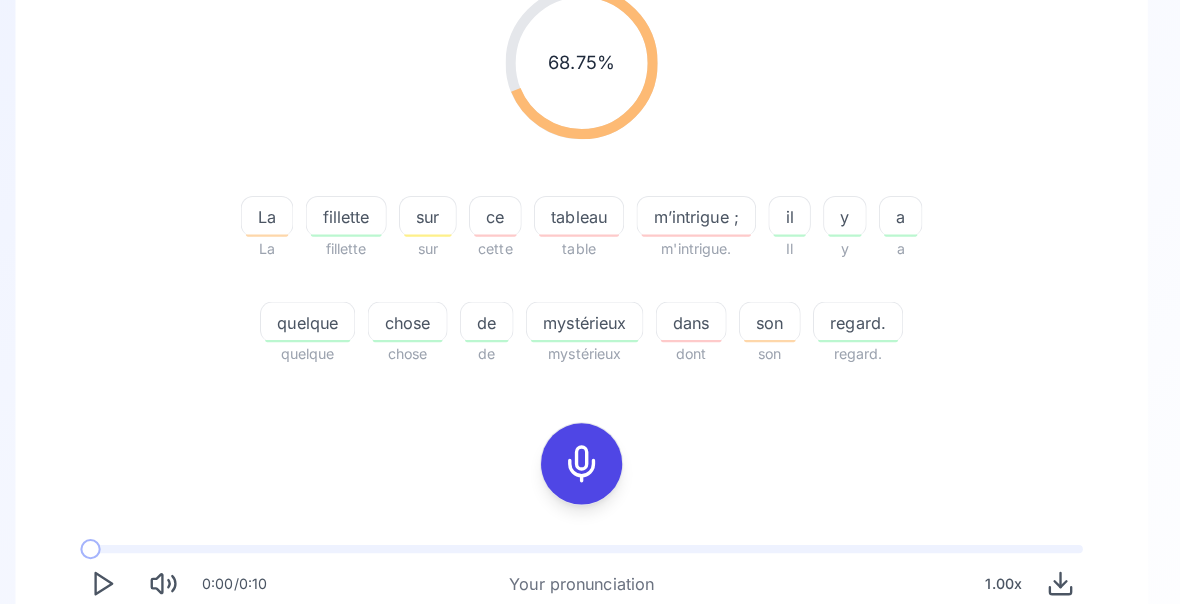 click 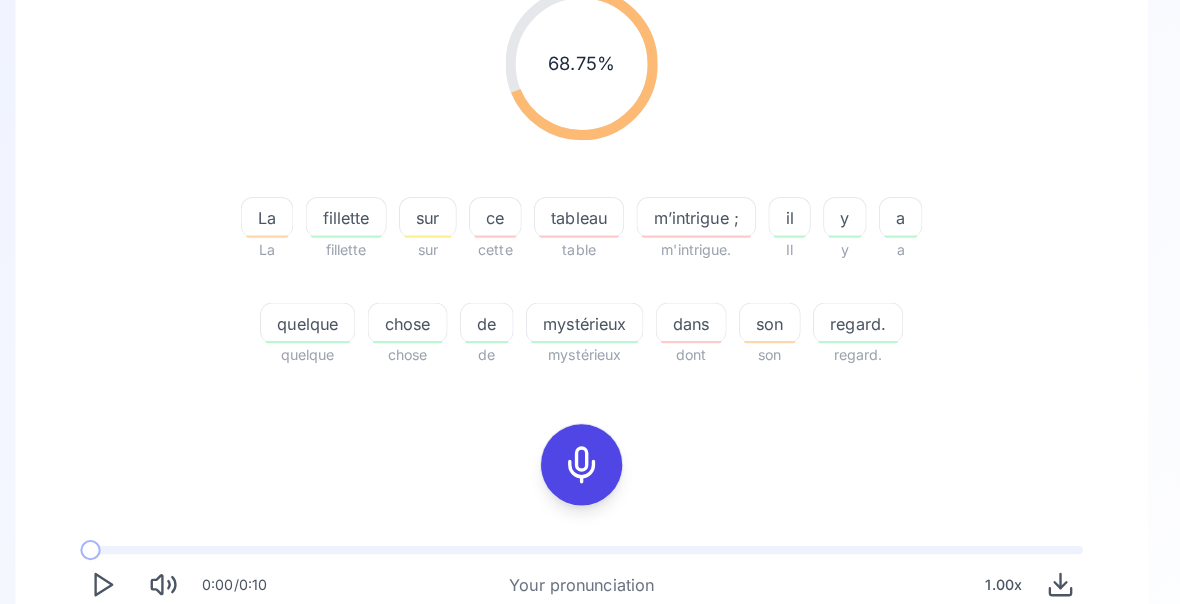 click 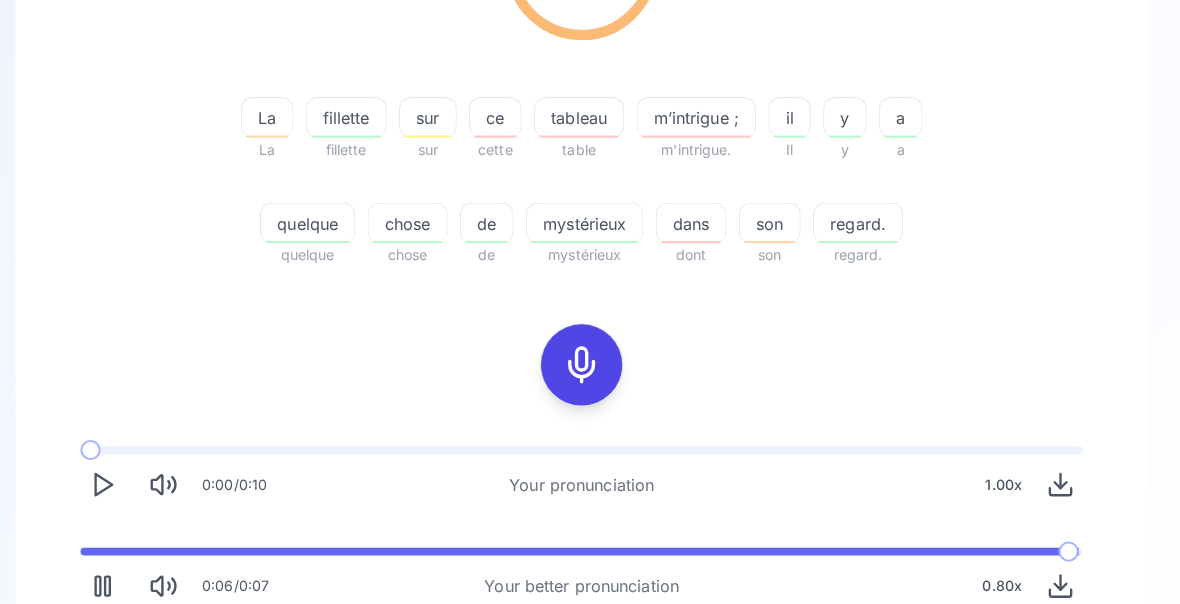 scroll, scrollTop: 383, scrollLeft: 0, axis: vertical 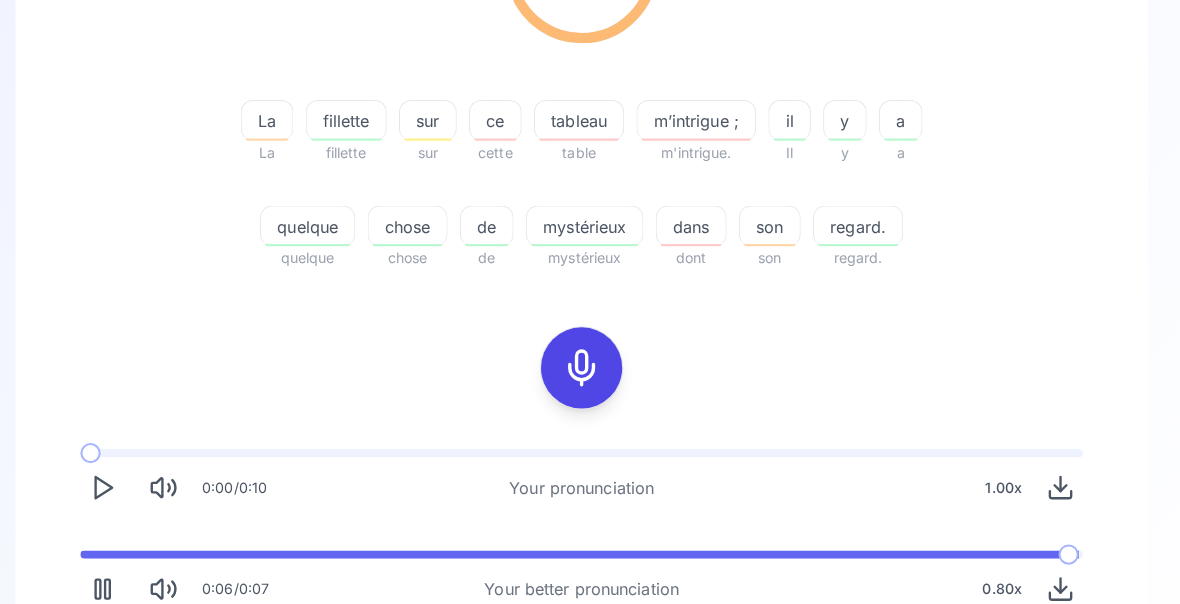 click on "Try another sentence" at bounding box center (604, 659) 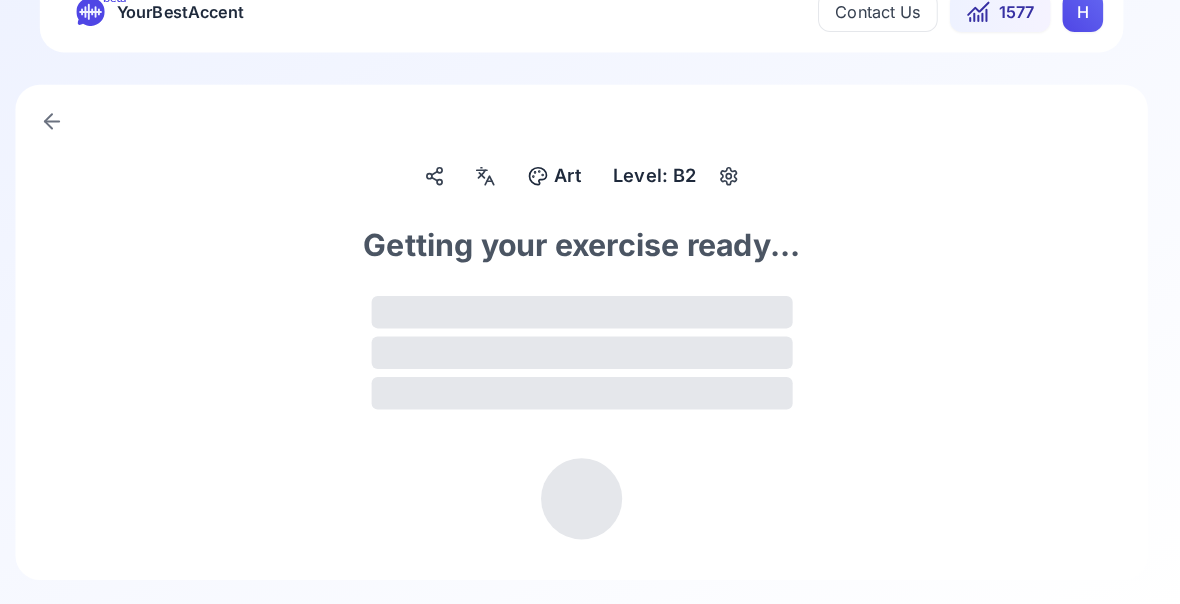 scroll, scrollTop: 0, scrollLeft: 0, axis: both 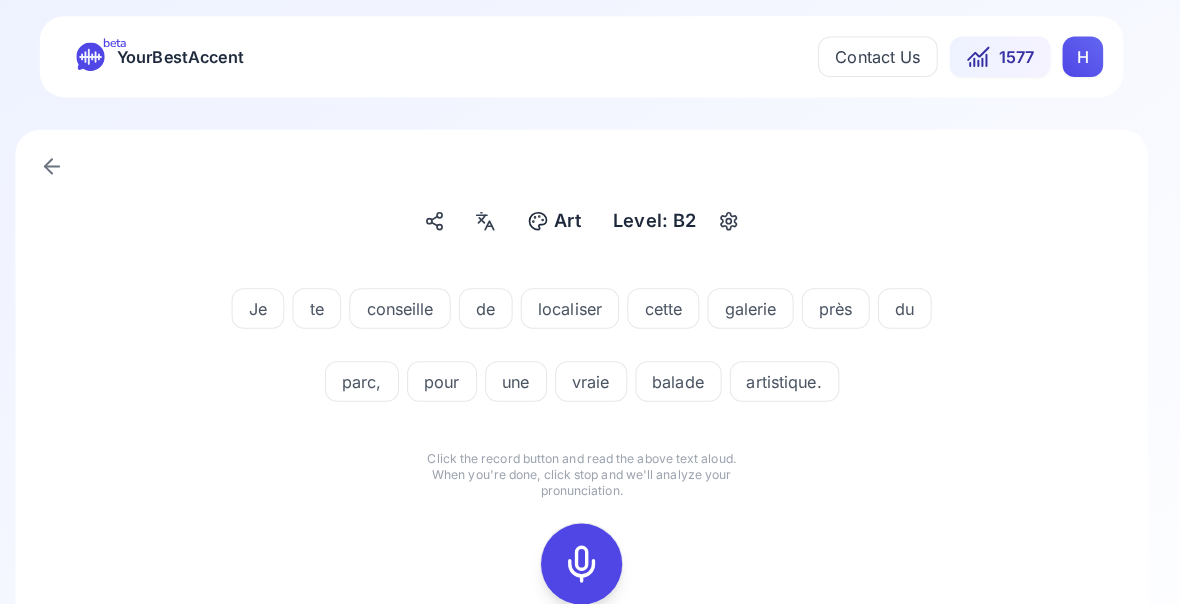 click 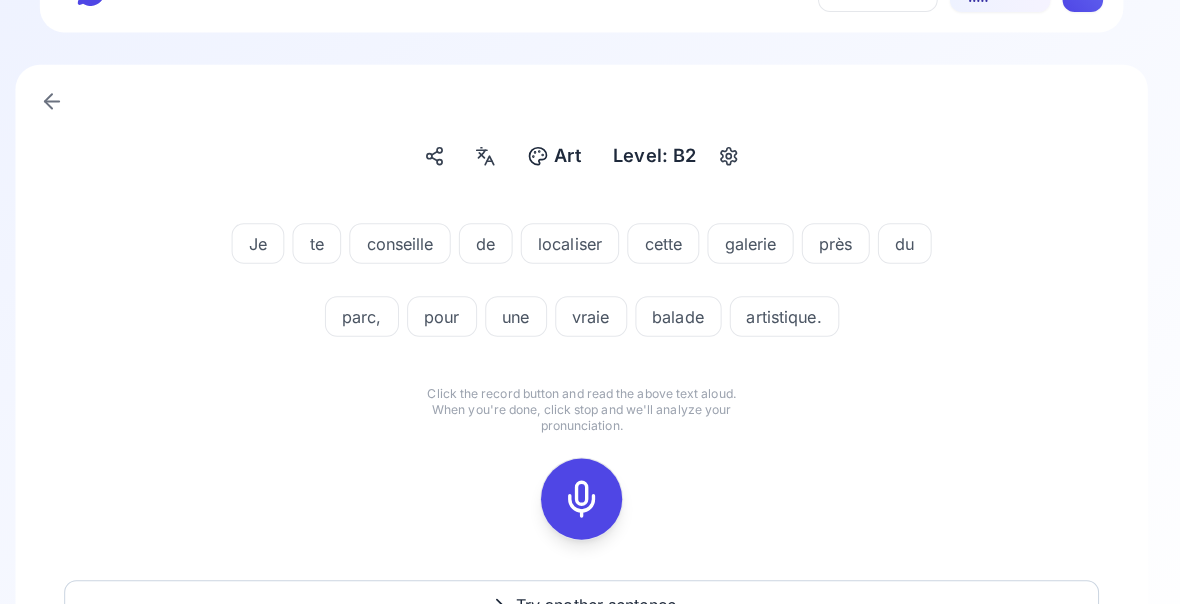 scroll, scrollTop: 65, scrollLeft: 0, axis: vertical 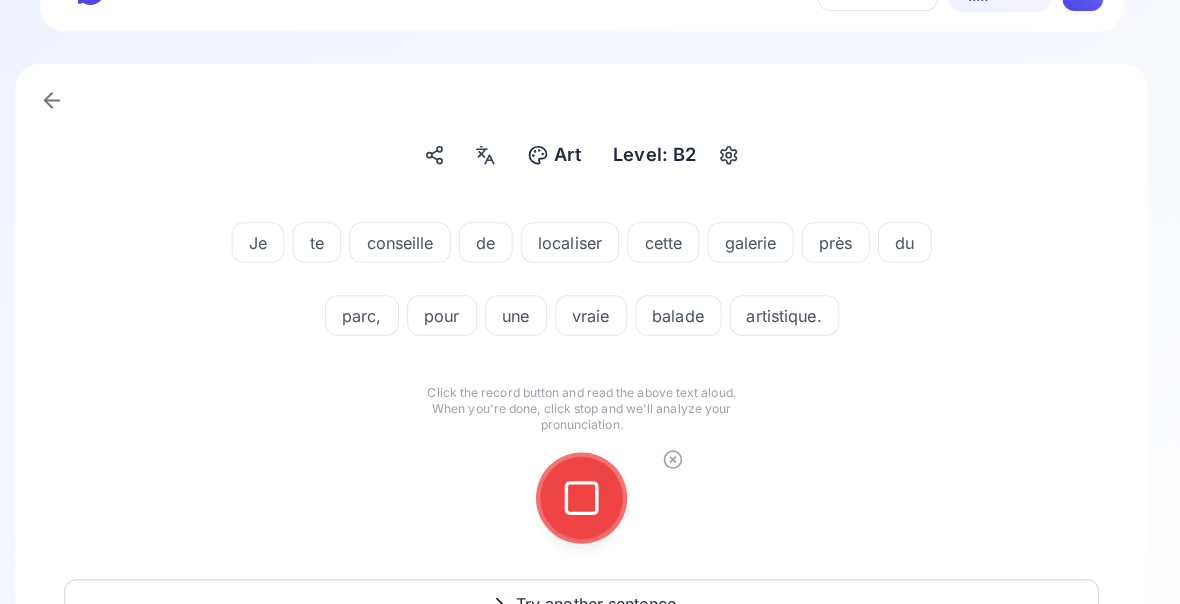 click 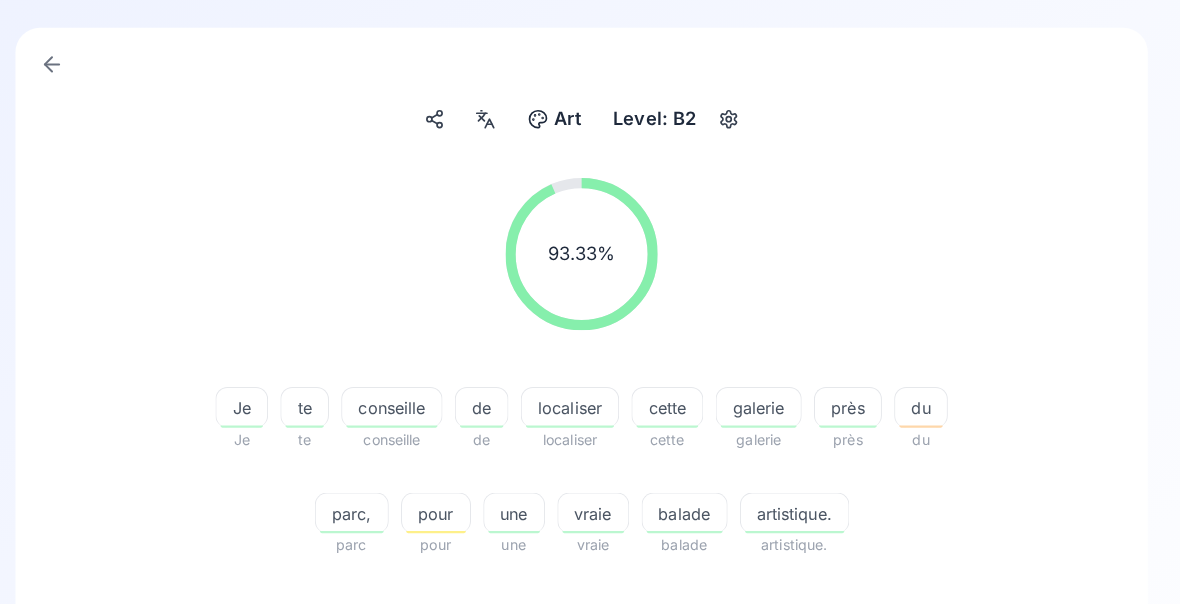 scroll, scrollTop: 103, scrollLeft: 0, axis: vertical 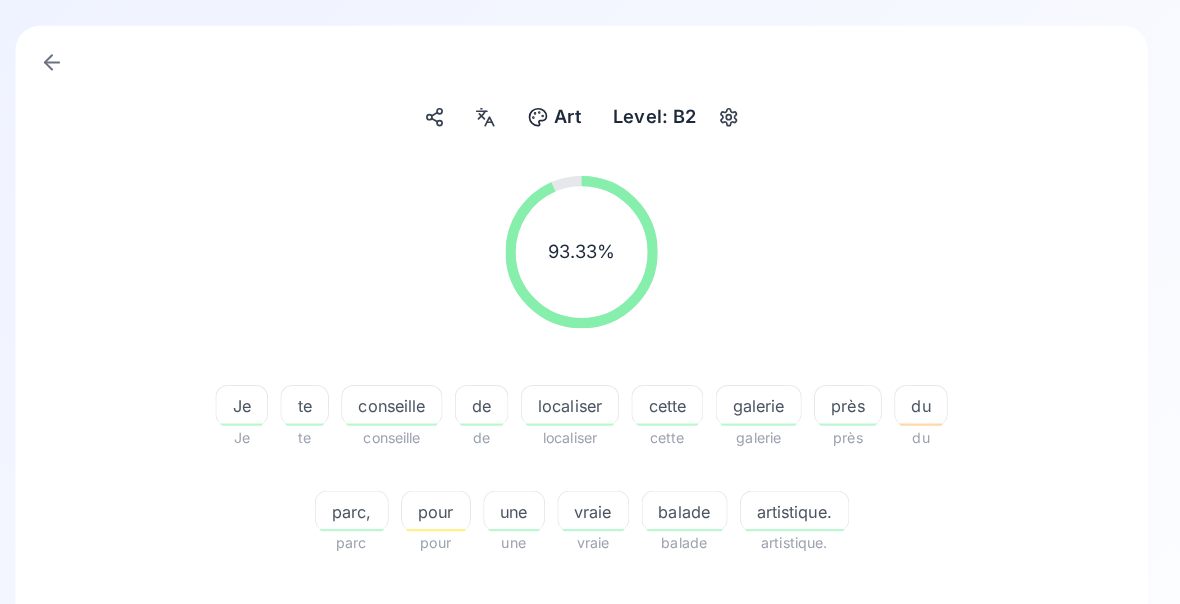 click on "conseille" at bounding box center (403, 399) 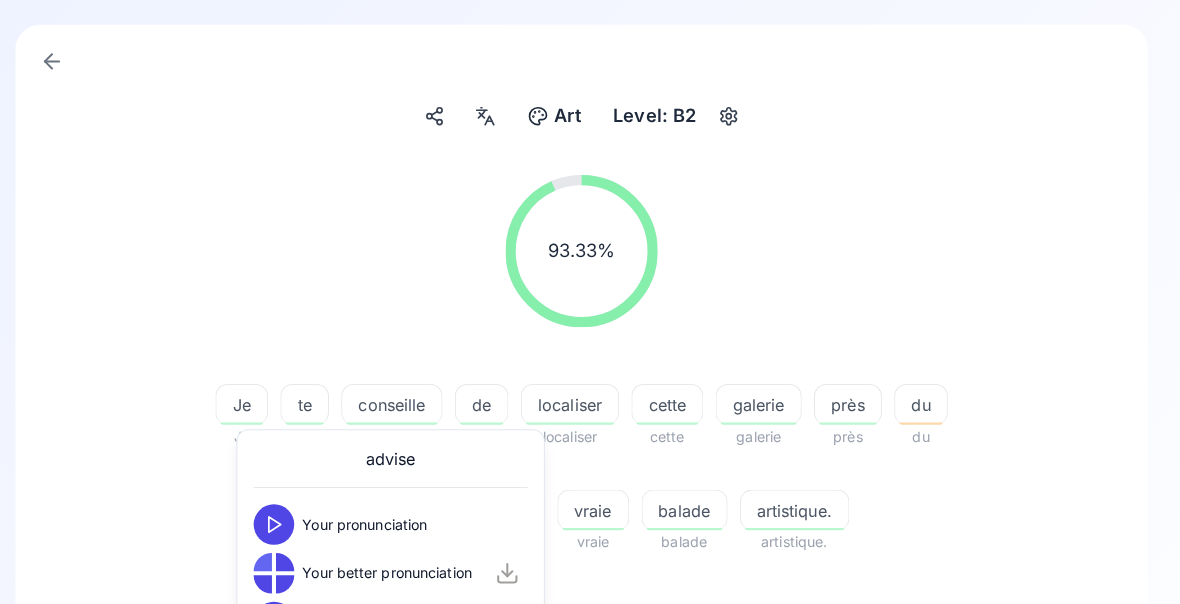click on "93.33 % 93.33 %" at bounding box center [590, 248] 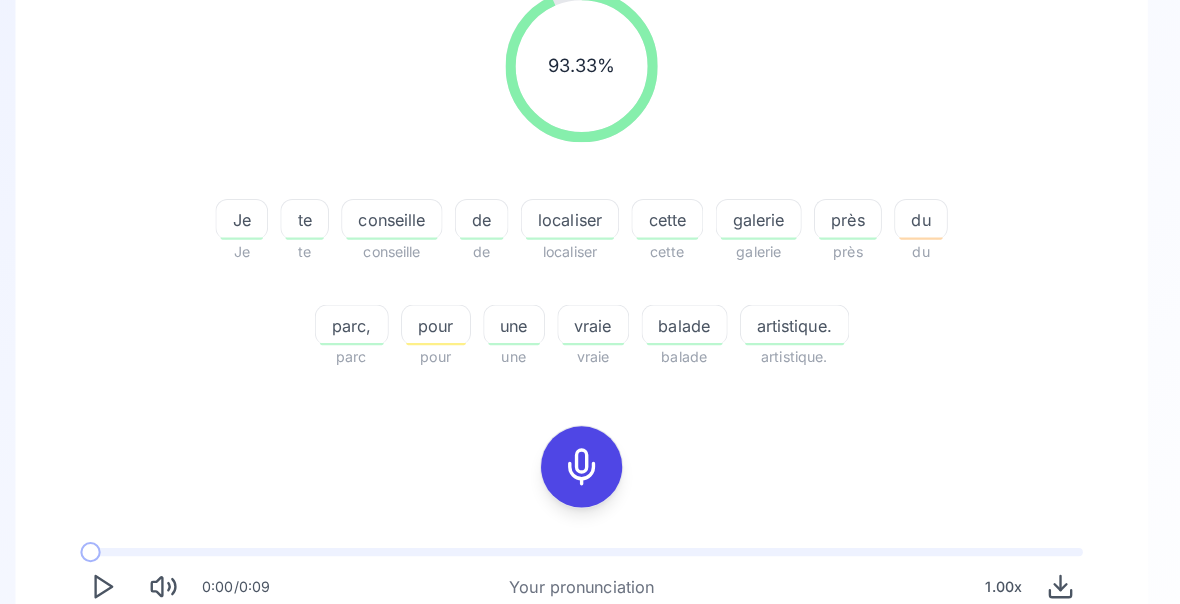 scroll, scrollTop: 292, scrollLeft: 0, axis: vertical 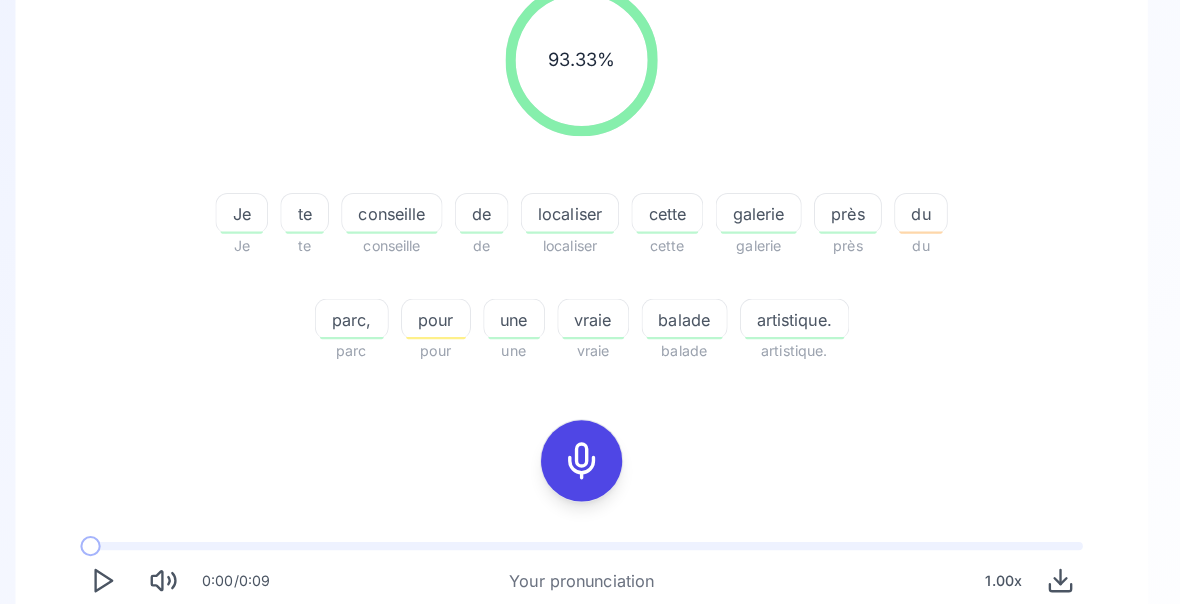 click on "balade" at bounding box center (691, 315) 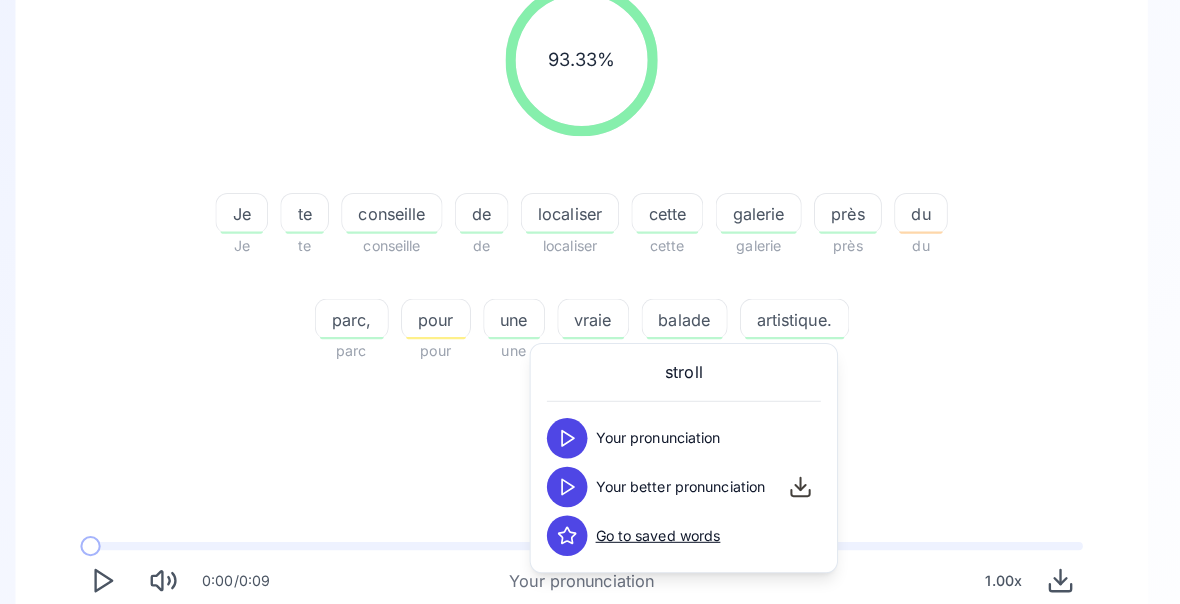 click at bounding box center (118, 672) 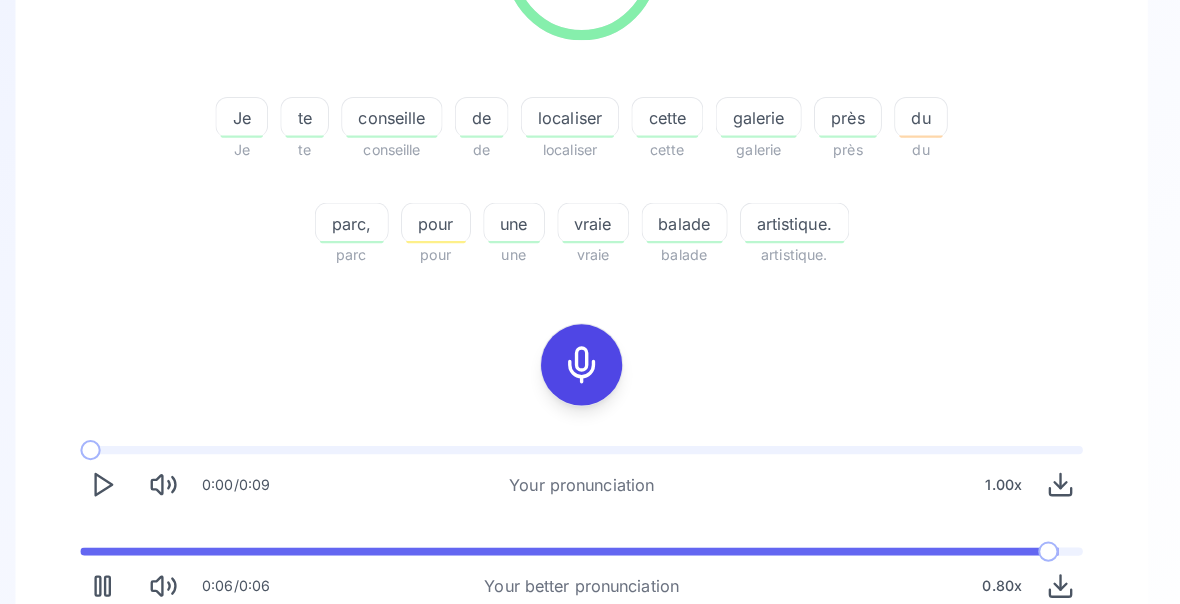 scroll, scrollTop: 383, scrollLeft: 0, axis: vertical 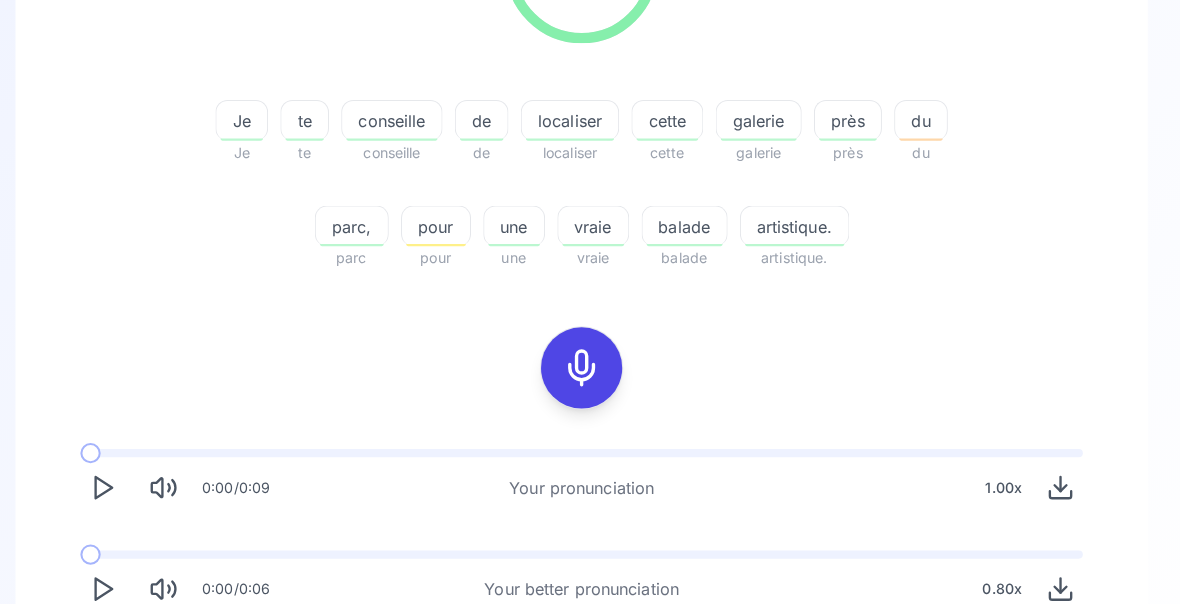 click on "Try another sentence" at bounding box center (604, 659) 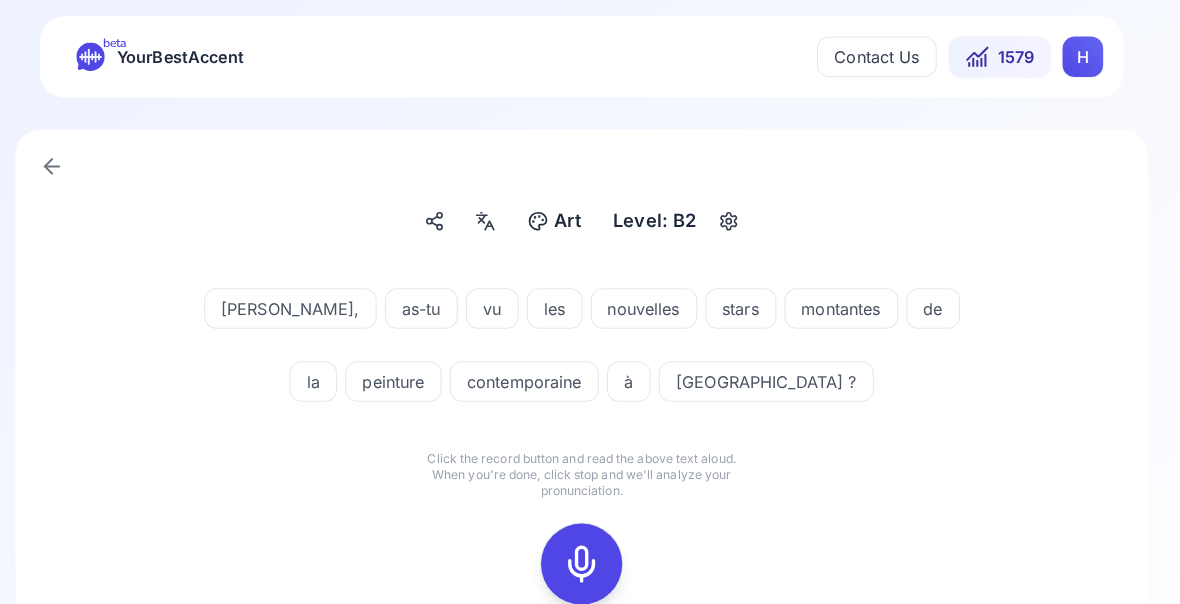 click 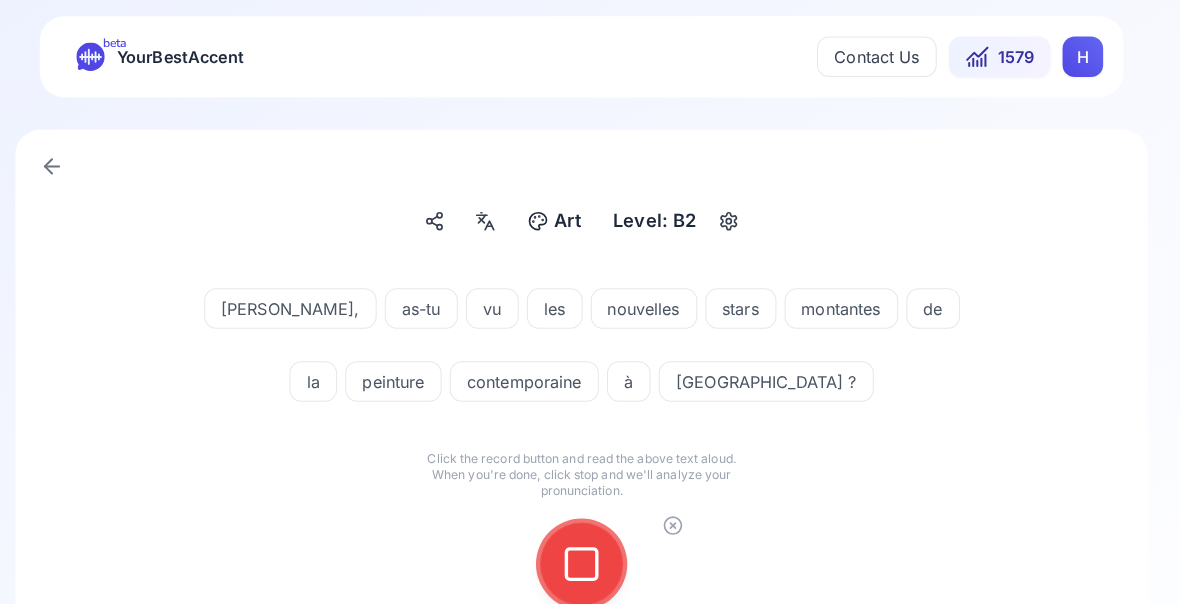 click 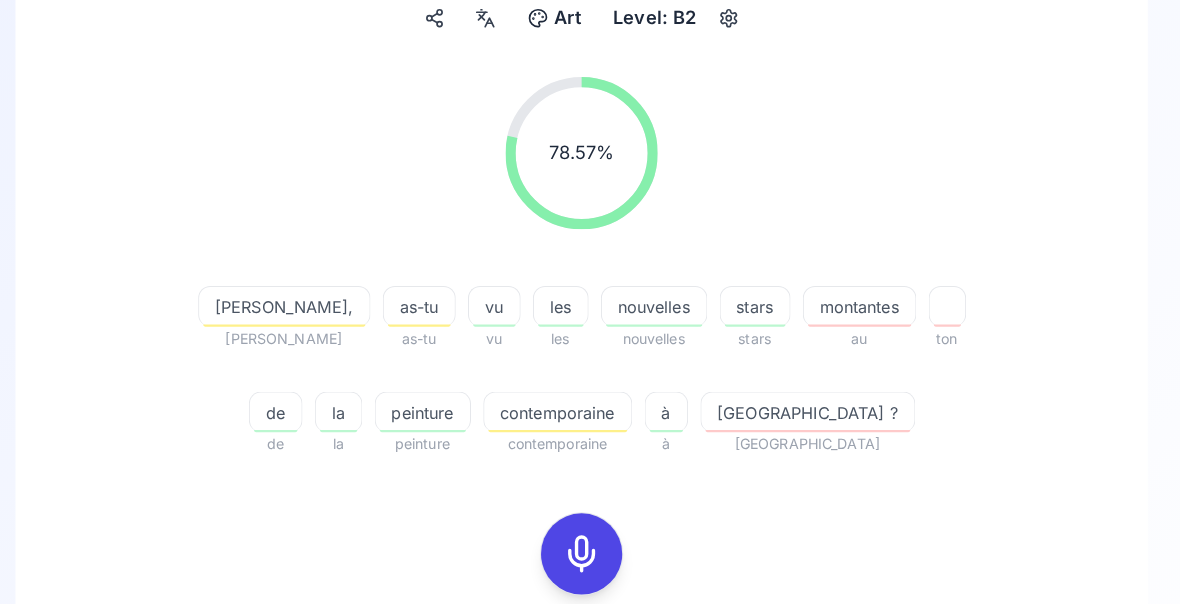 scroll, scrollTop: 201, scrollLeft: 0, axis: vertical 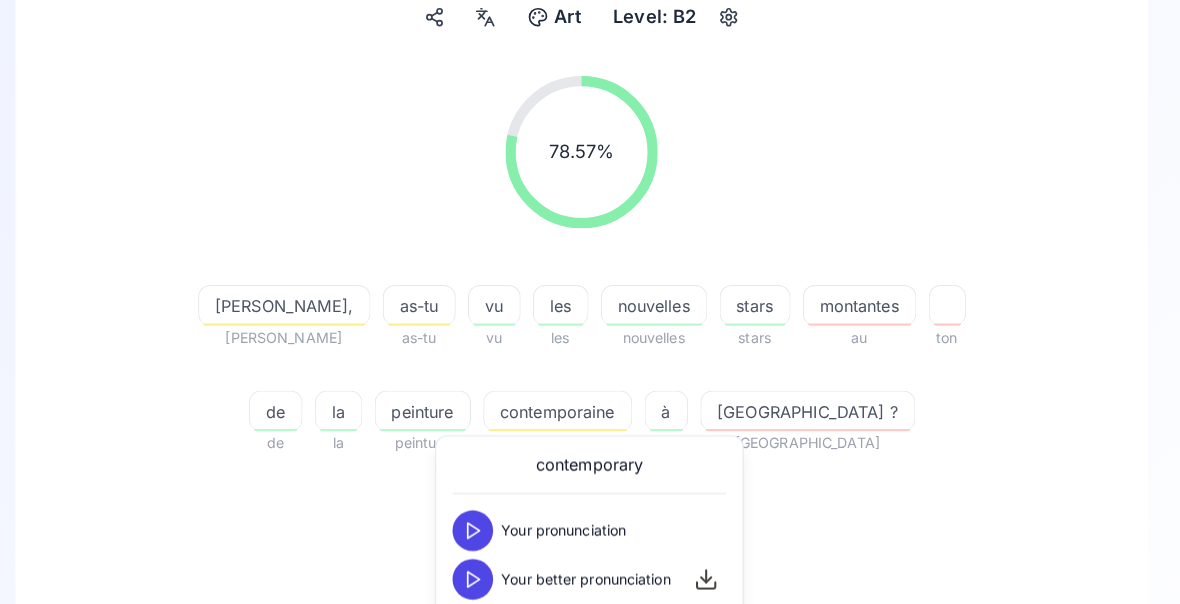 click at bounding box center [483, 571] 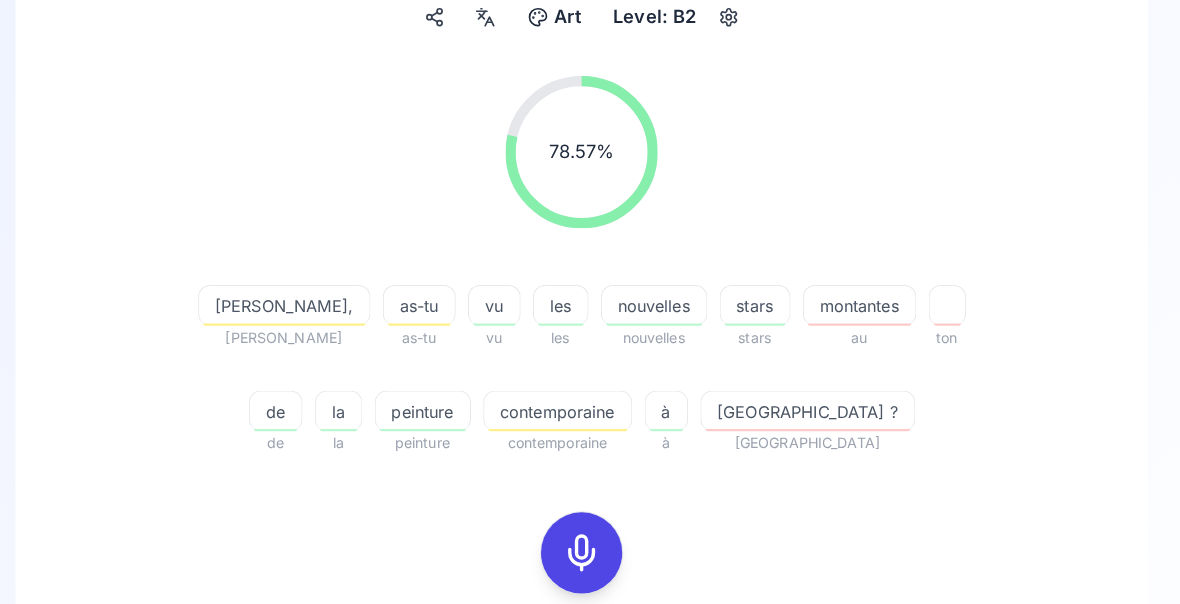 click on "au" at bounding box center [864, 333] 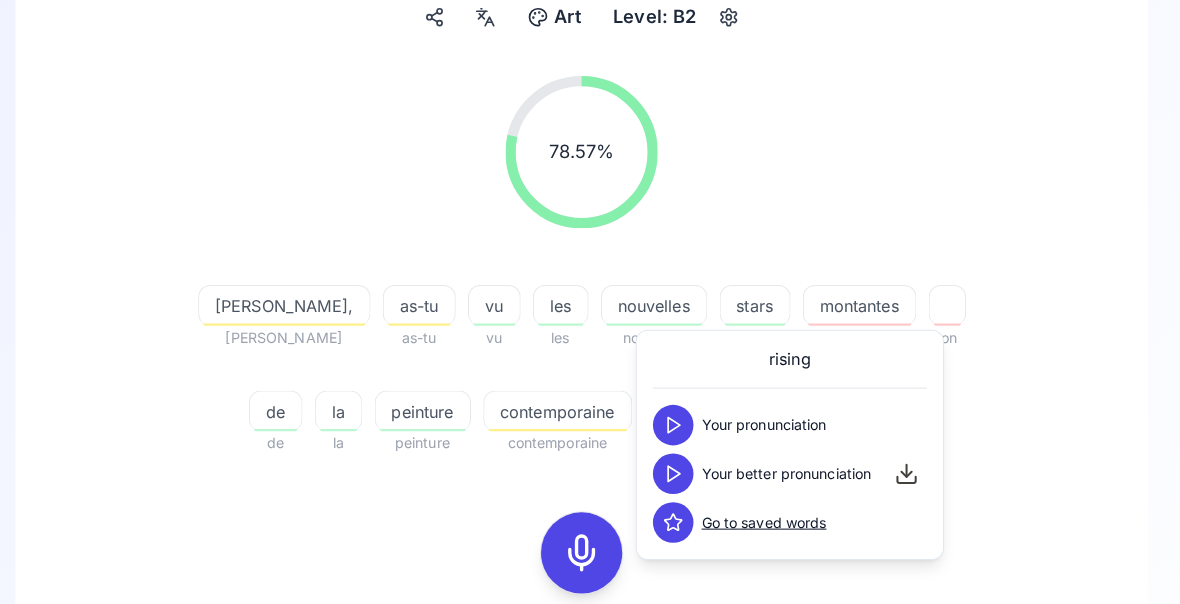 click at bounding box center [681, 467] 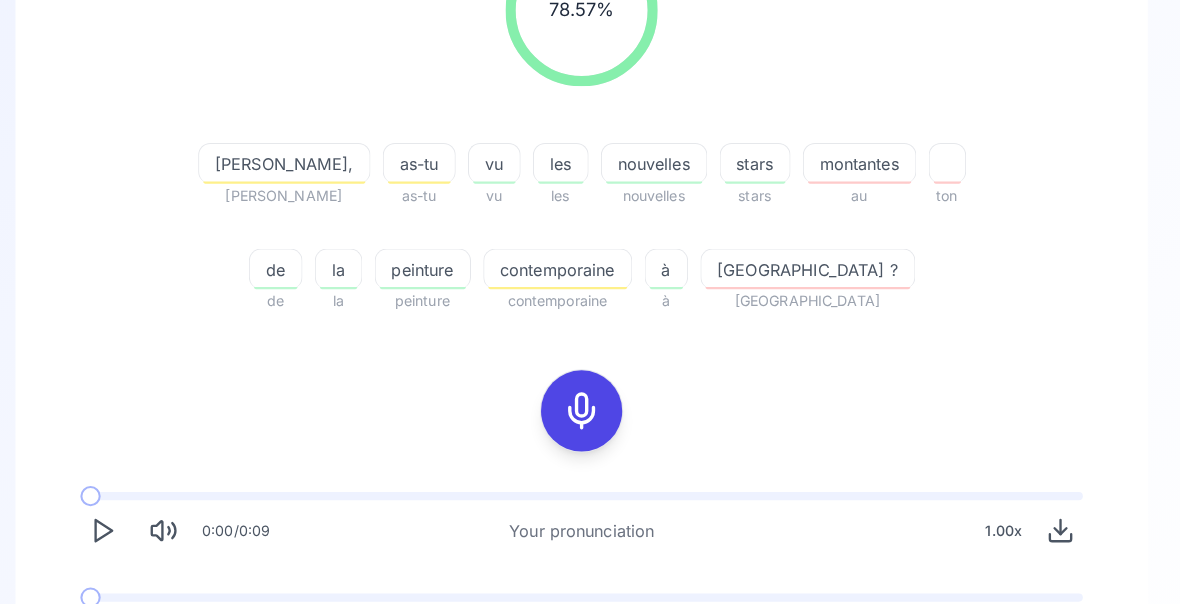 click 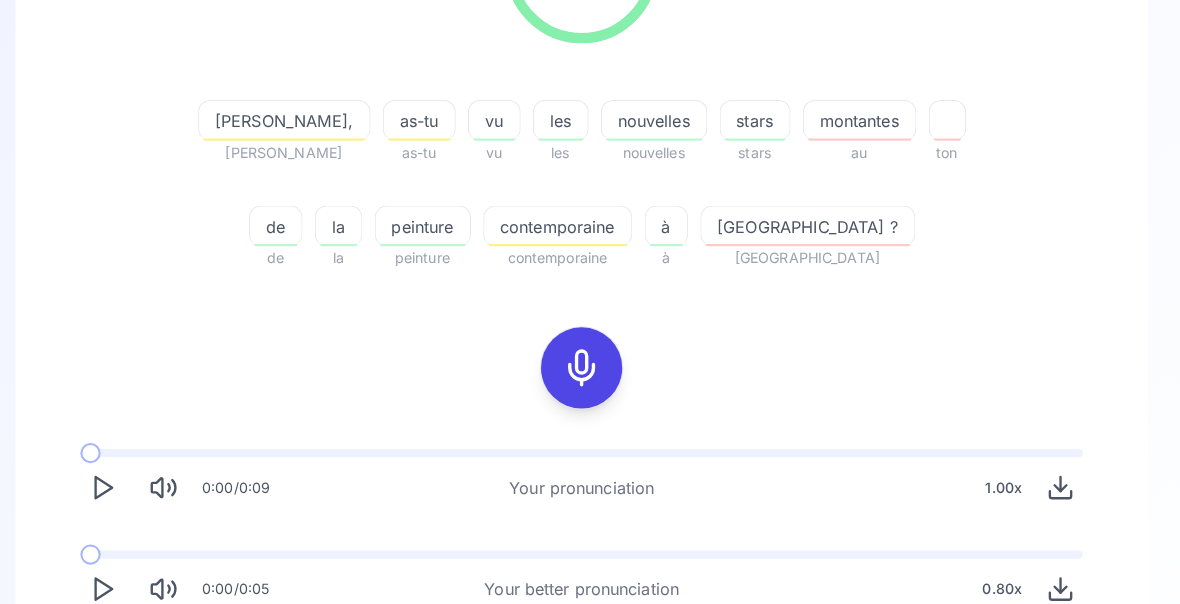 click on "Try another sentence" at bounding box center [590, 659] 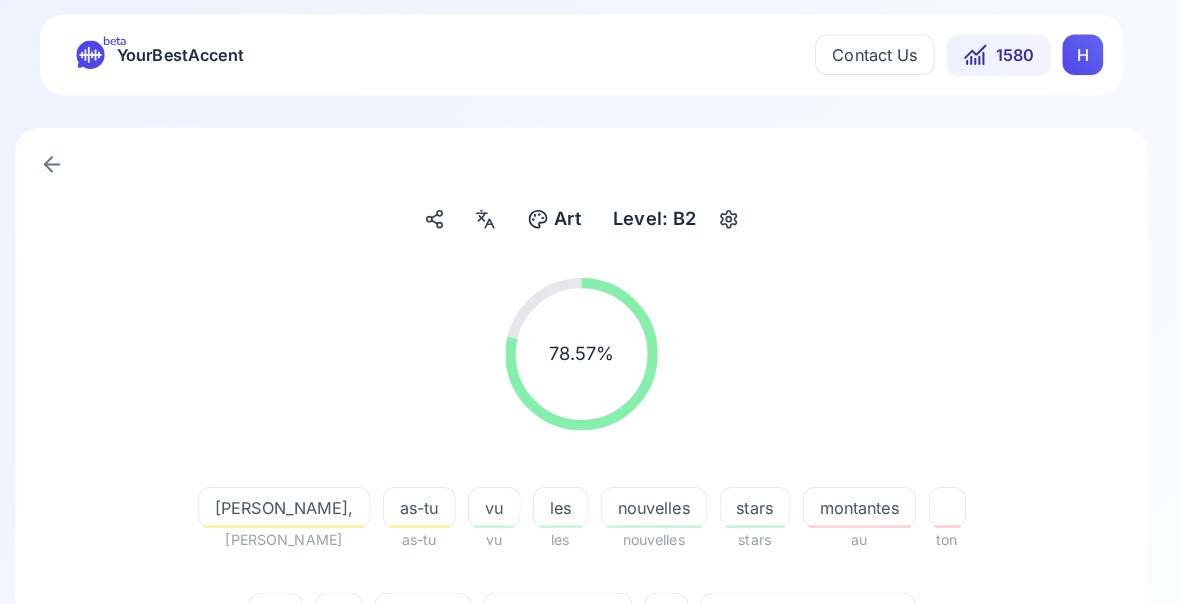 scroll, scrollTop: 0, scrollLeft: 0, axis: both 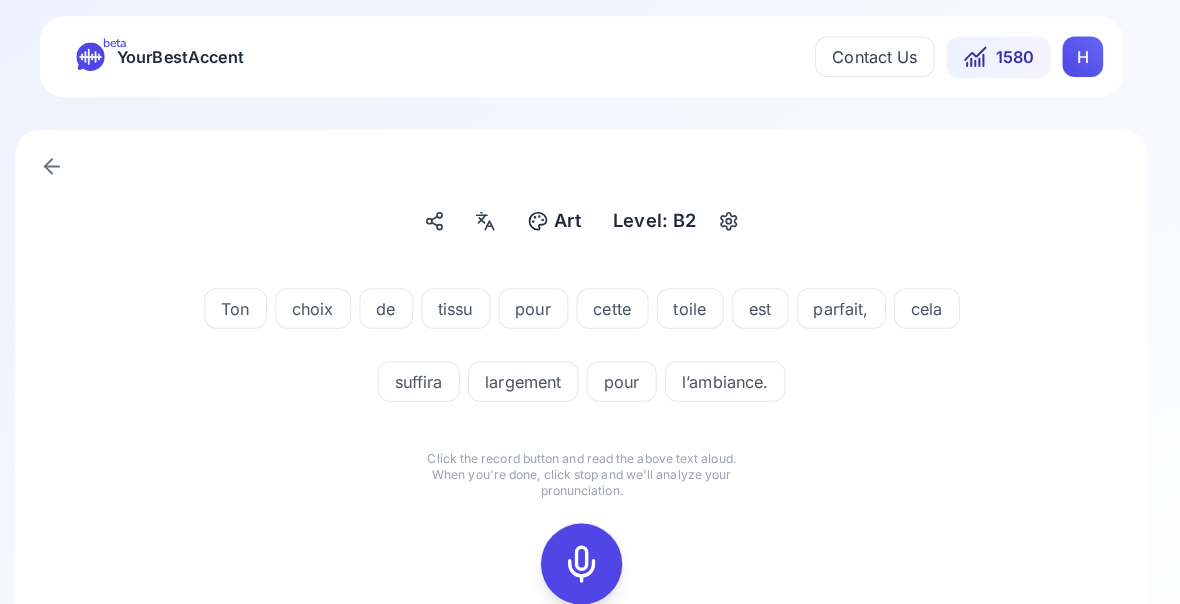 click 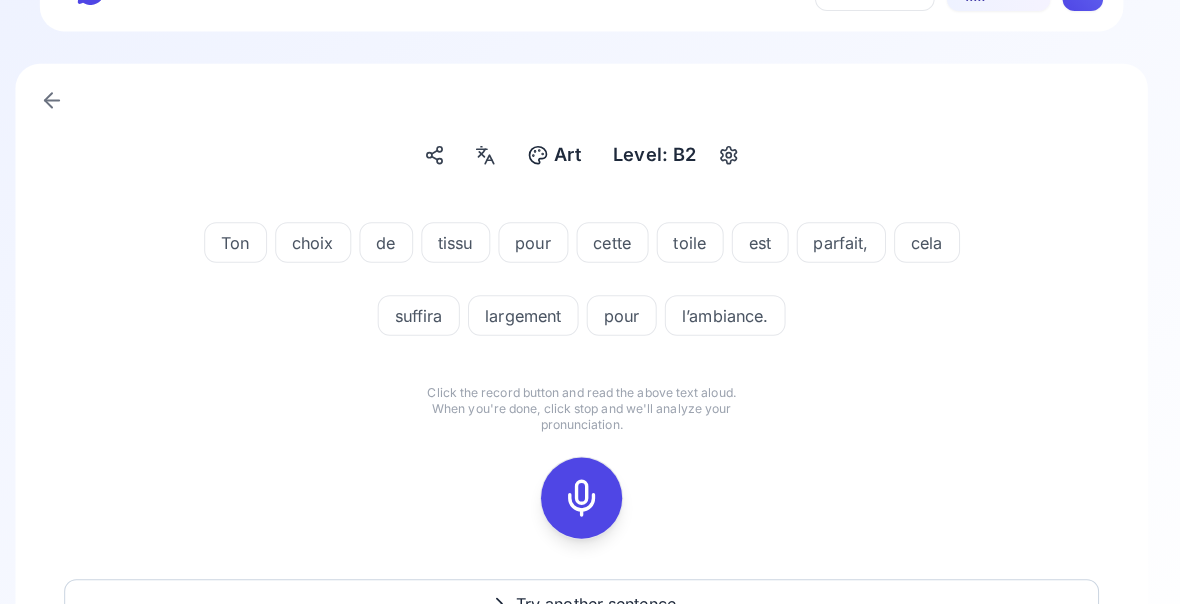 scroll, scrollTop: 65, scrollLeft: 0, axis: vertical 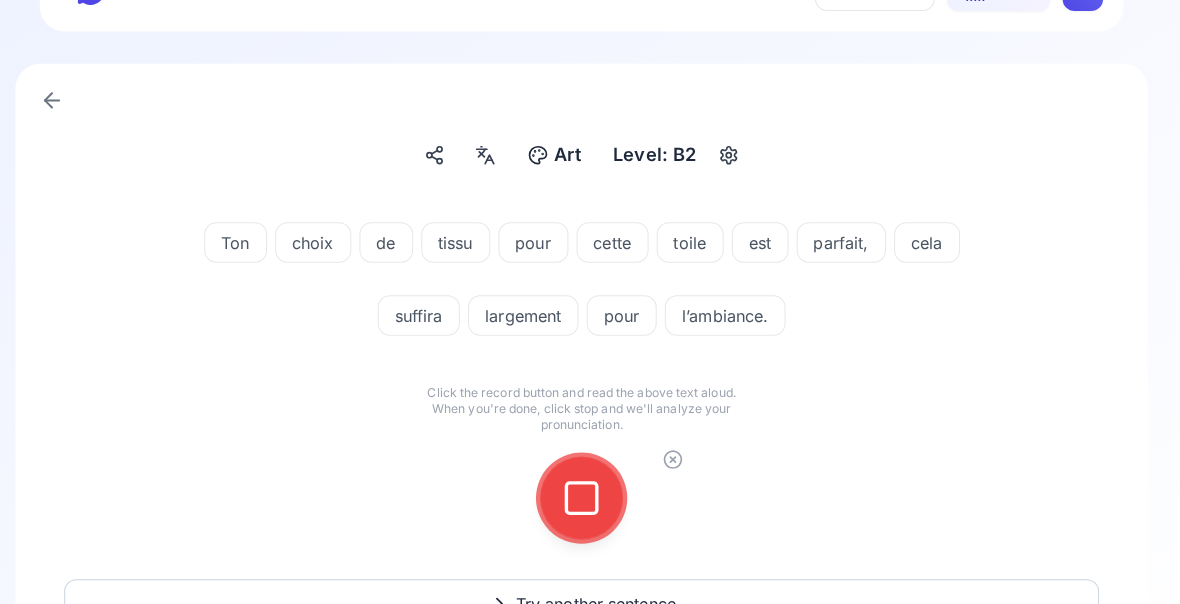 click 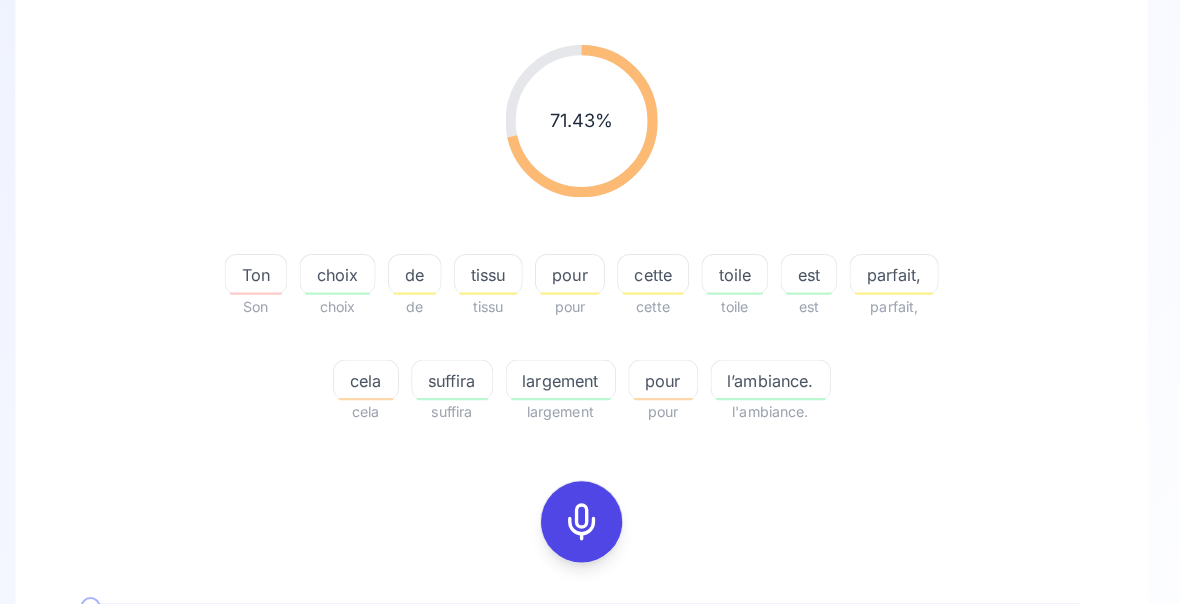 scroll, scrollTop: 232, scrollLeft: 0, axis: vertical 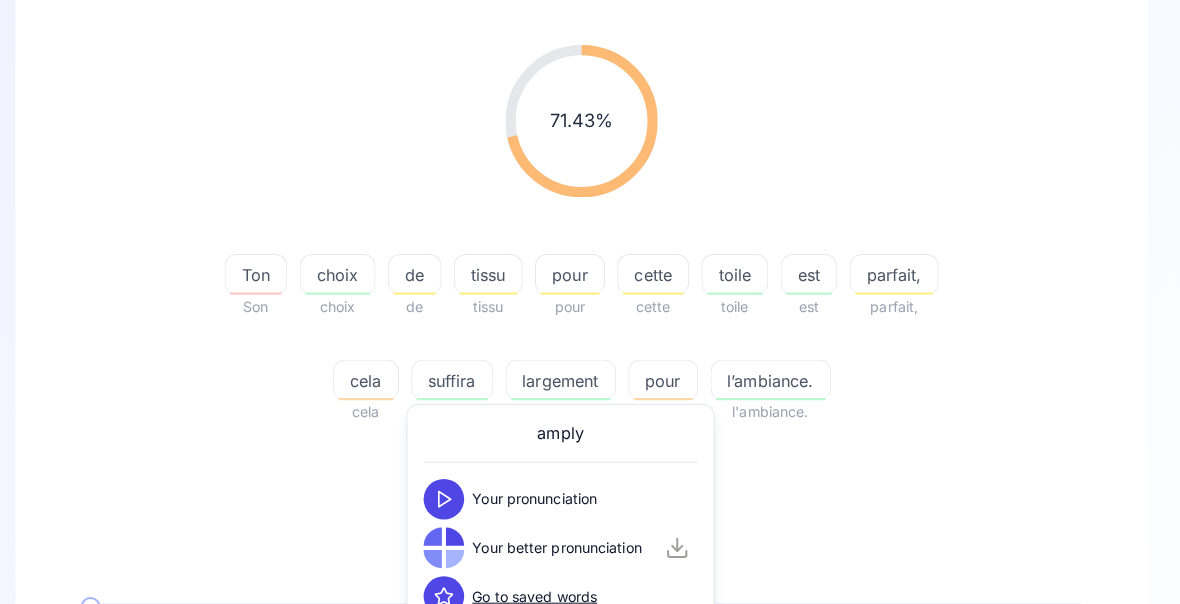 click on "71.43 % 71.43 % Ton Son choix choix de de tissu tissu pour pour cette cette toile toile est est parfait, parfait, cela cela suffira suffira largement largement pour pour l’ambiance. l'ambiance. 0:00  /  0:09 Your pronunciation 1.00 x 0:00  /  0:06 Your better pronunciation 0.80 x" at bounding box center (590, 399) 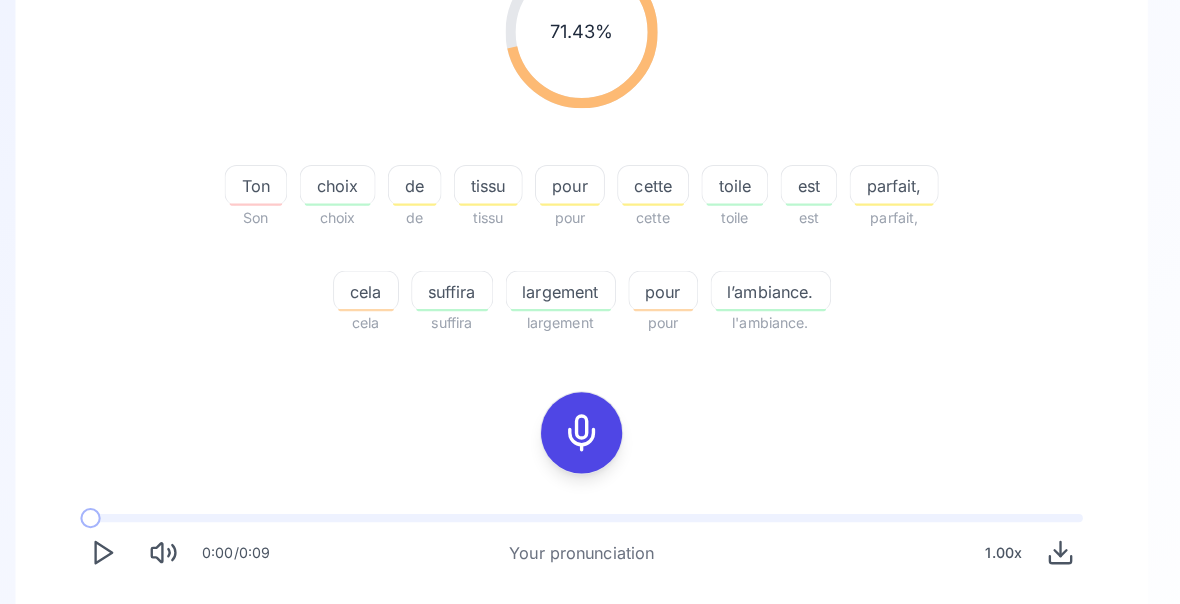 click 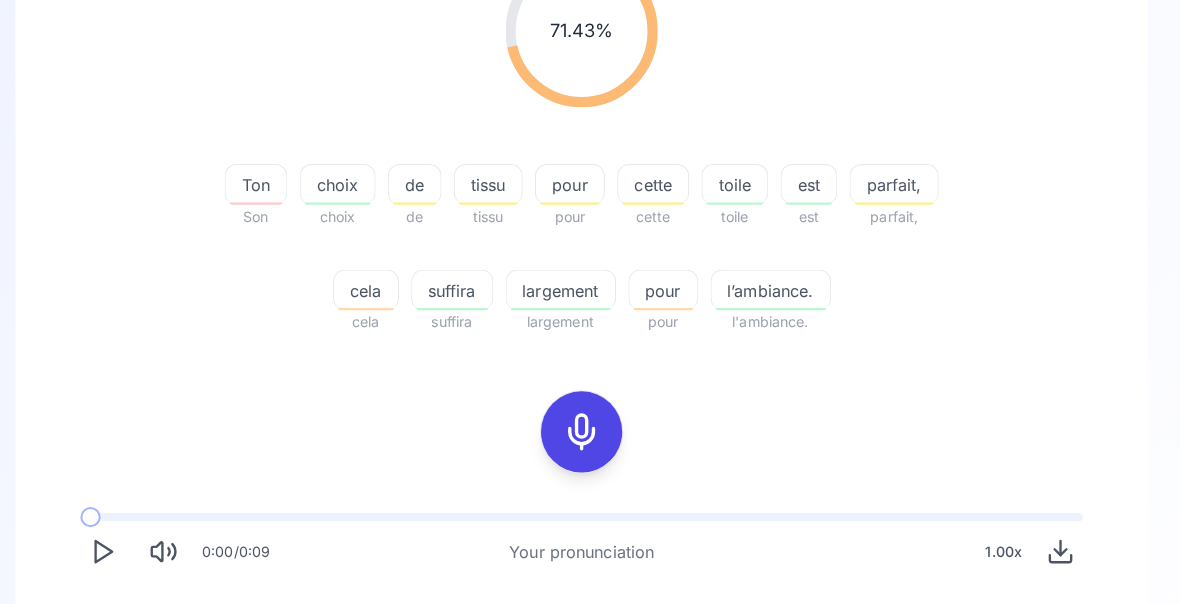 click 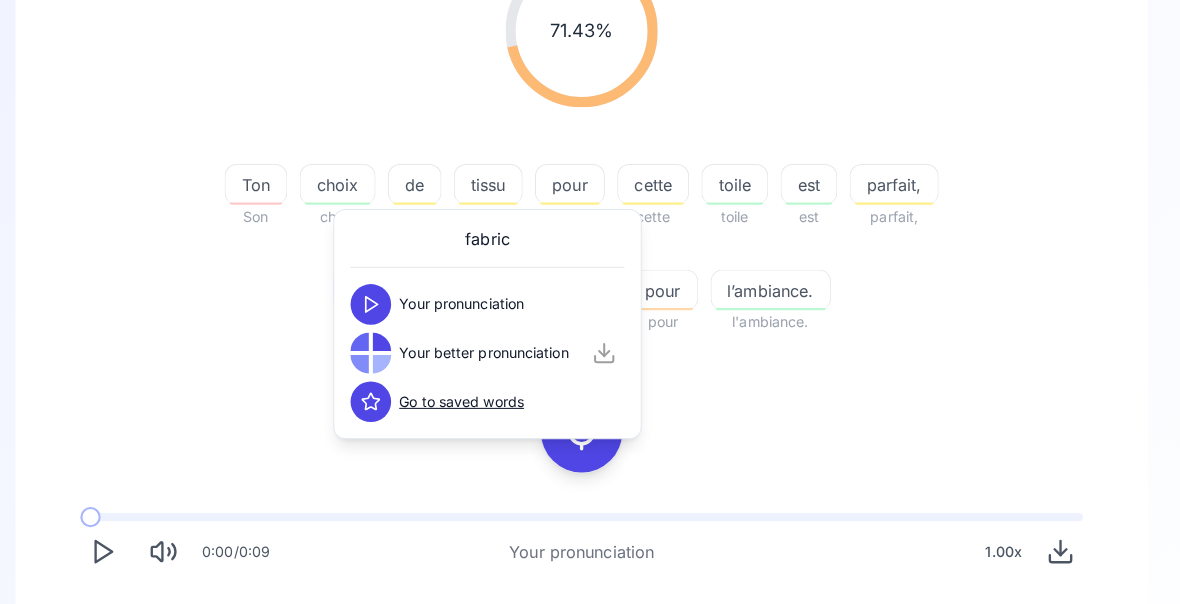 click on "71.43 % 71.43 % Ton Son choix choix de de tissu tissu pour pour cette cette toile toile est est parfait, parfait, cela cela suffira suffira largement largement pour pour l’ambiance. l'ambiance." at bounding box center [590, 143] 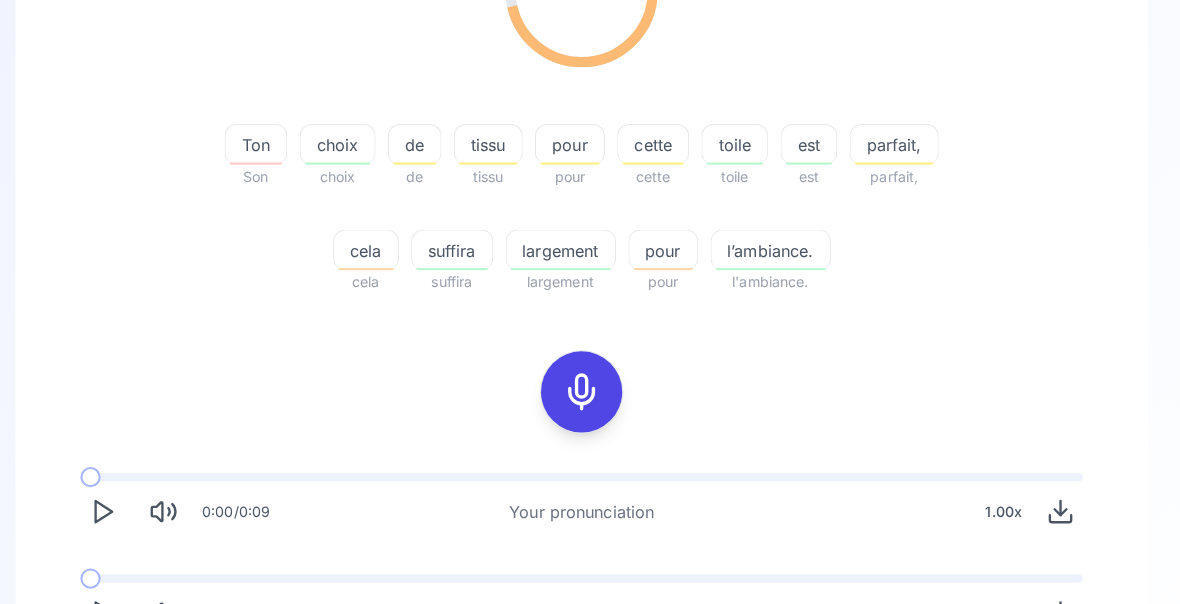 scroll, scrollTop: 361, scrollLeft: 0, axis: vertical 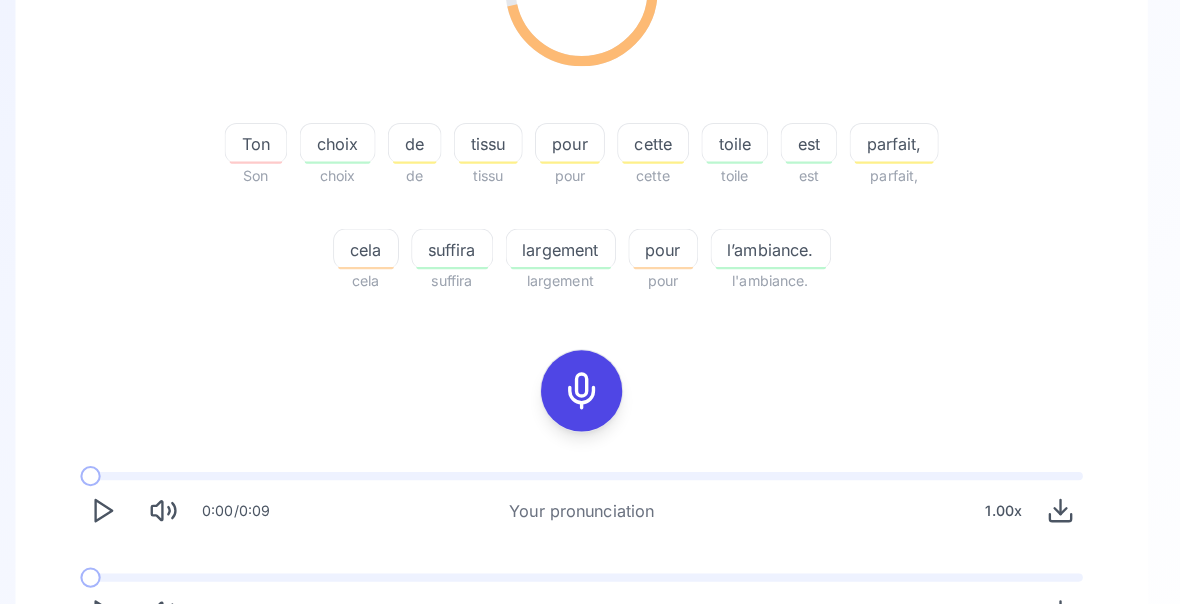 click on "toile" at bounding box center (741, 142) 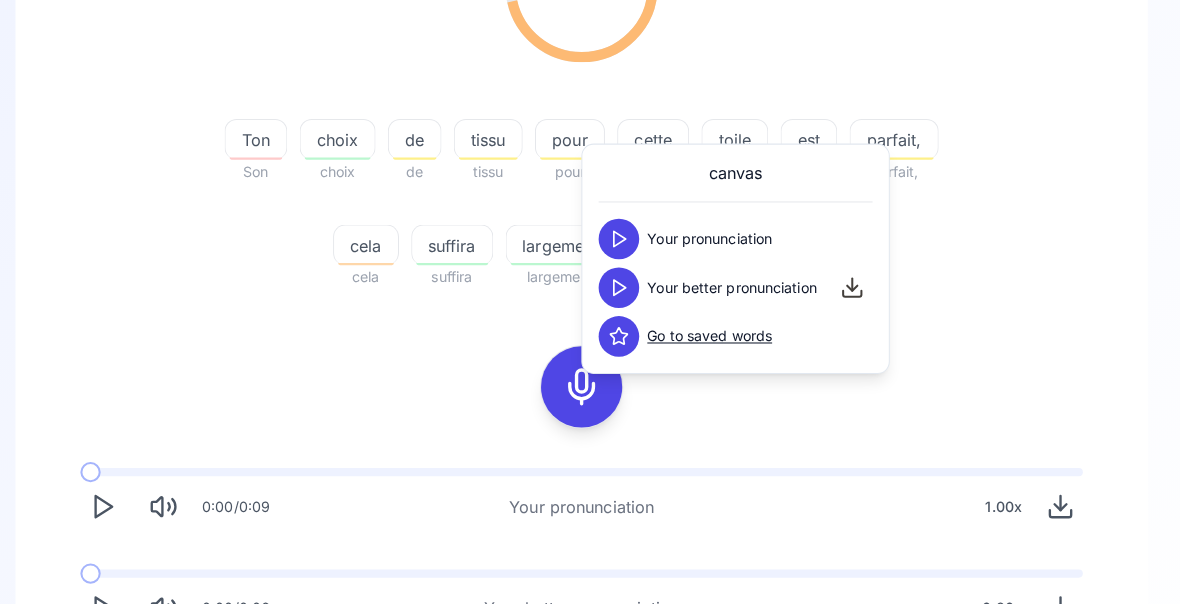scroll, scrollTop: 383, scrollLeft: 0, axis: vertical 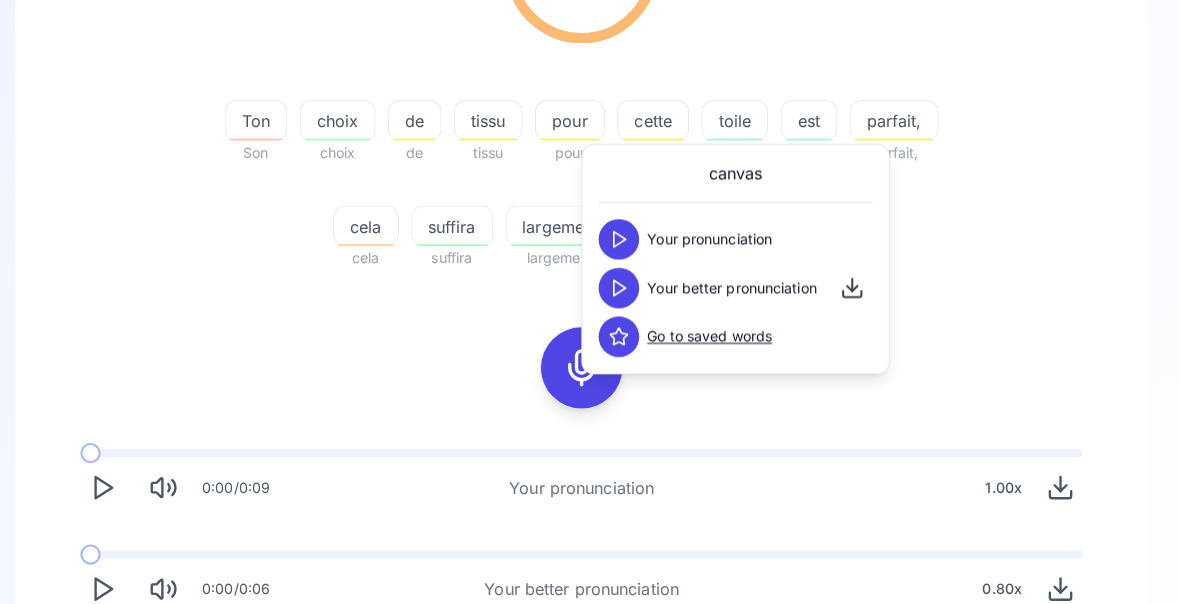 click on "Try another sentence" at bounding box center (604, 659) 